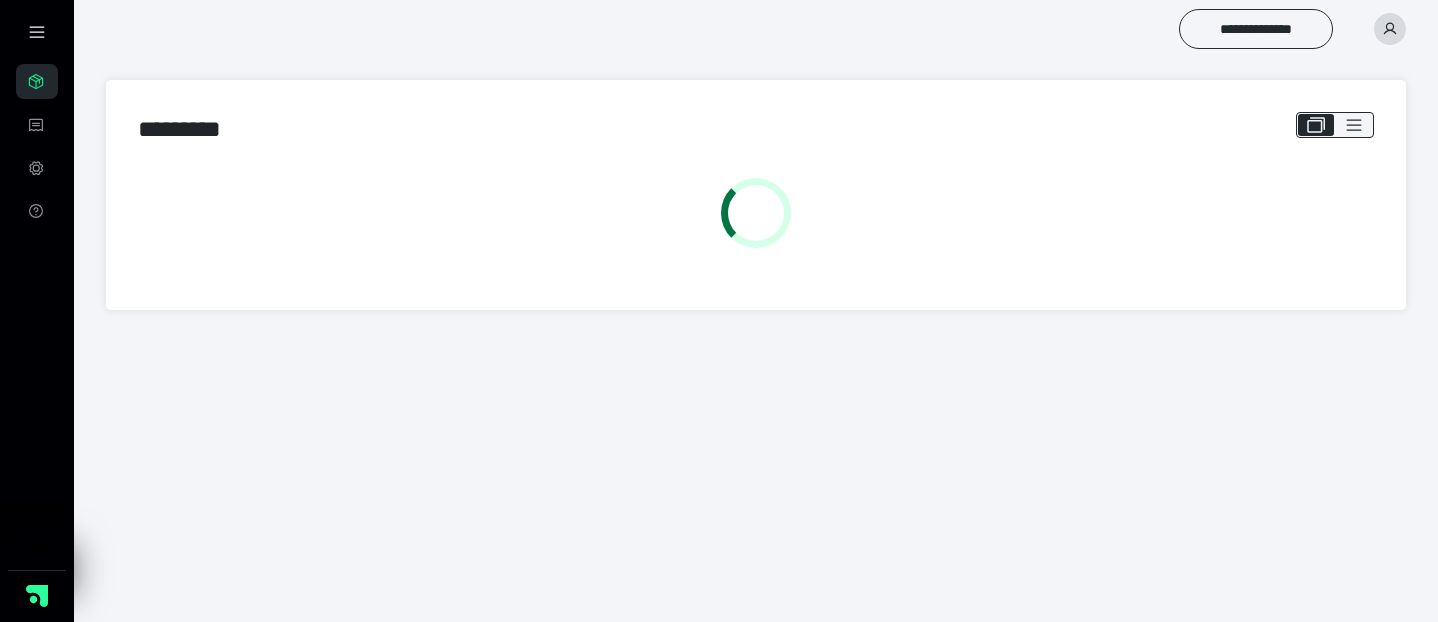scroll, scrollTop: 0, scrollLeft: 0, axis: both 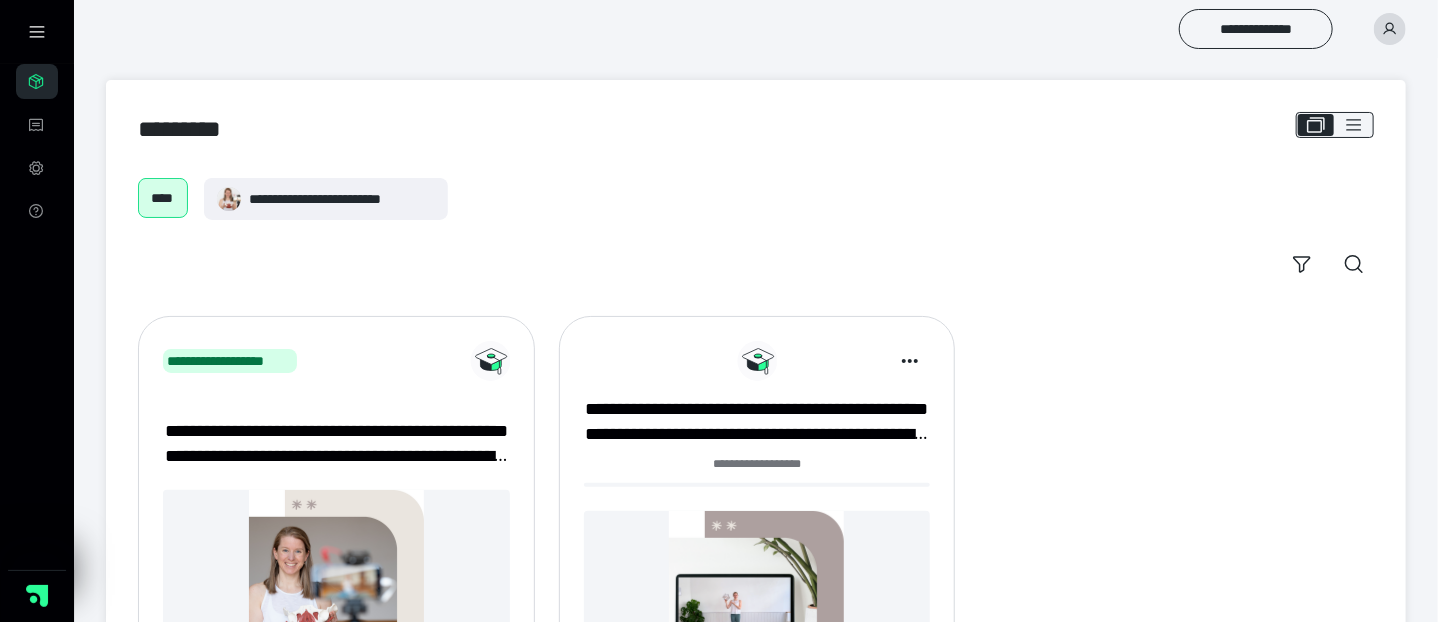click 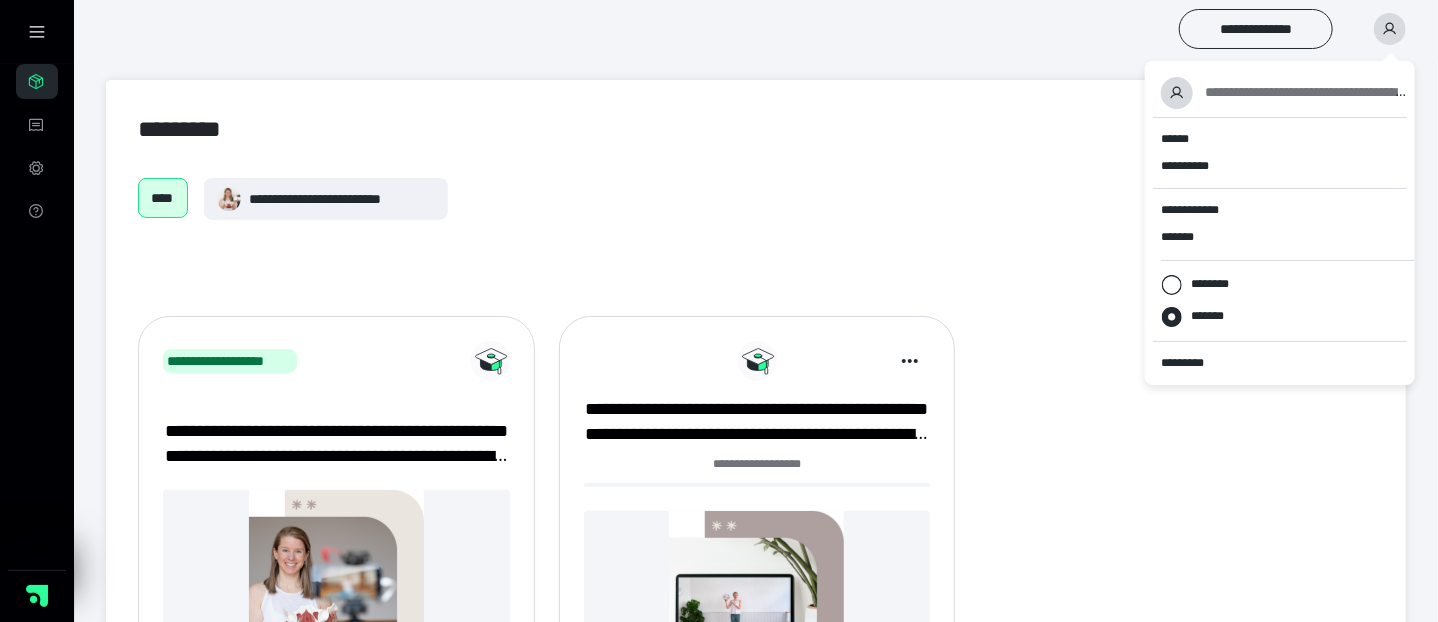 click on "**********" at bounding box center [756, 199] 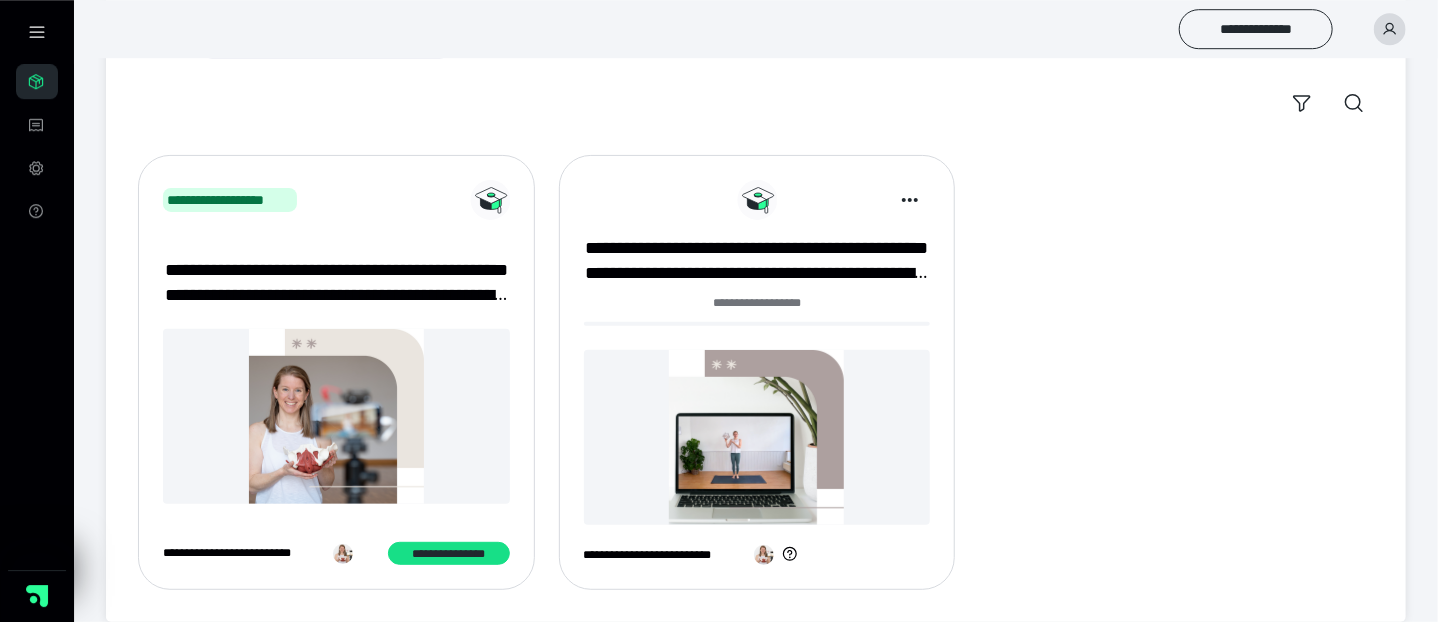 scroll, scrollTop: 184, scrollLeft: 0, axis: vertical 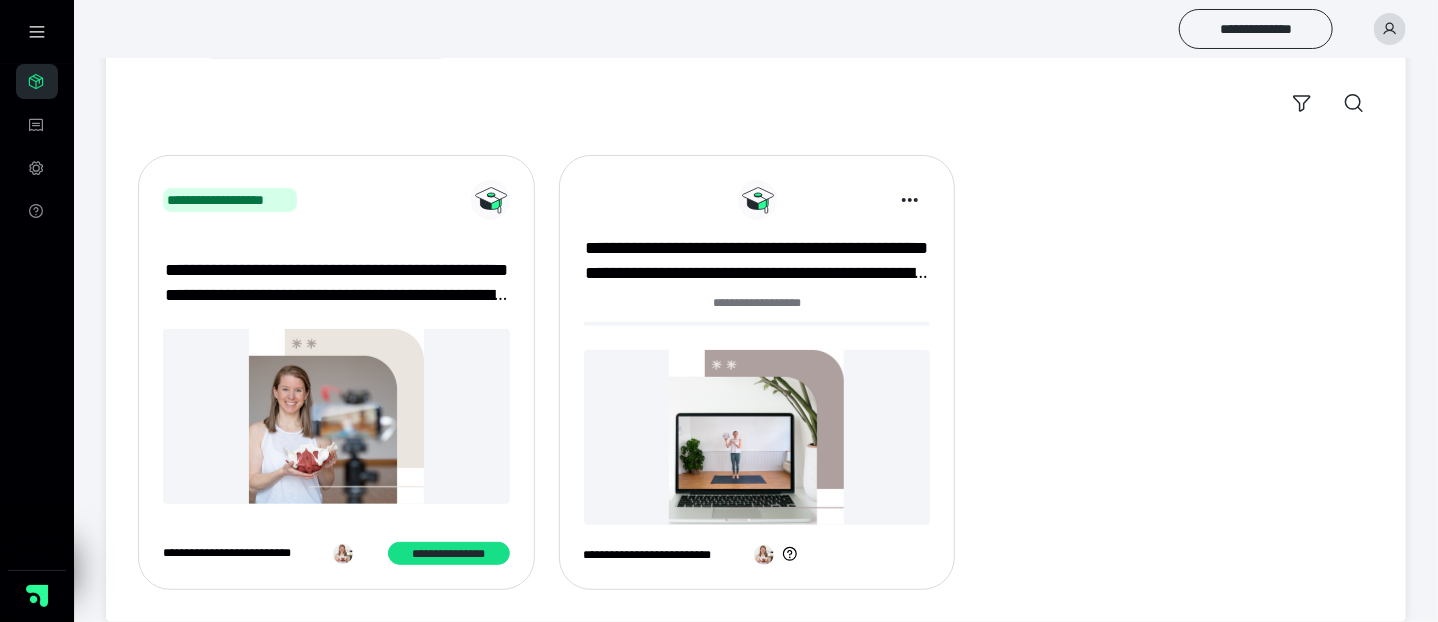 click at bounding box center (336, 416) 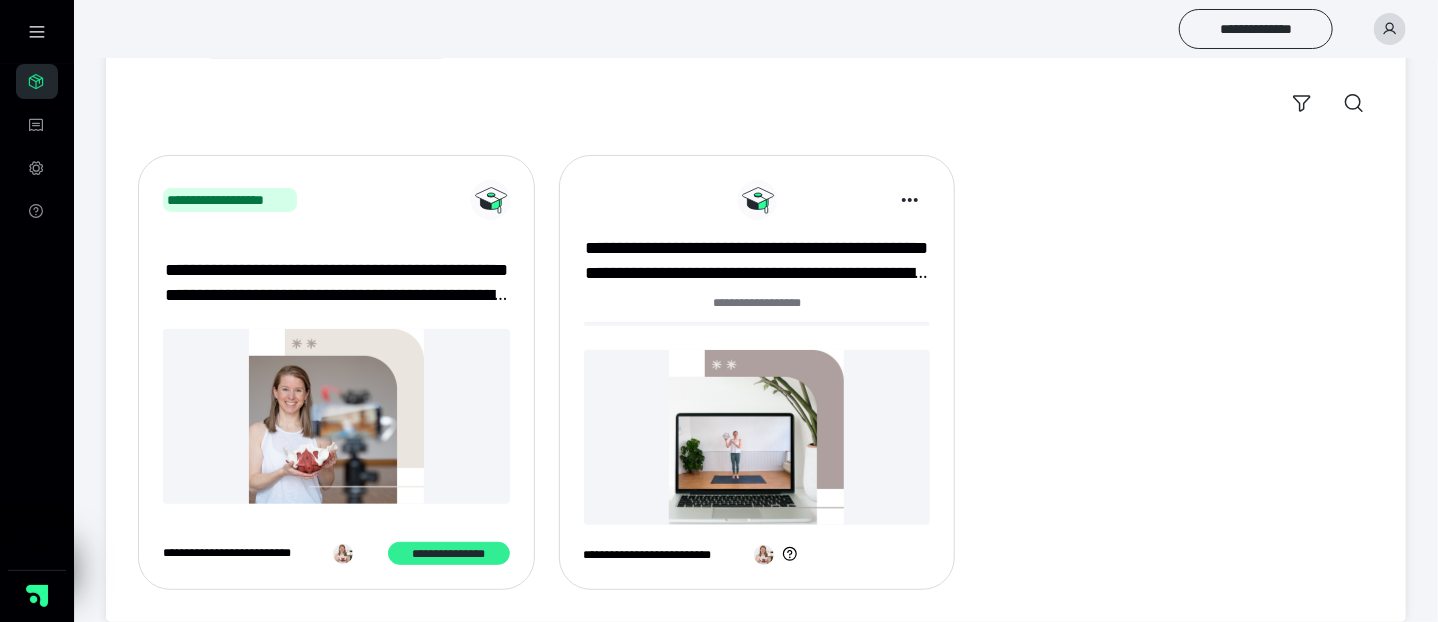 click on "**********" at bounding box center (448, 554) 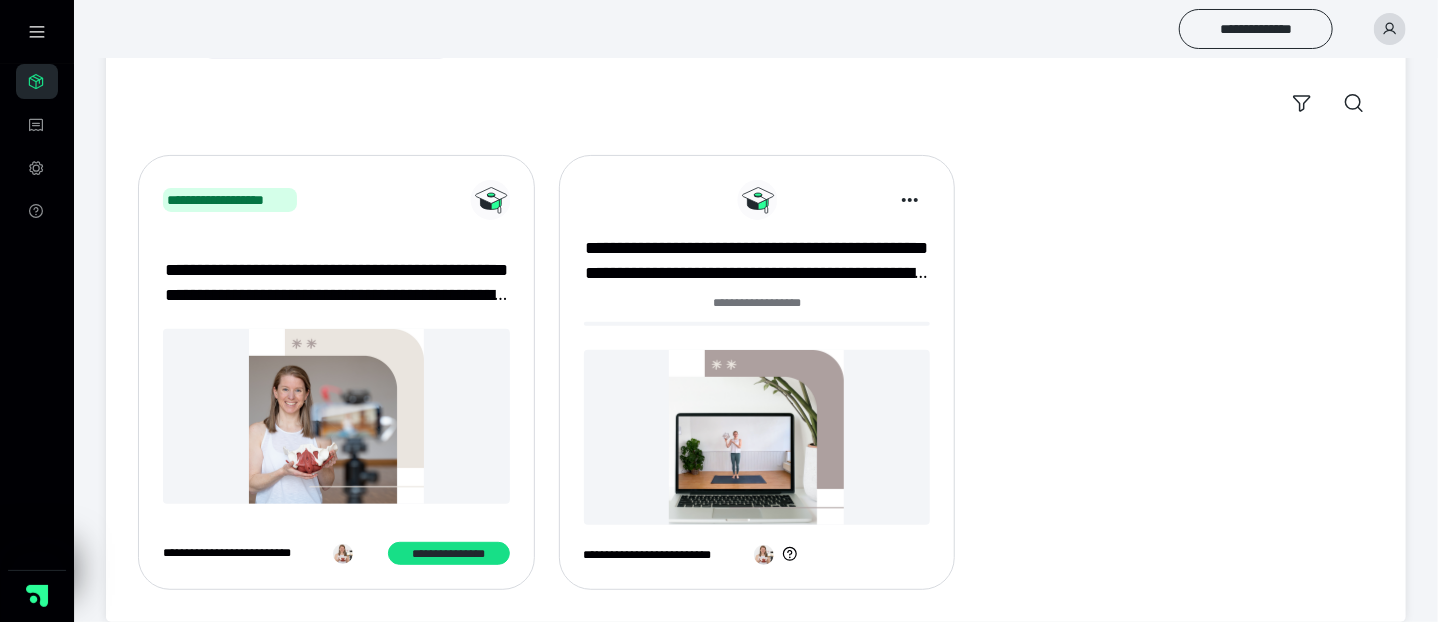 click at bounding box center [757, 437] 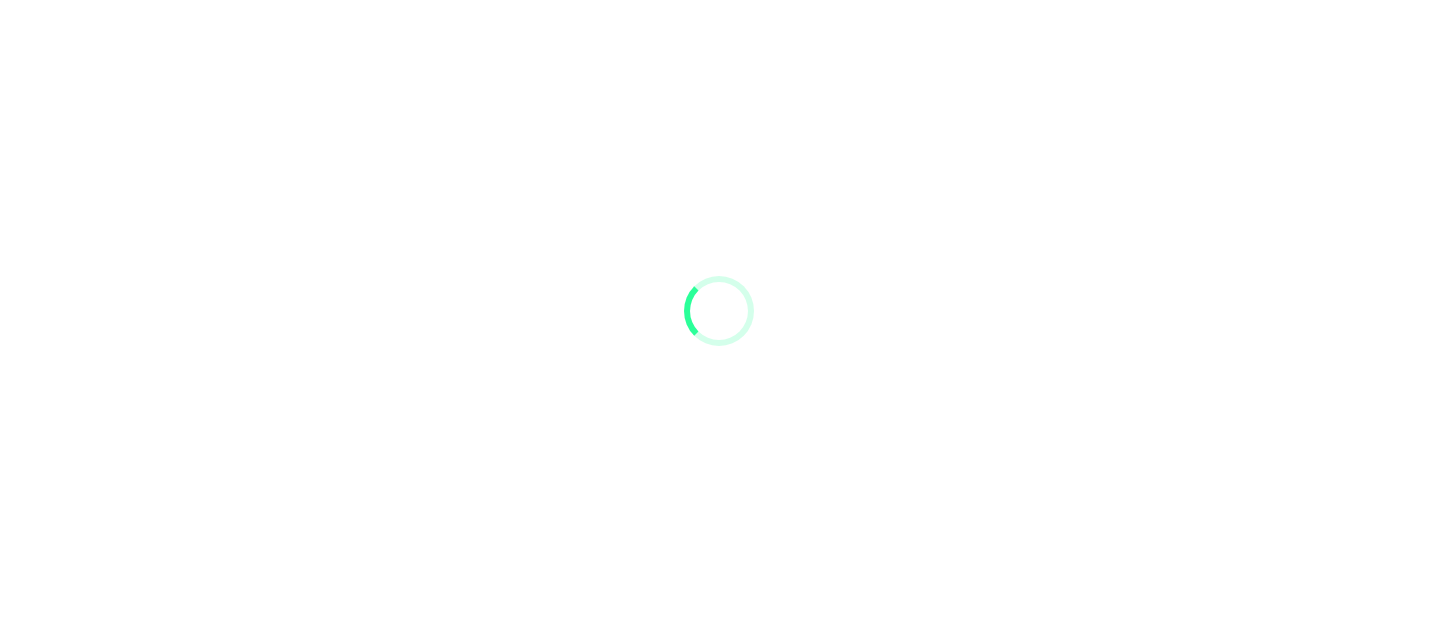 scroll, scrollTop: 0, scrollLeft: 0, axis: both 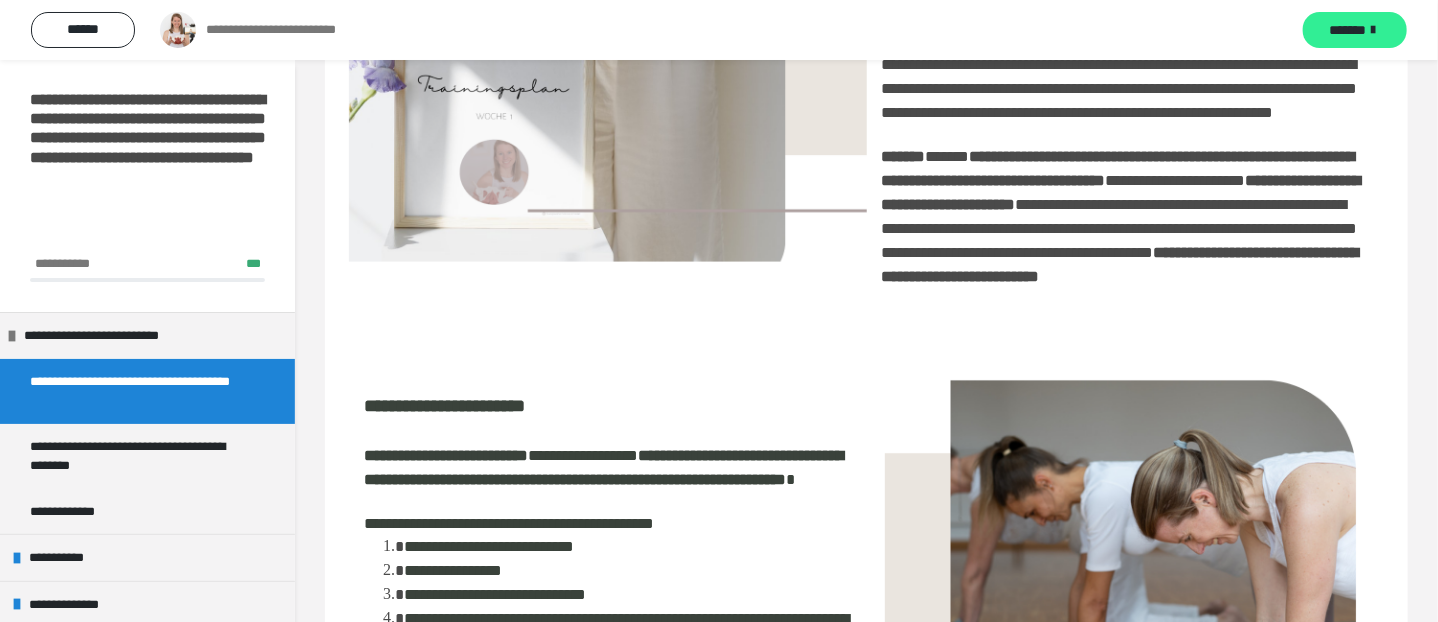 click on "*******" at bounding box center (1355, 30) 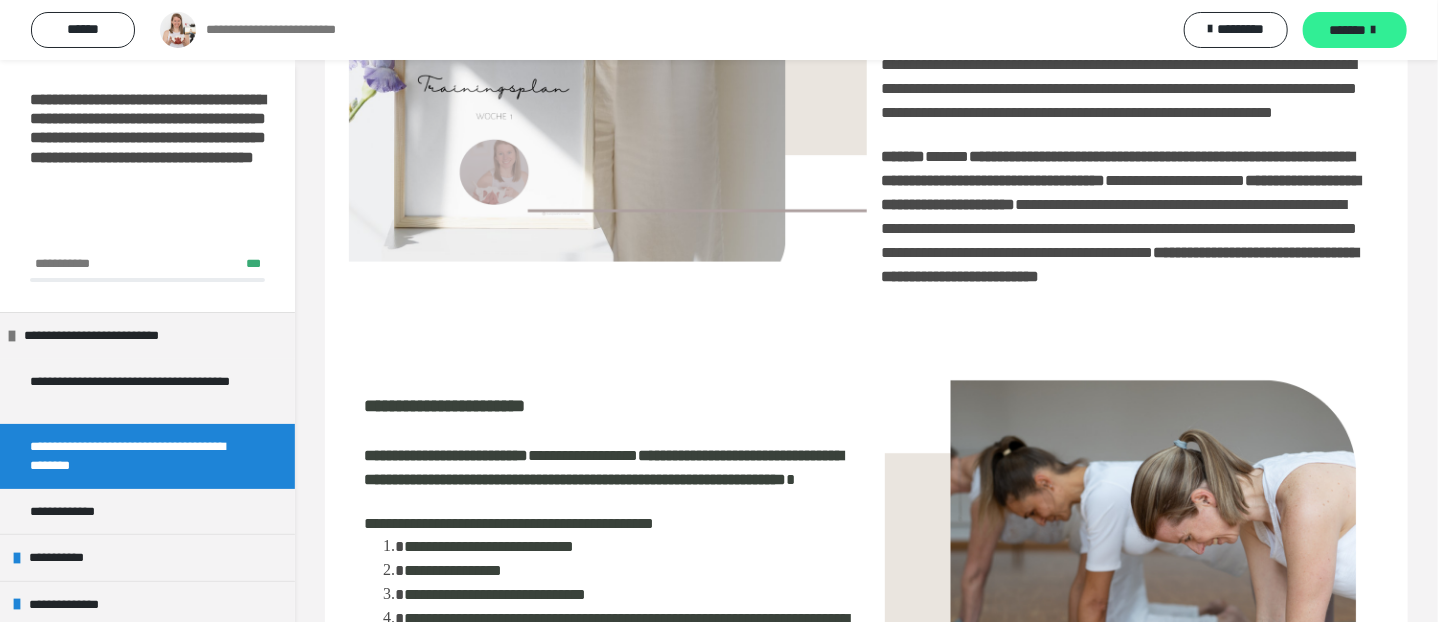 scroll, scrollTop: 744, scrollLeft: 0, axis: vertical 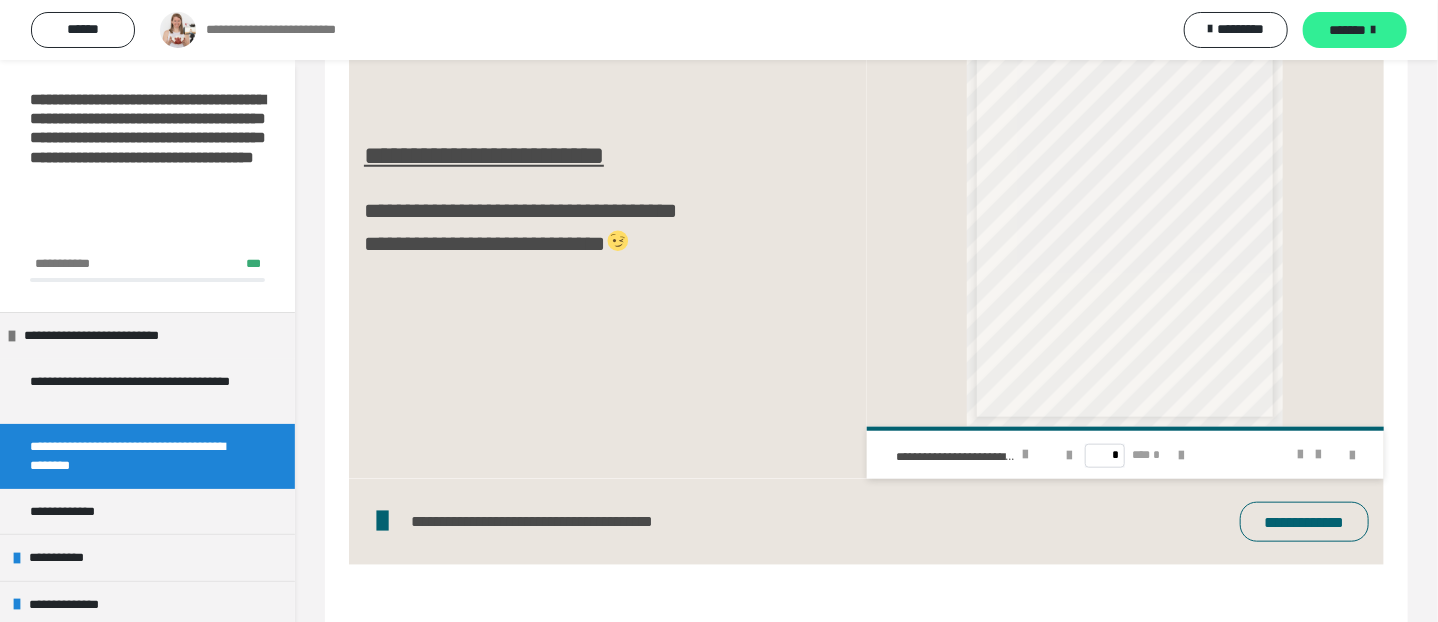 click on "*******" at bounding box center (1355, 30) 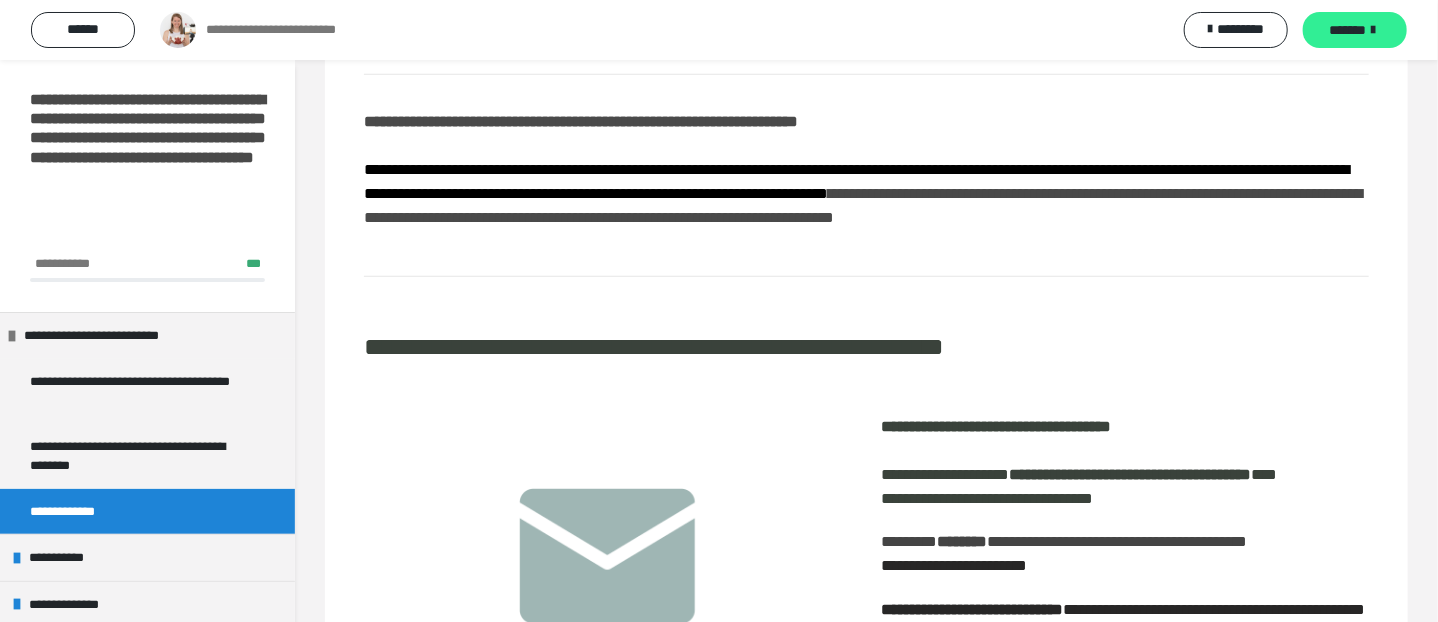 click on "*******" at bounding box center (1355, 30) 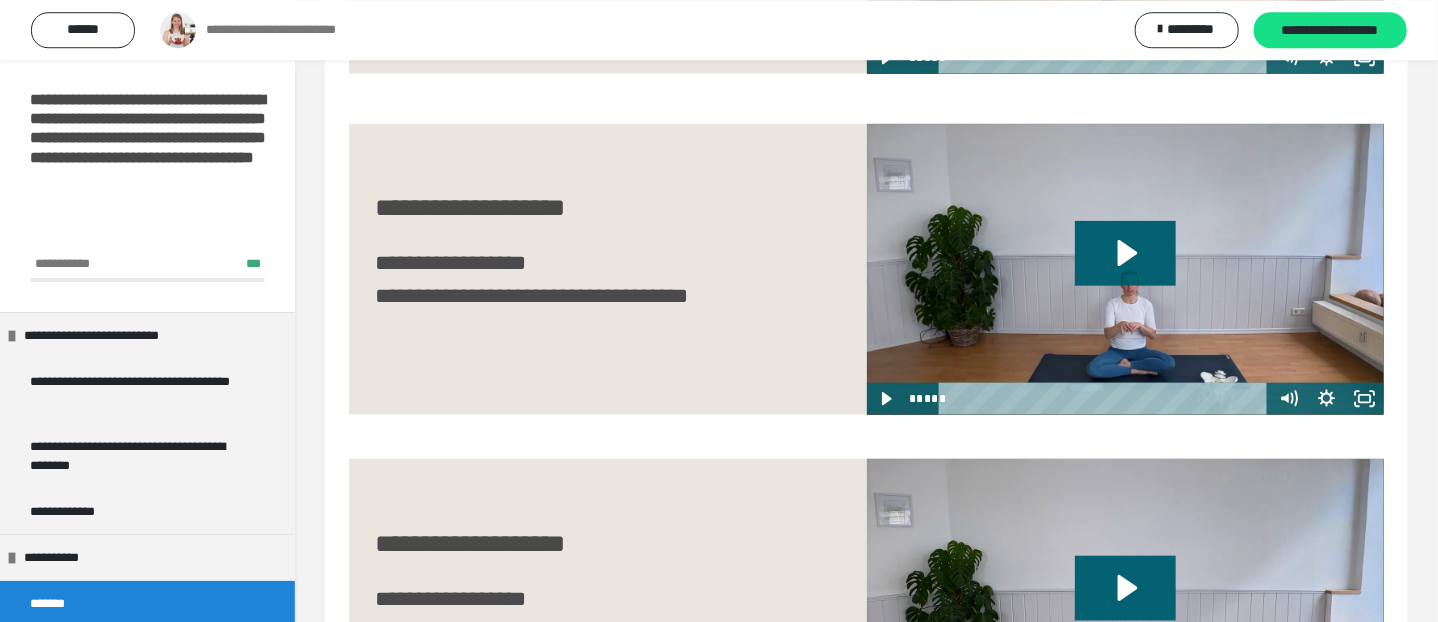scroll, scrollTop: 955, scrollLeft: 0, axis: vertical 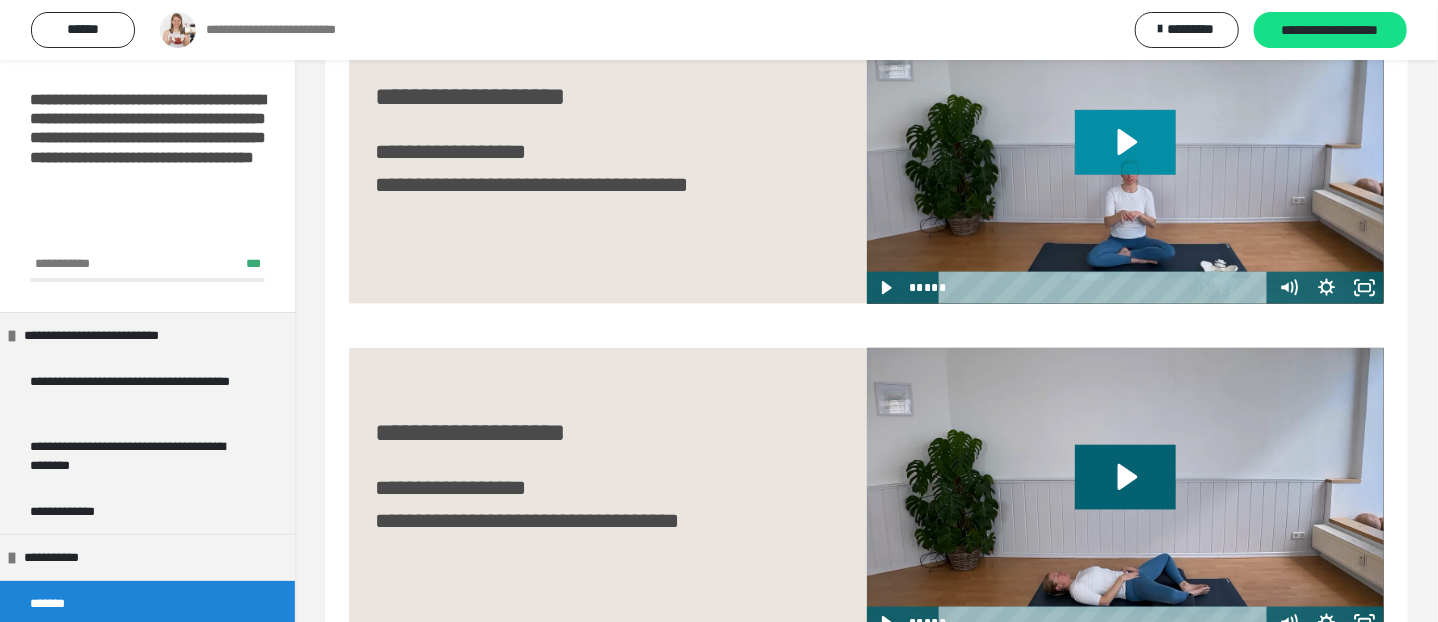 click 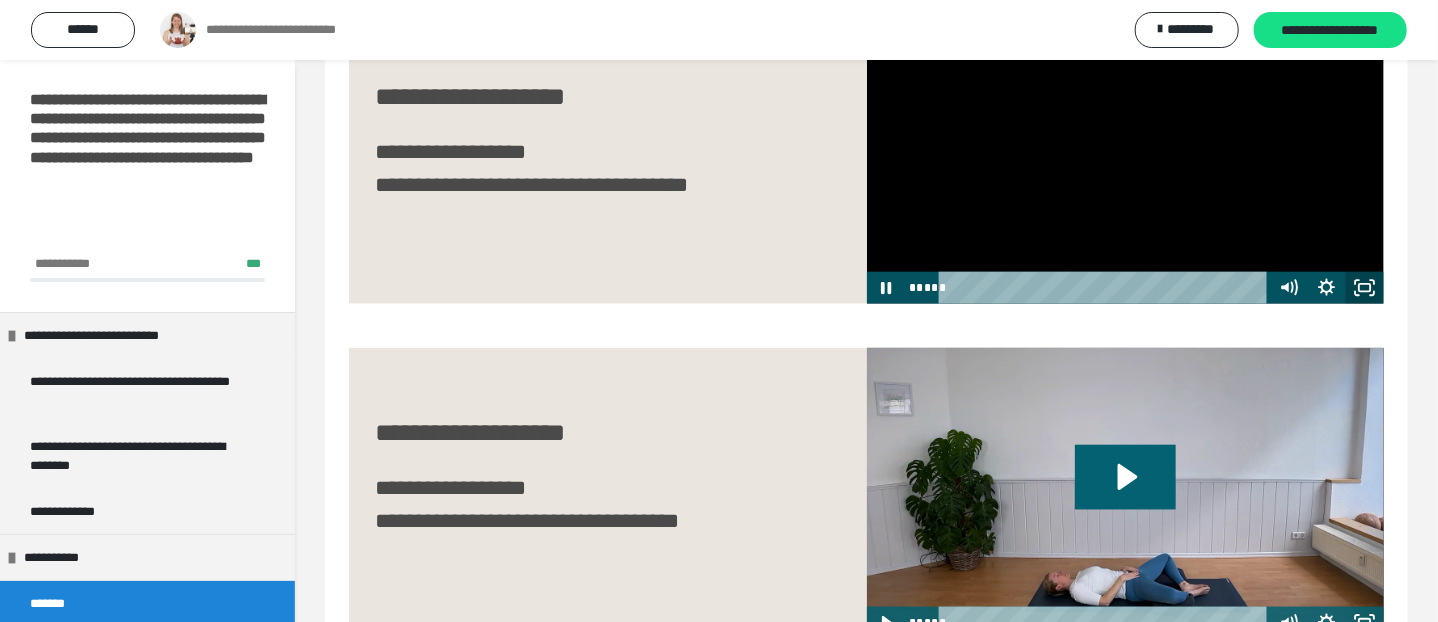 click 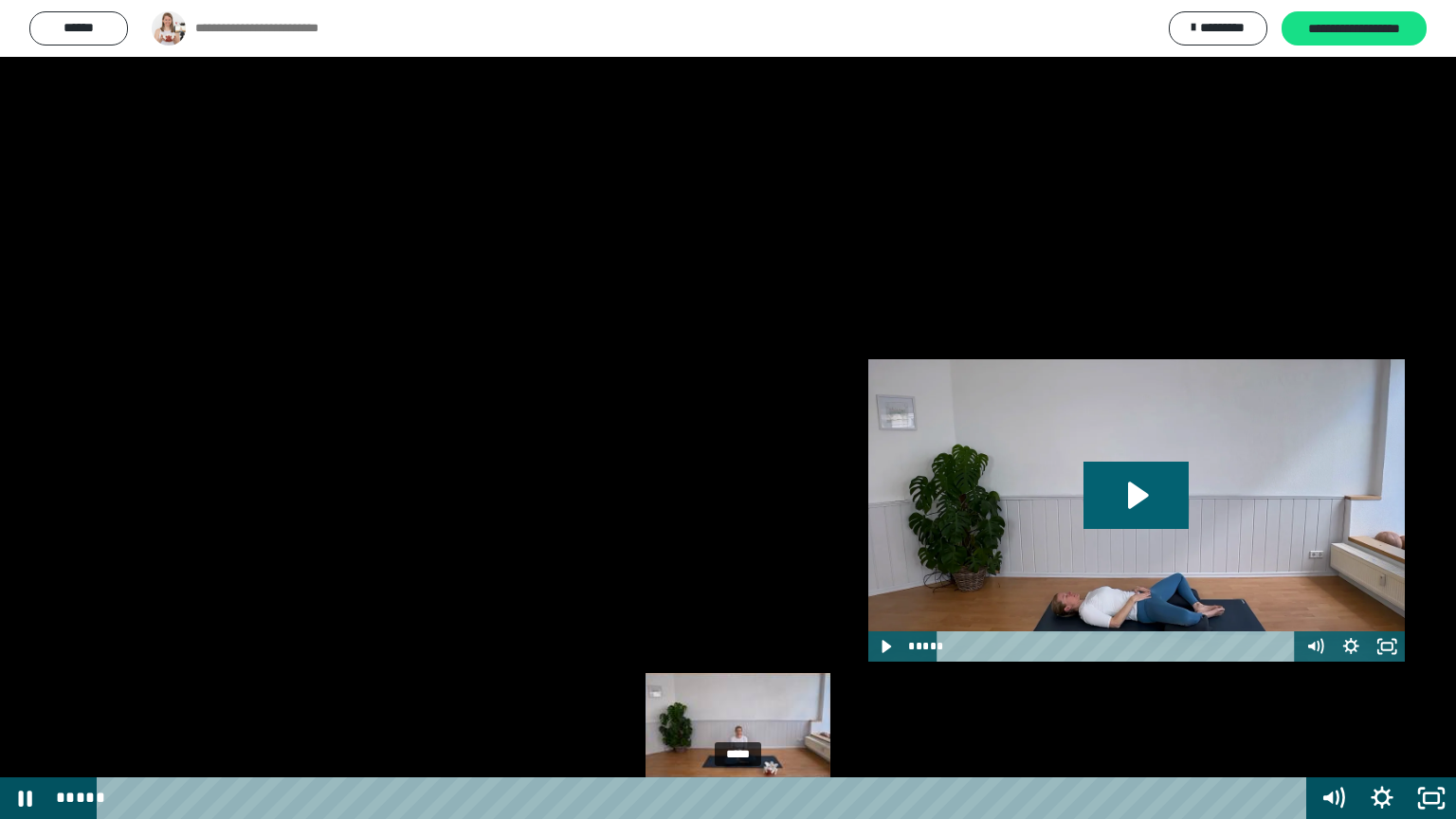 click on "*****" at bounding box center (705, 798) 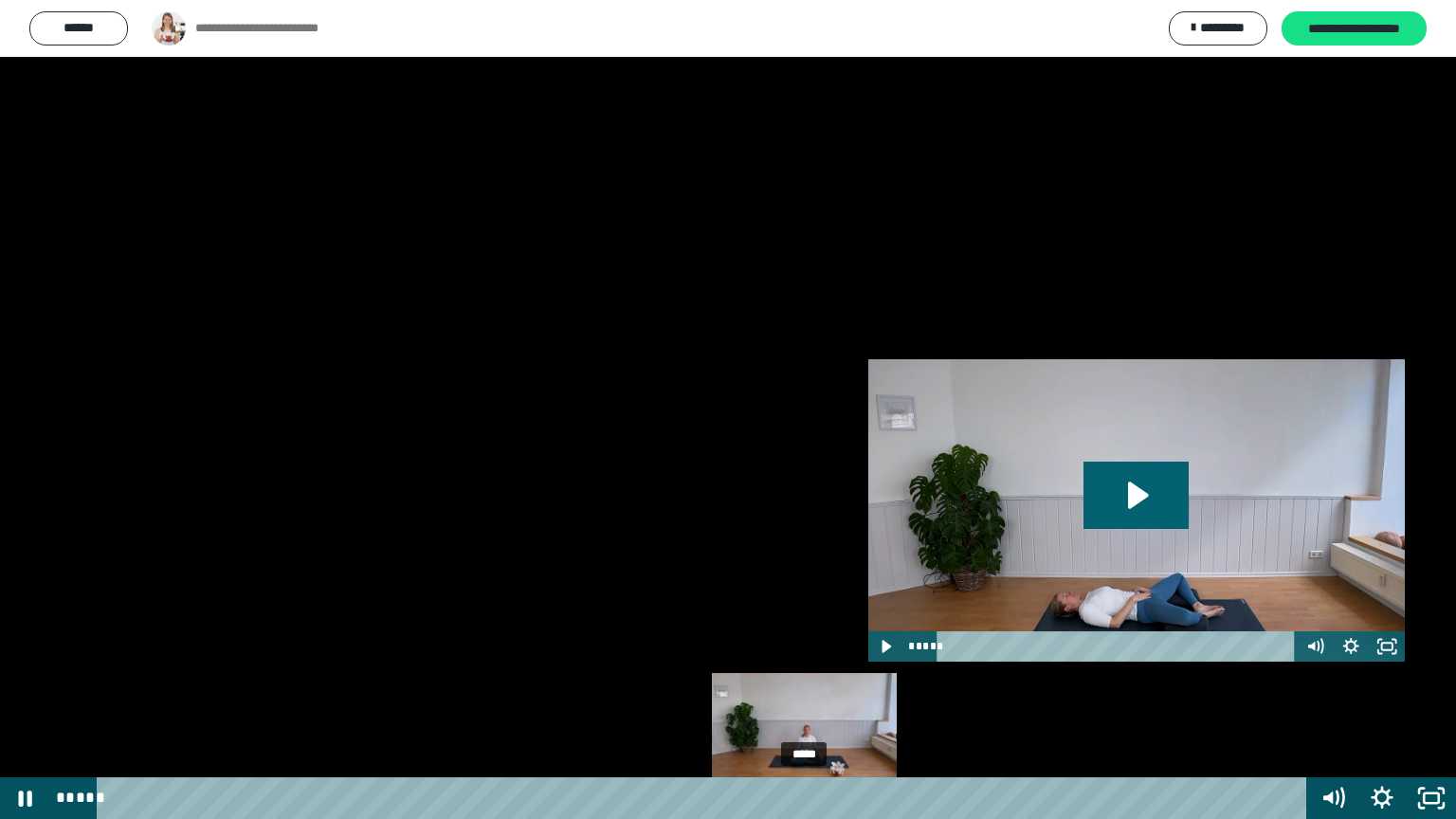 click on "*****" at bounding box center [705, 798] 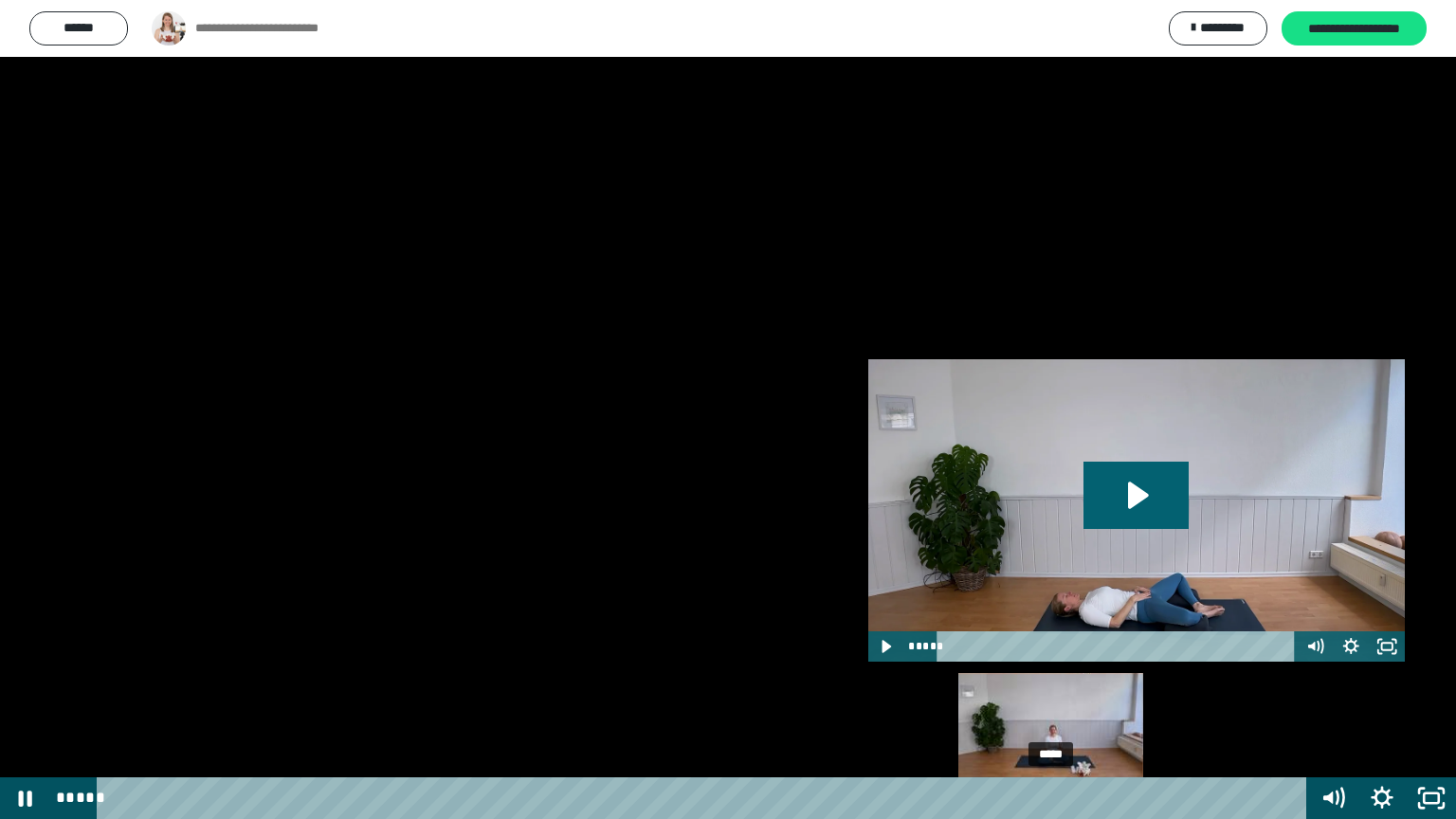 click on "*****" at bounding box center (705, 798) 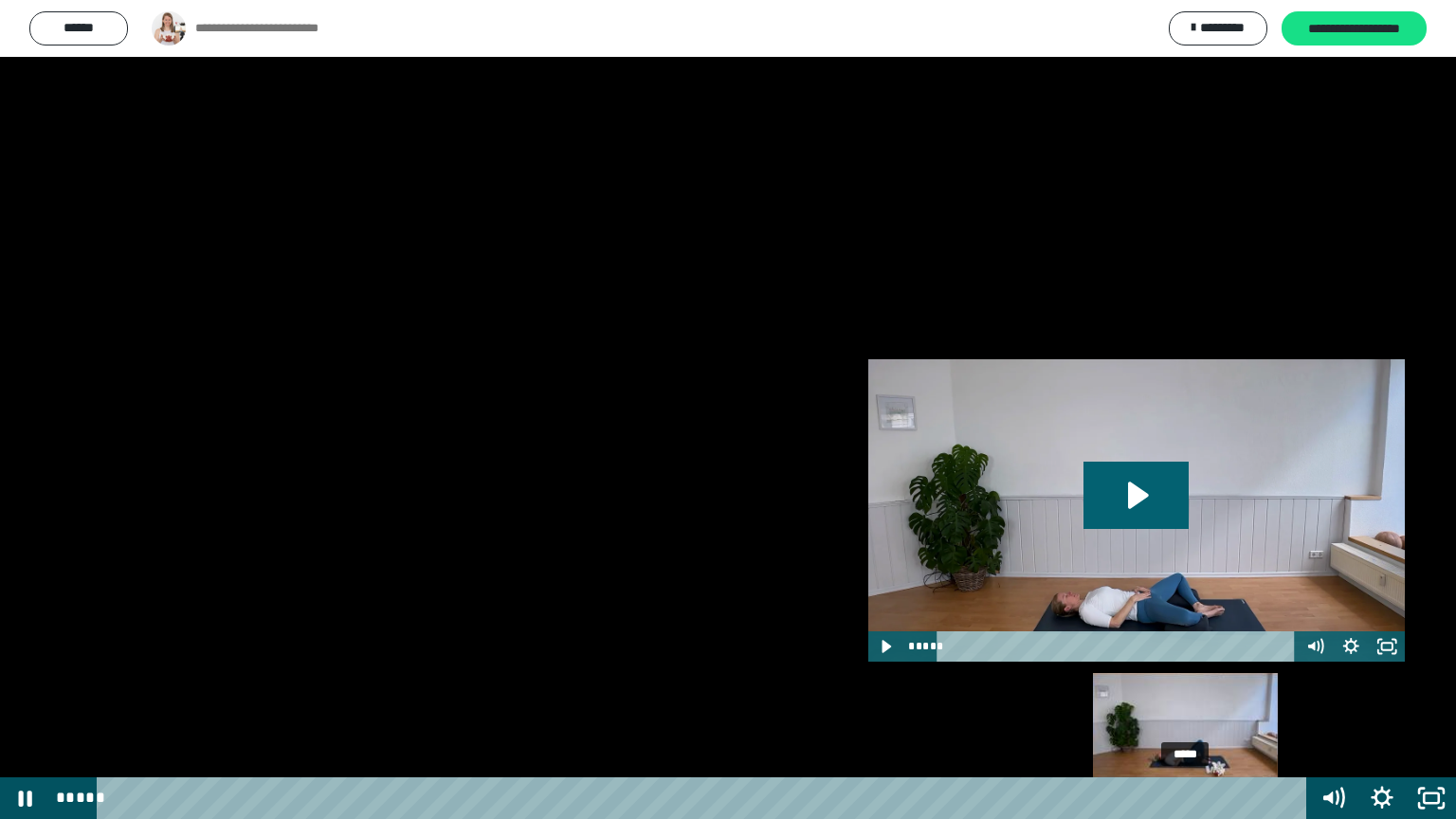 click on "*****" at bounding box center [705, 798] 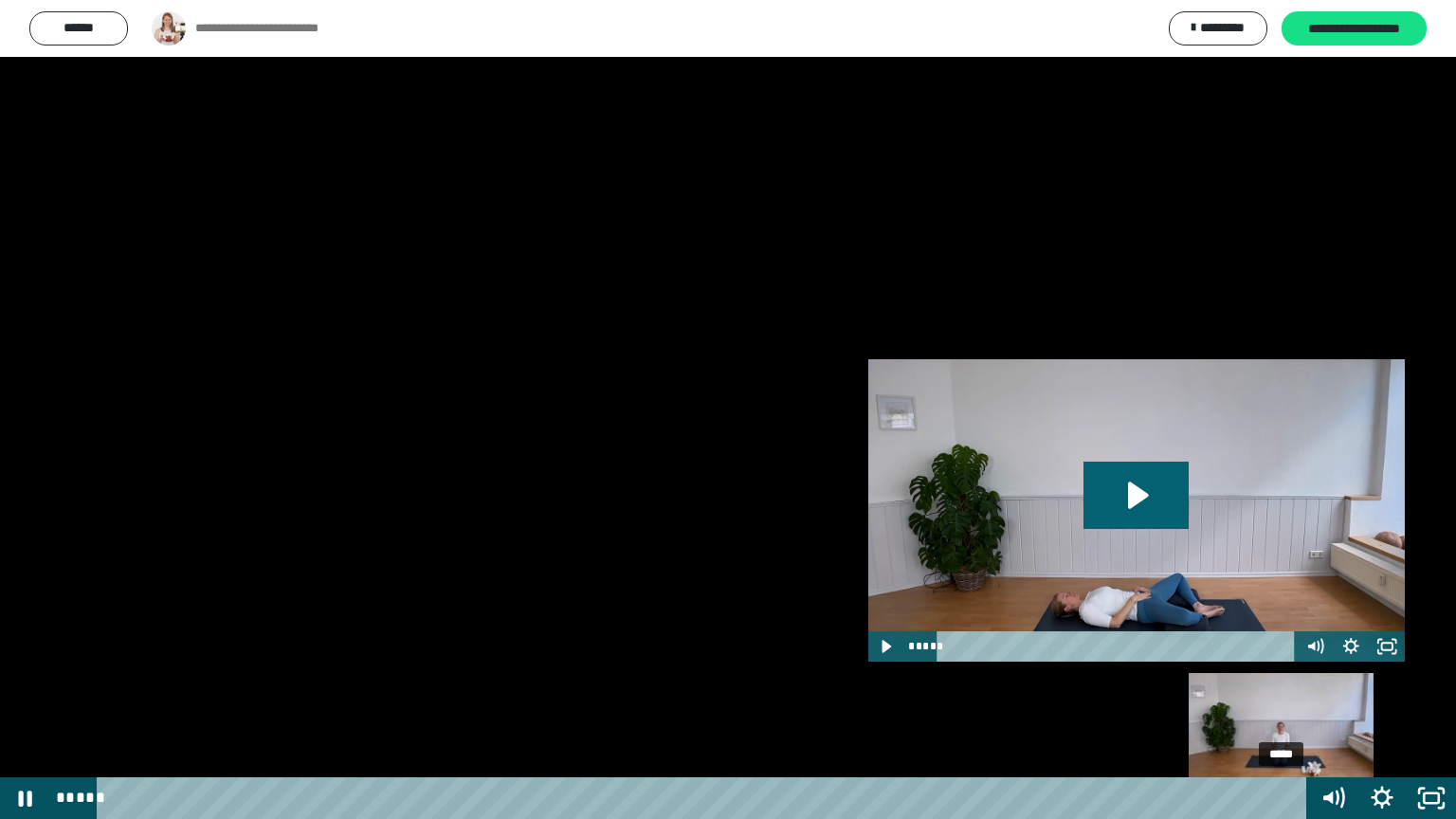 click on "*****" at bounding box center [705, 798] 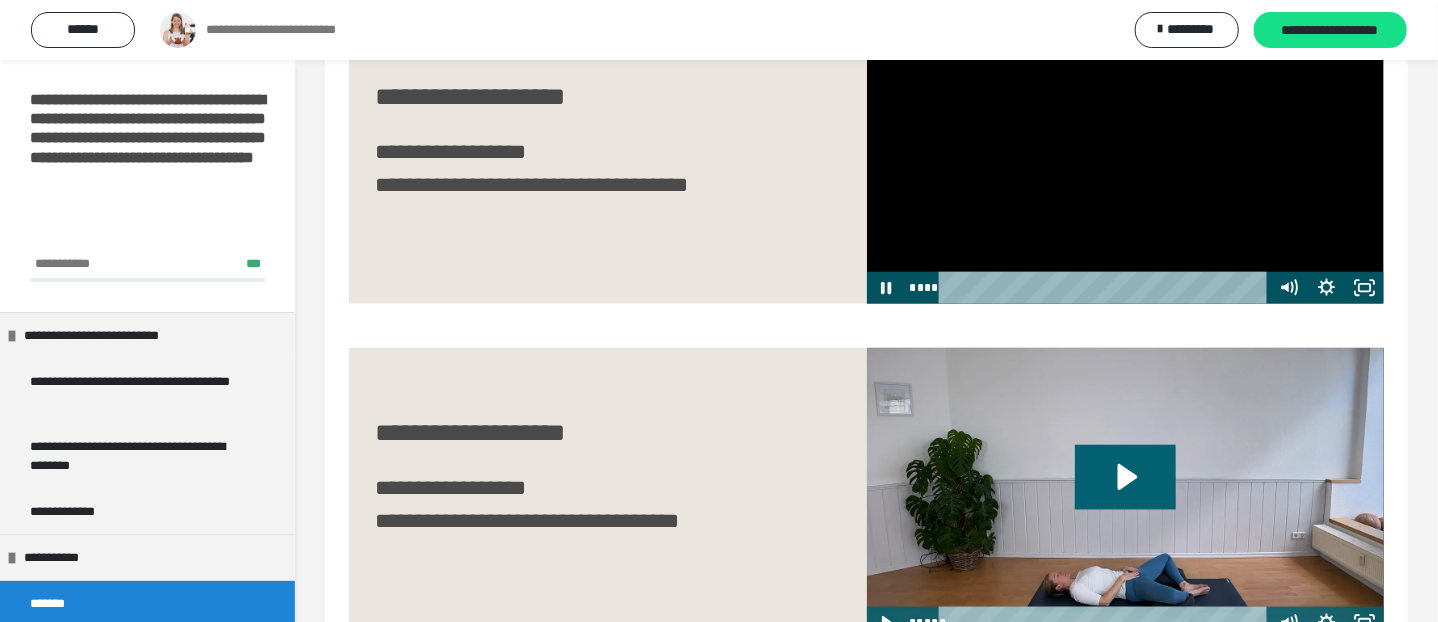 click at bounding box center (1126, 158) 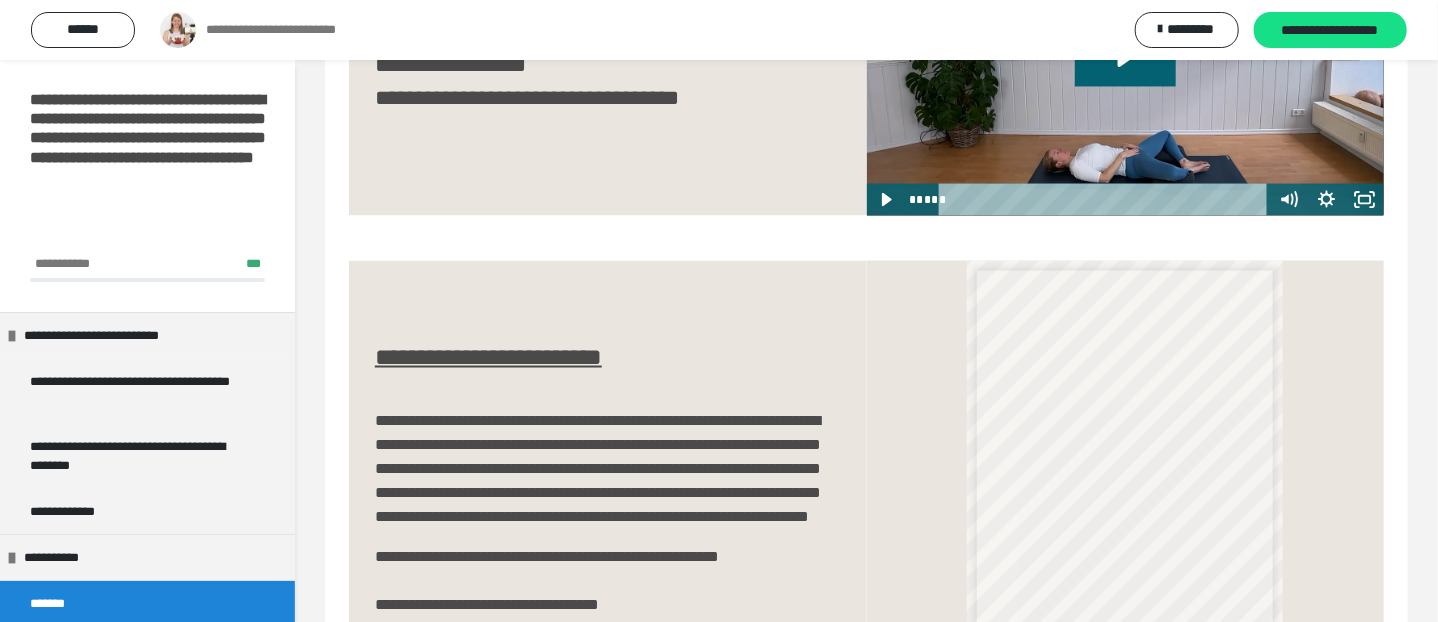 scroll, scrollTop: 1166, scrollLeft: 0, axis: vertical 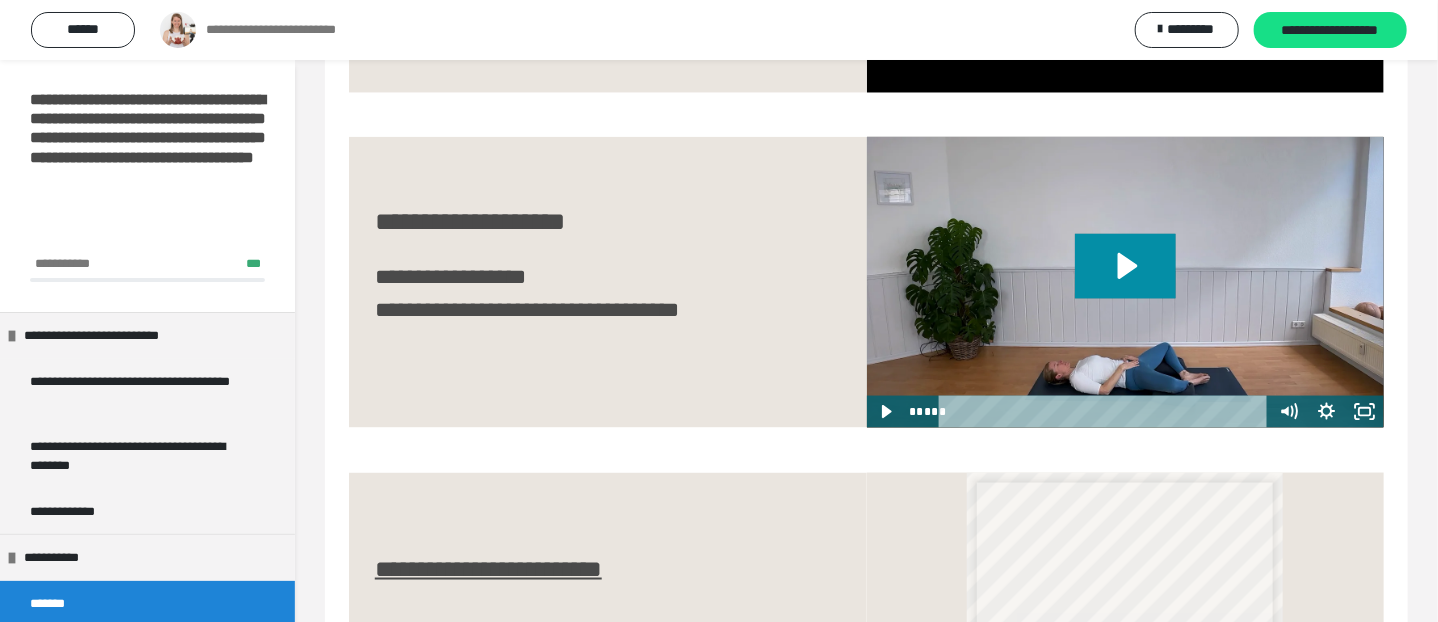 click 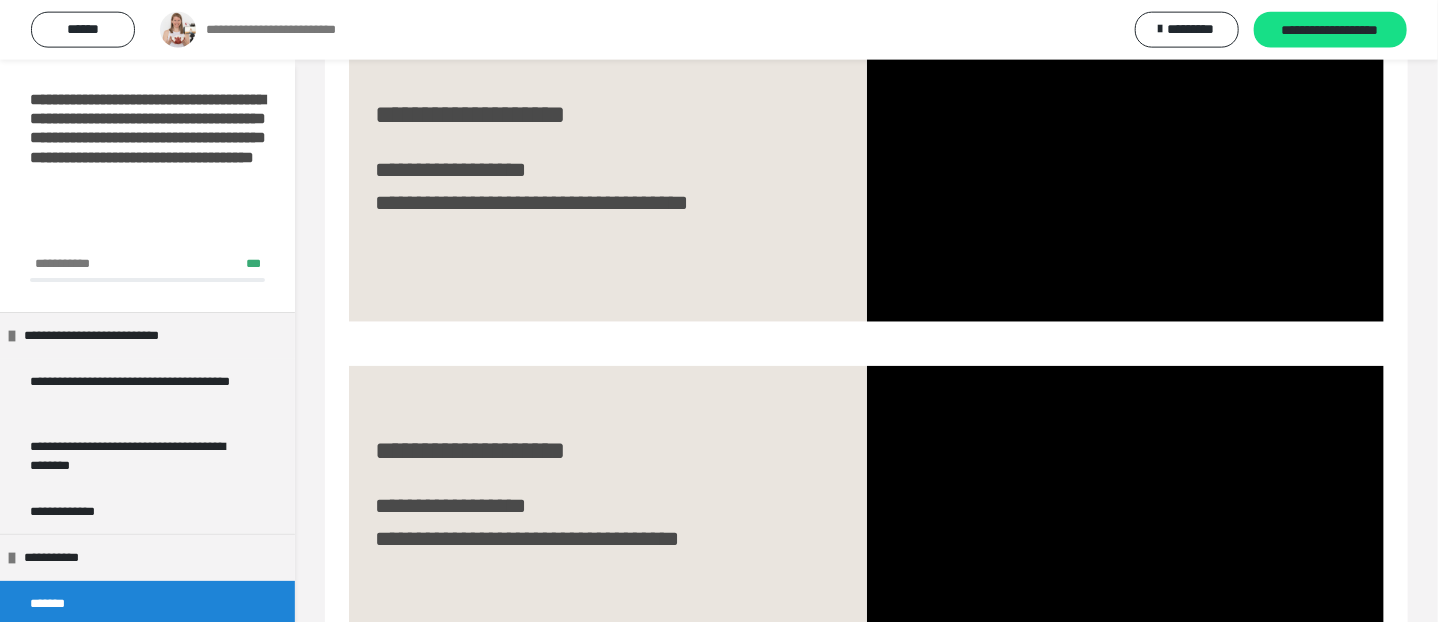 scroll, scrollTop: 1056, scrollLeft: 0, axis: vertical 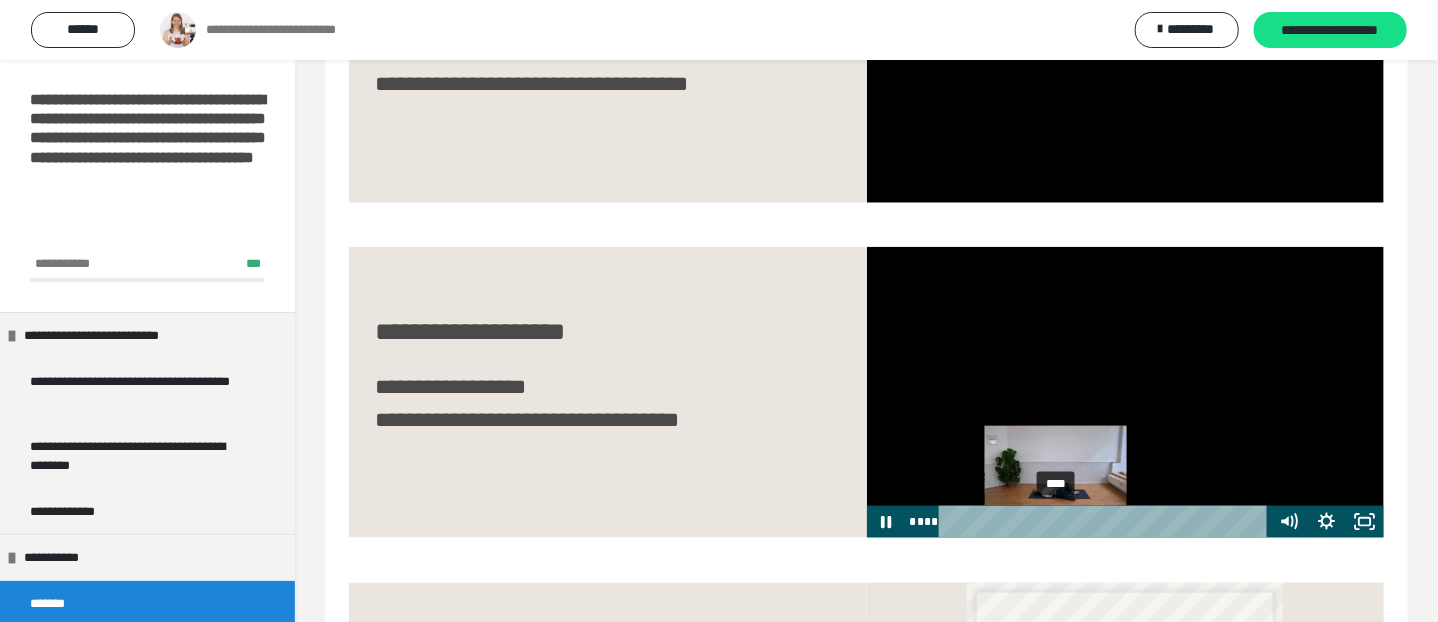 click on "****" at bounding box center (1107, 522) 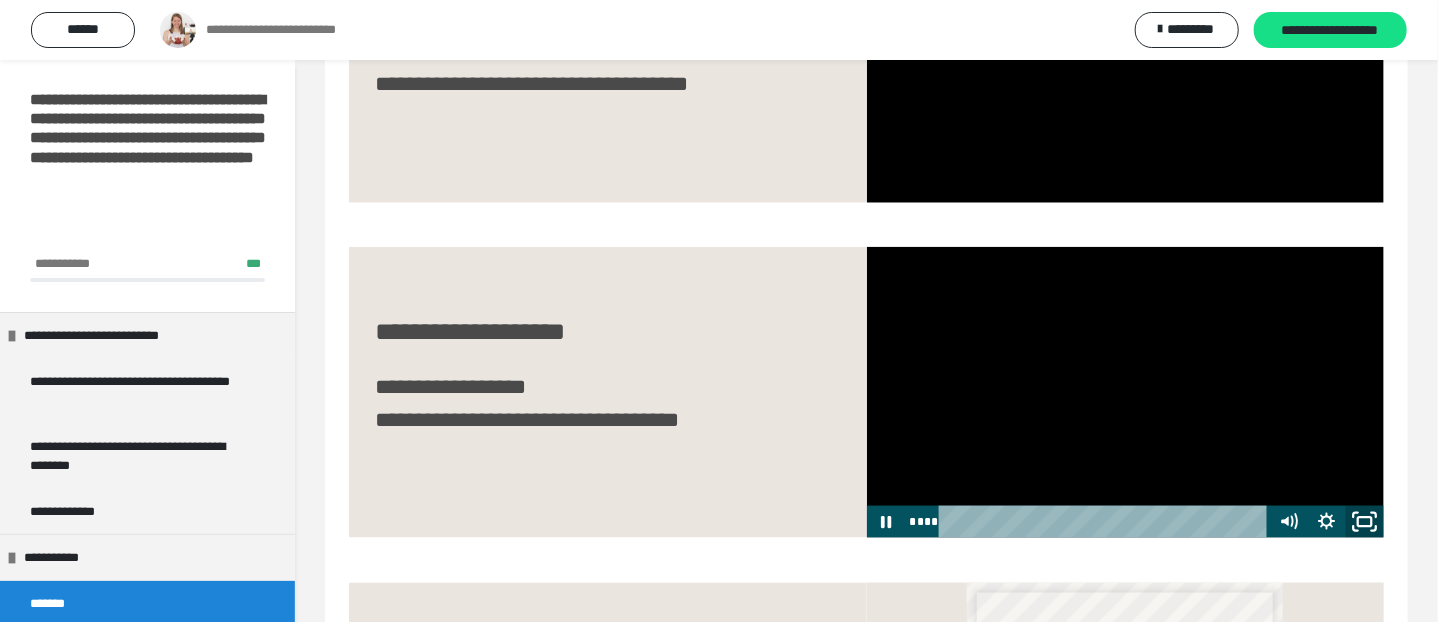 click 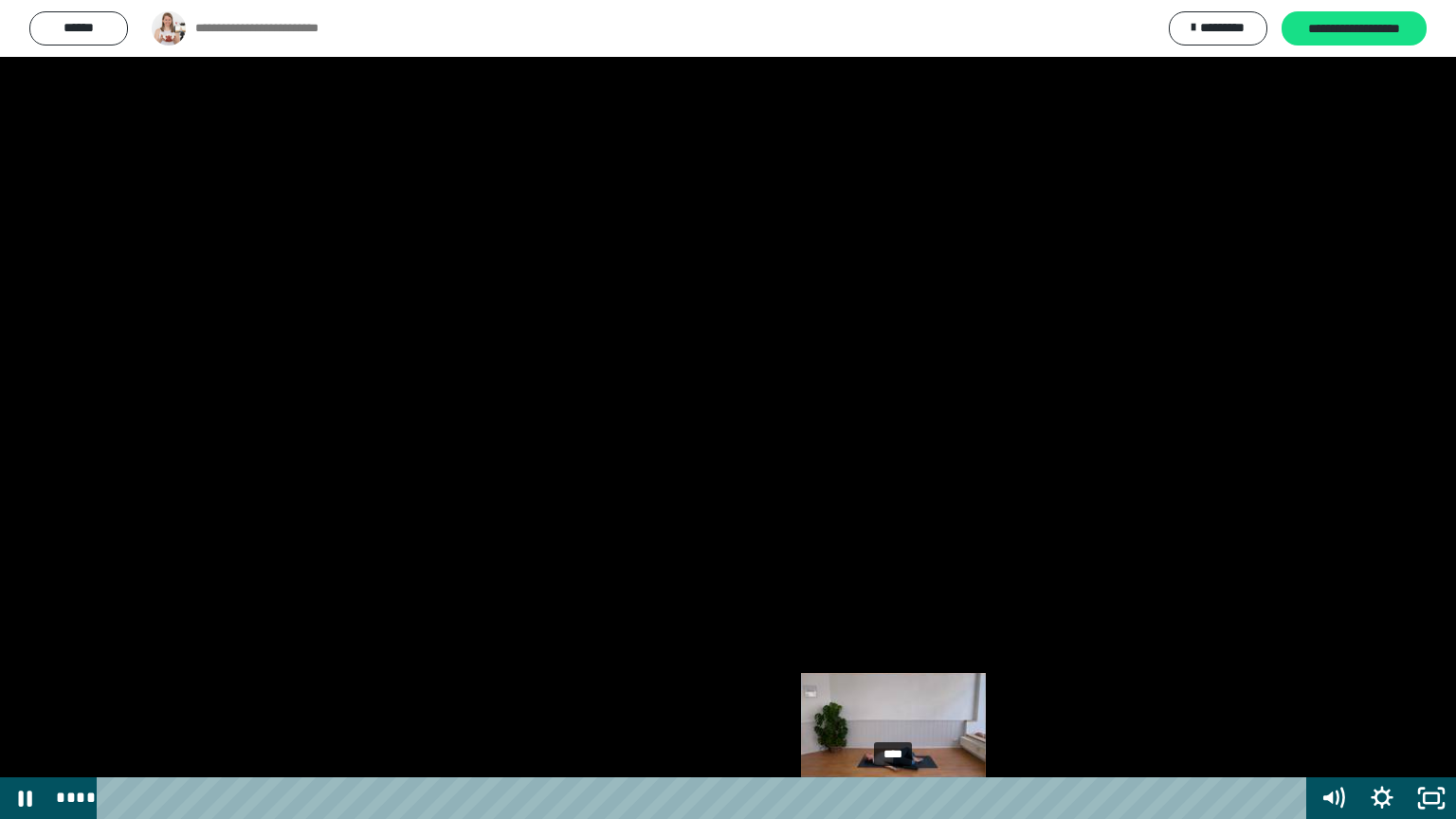 click on "****" at bounding box center [705, 798] 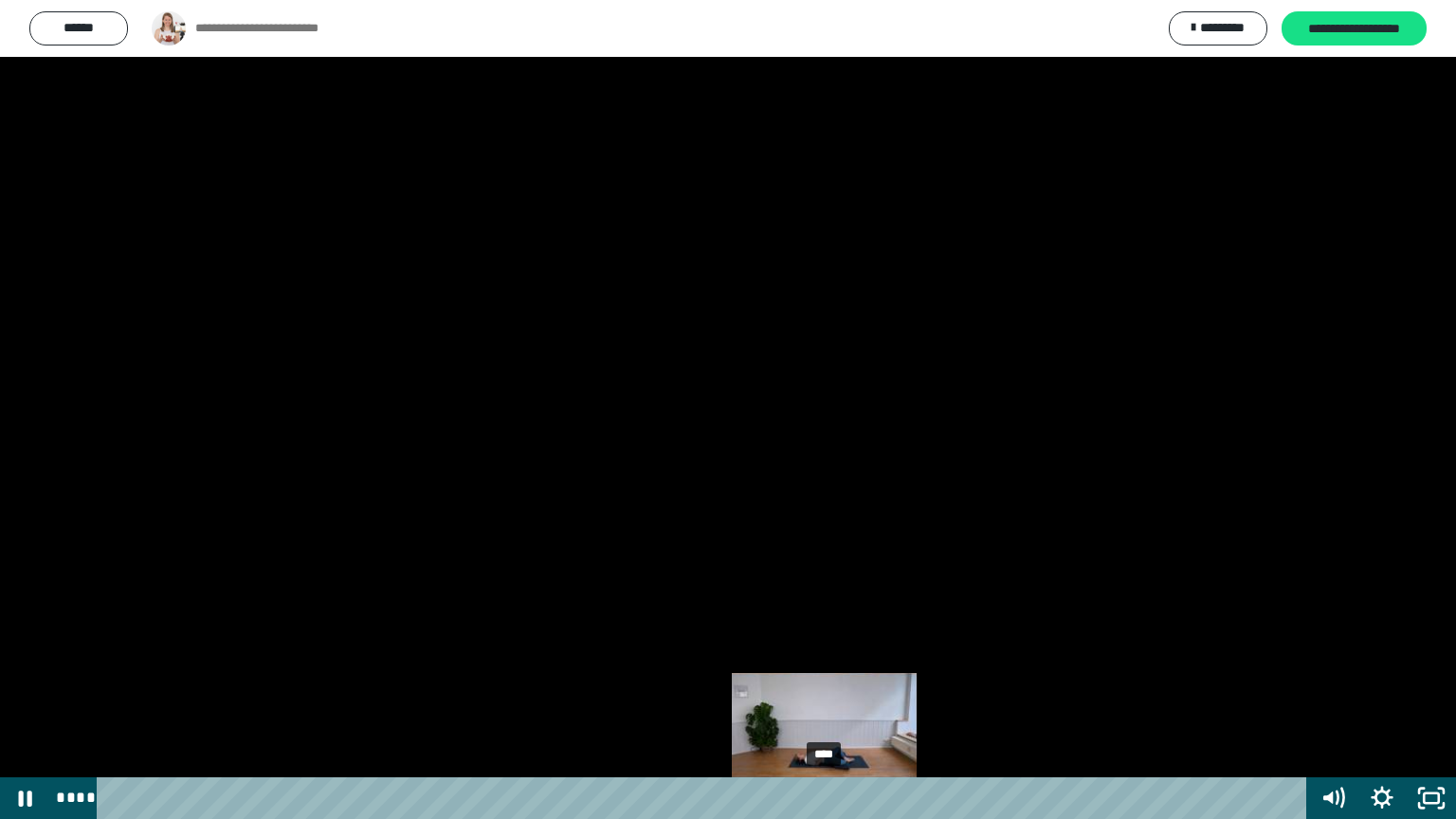 click on "****" at bounding box center [705, 798] 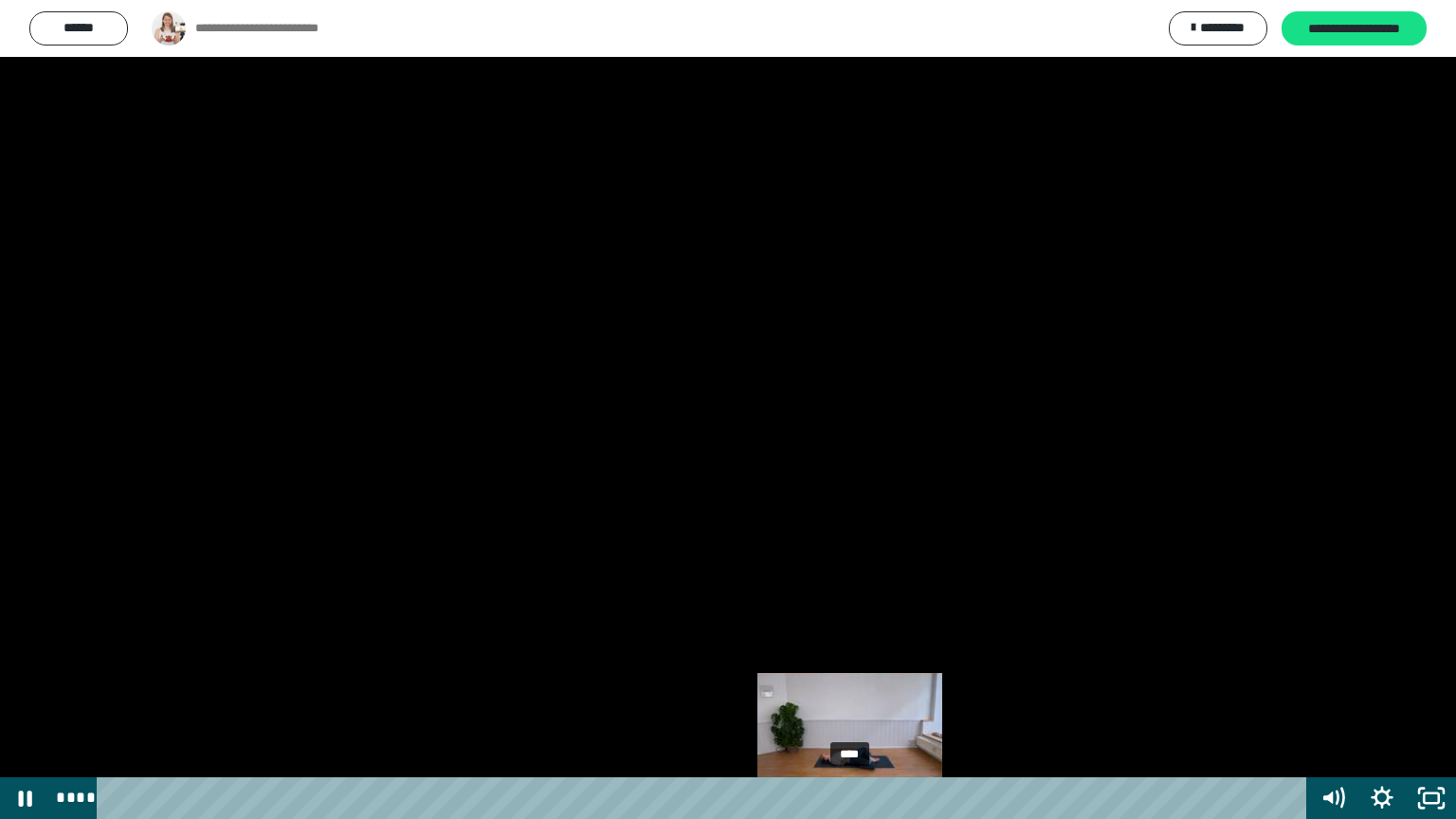 click on "****" at bounding box center [705, 798] 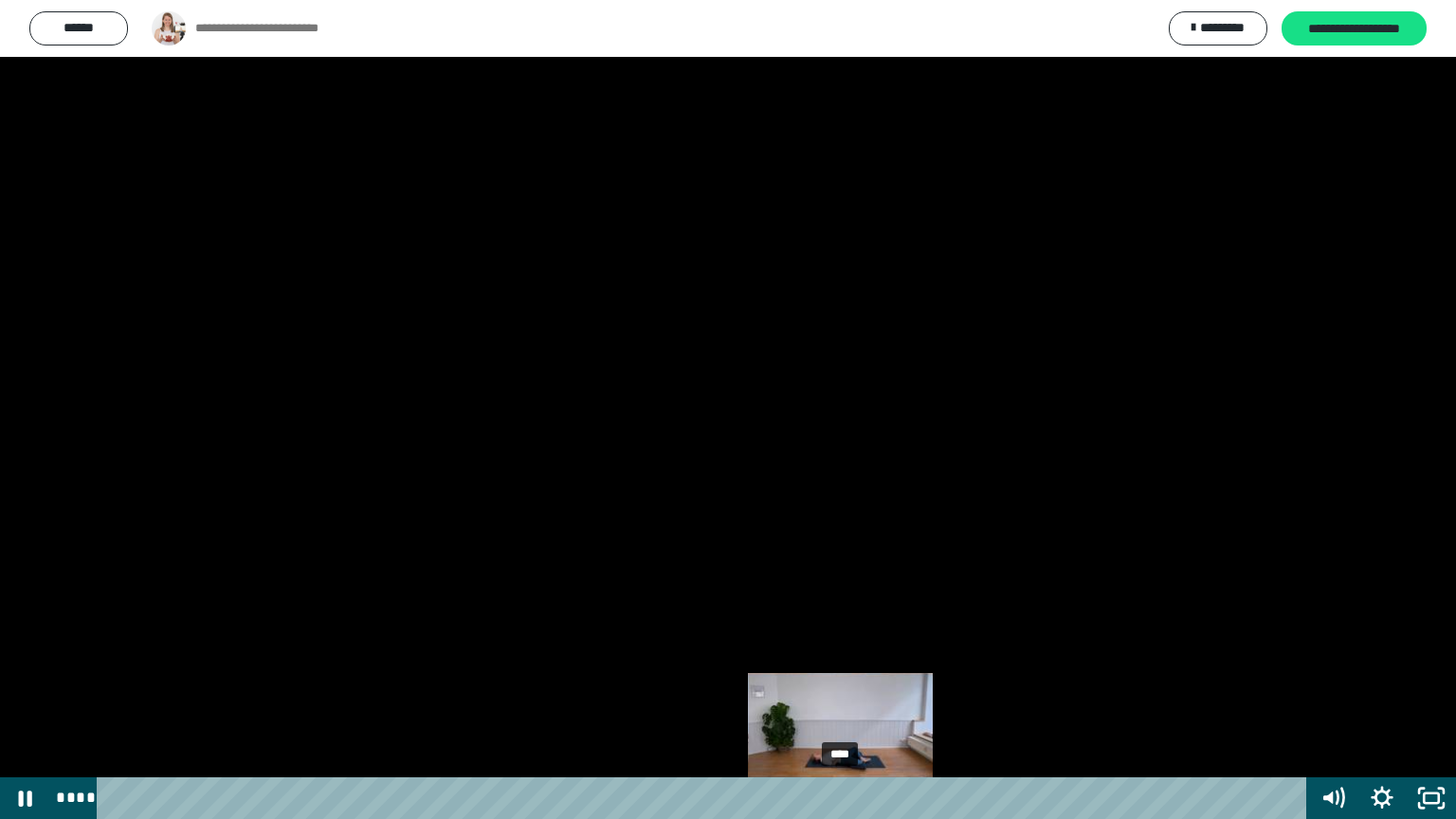 click on "****" at bounding box center [705, 798] 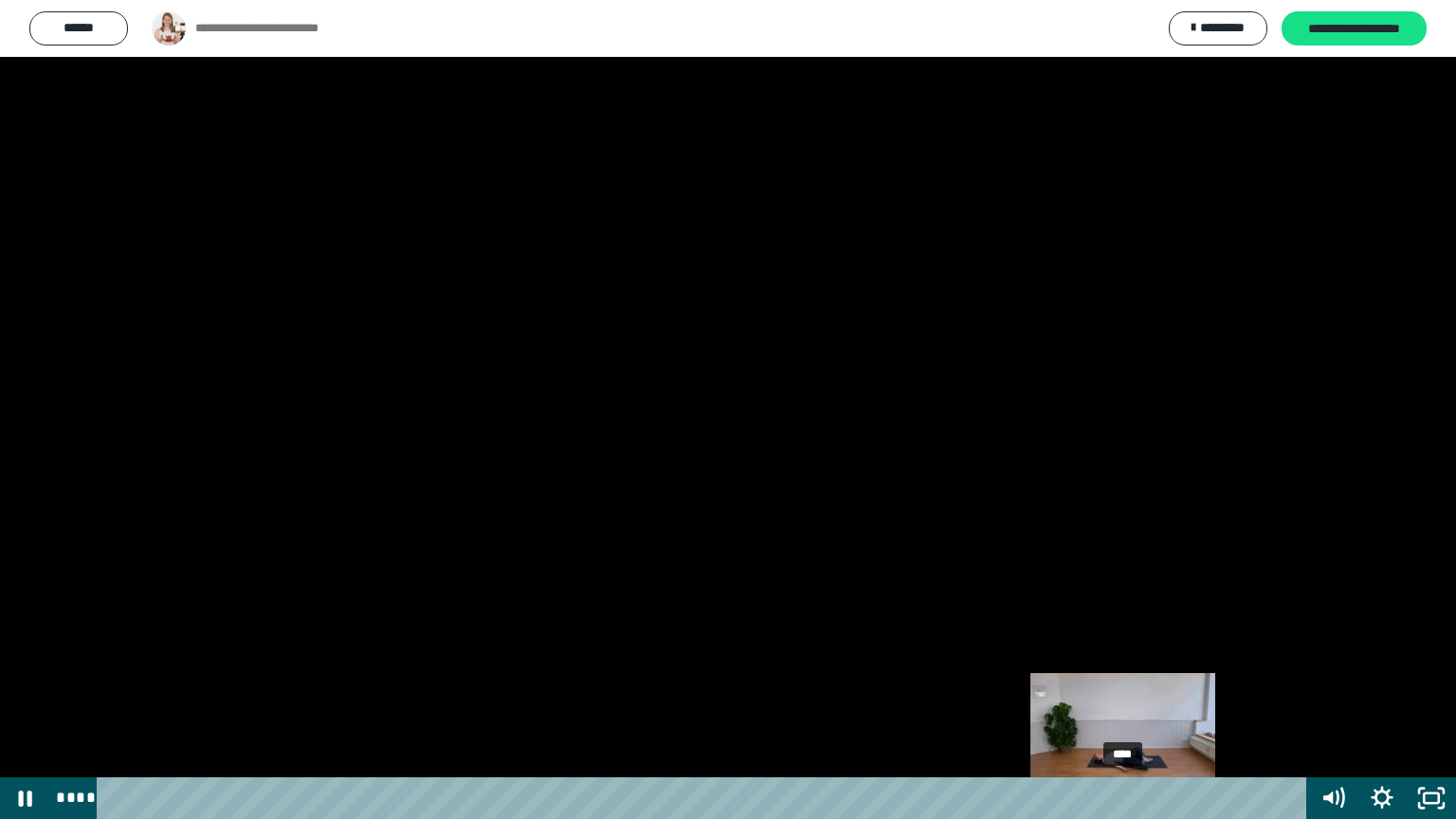 click on "****" at bounding box center (705, 798) 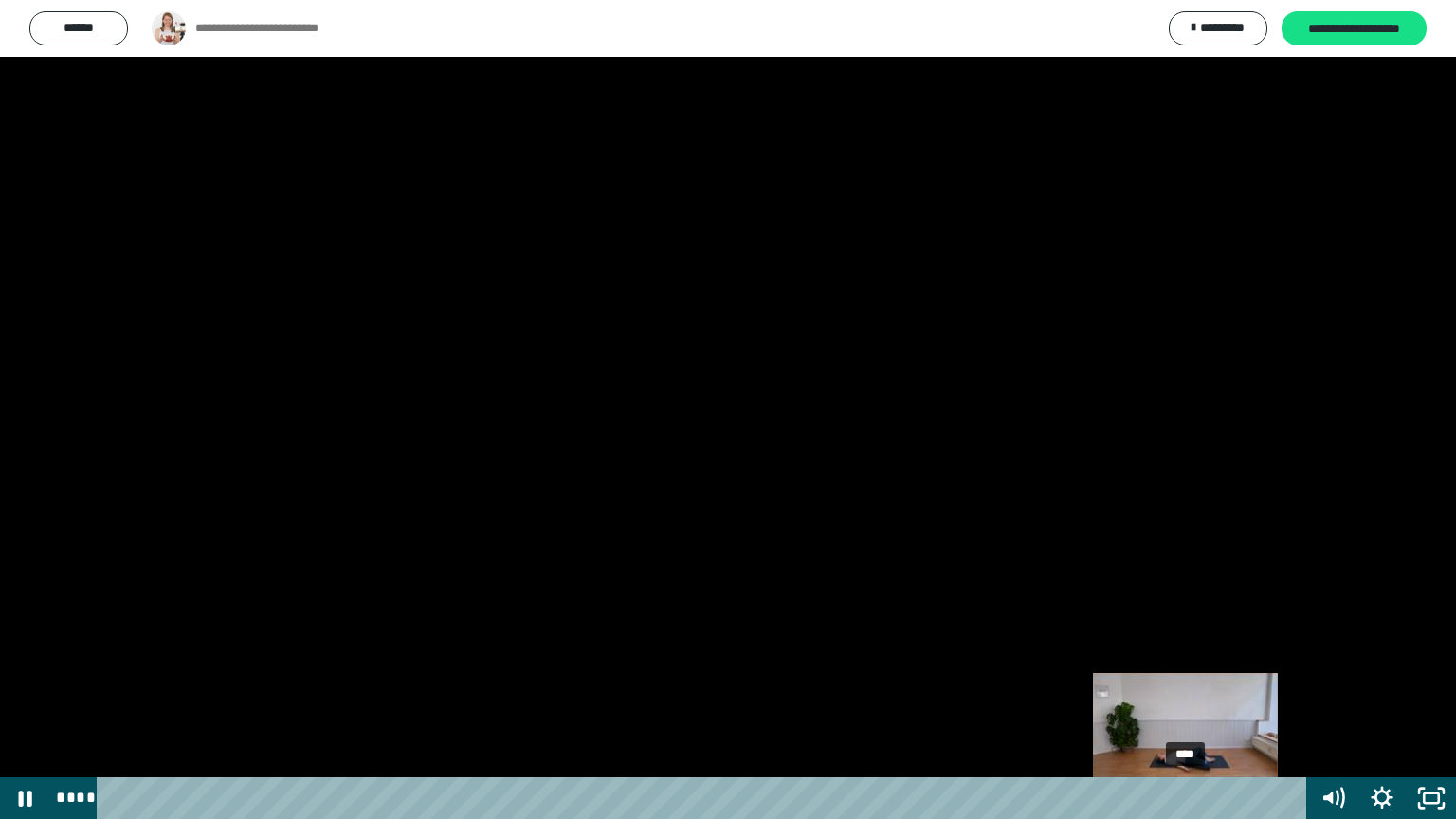 click on "****" at bounding box center (705, 798) 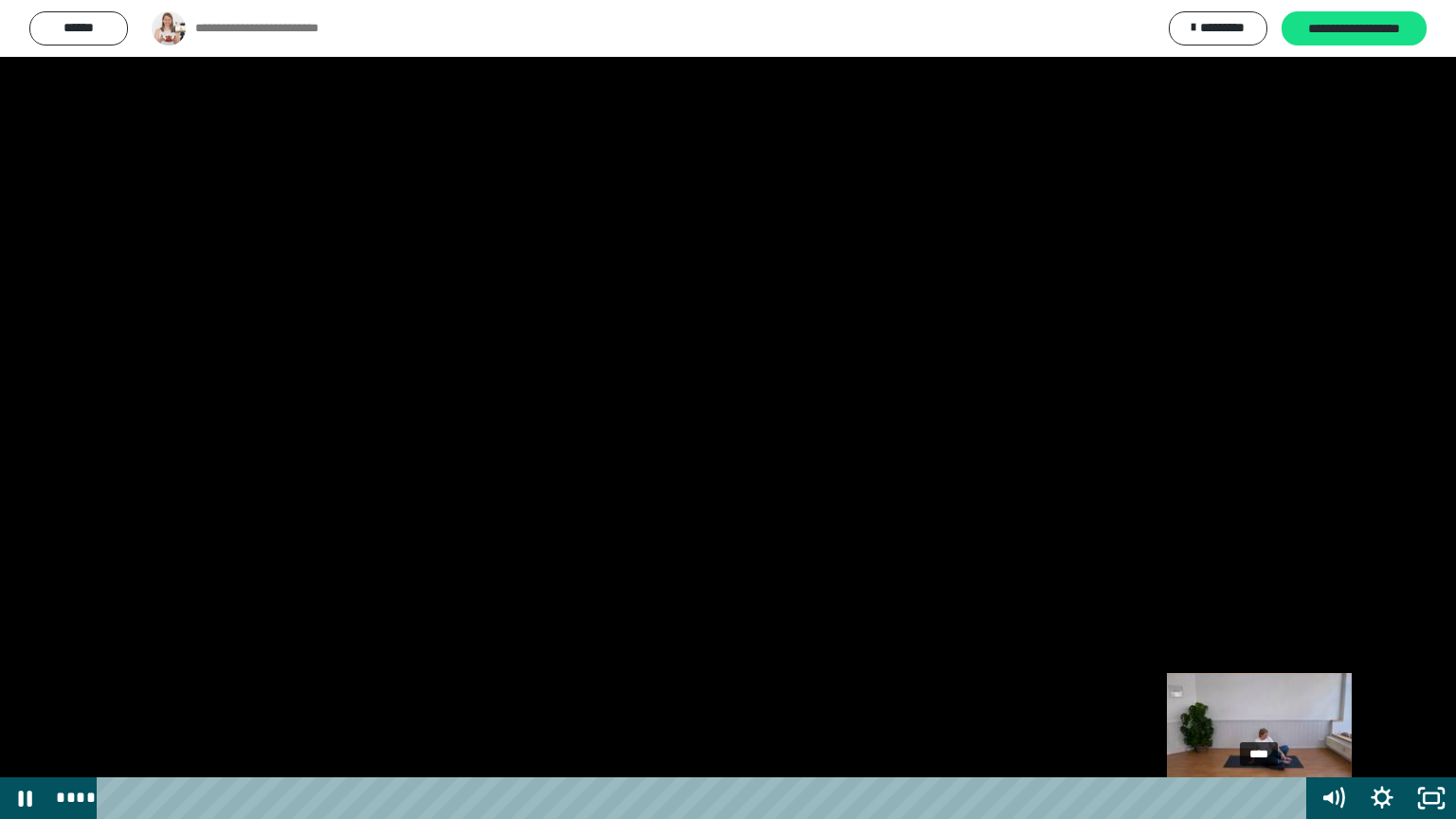 click on "****" at bounding box center [705, 798] 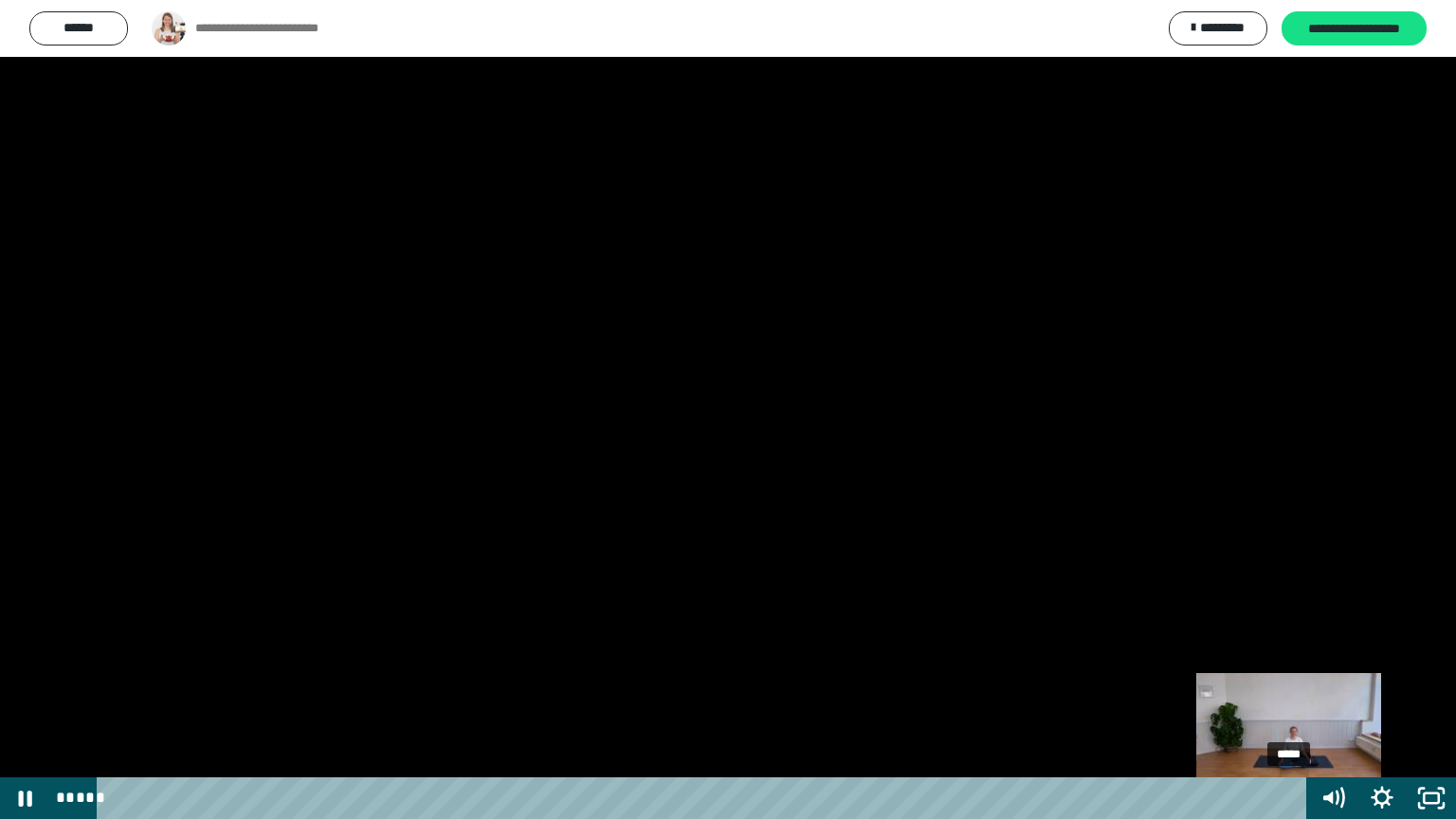 click on "*****" at bounding box center (705, 798) 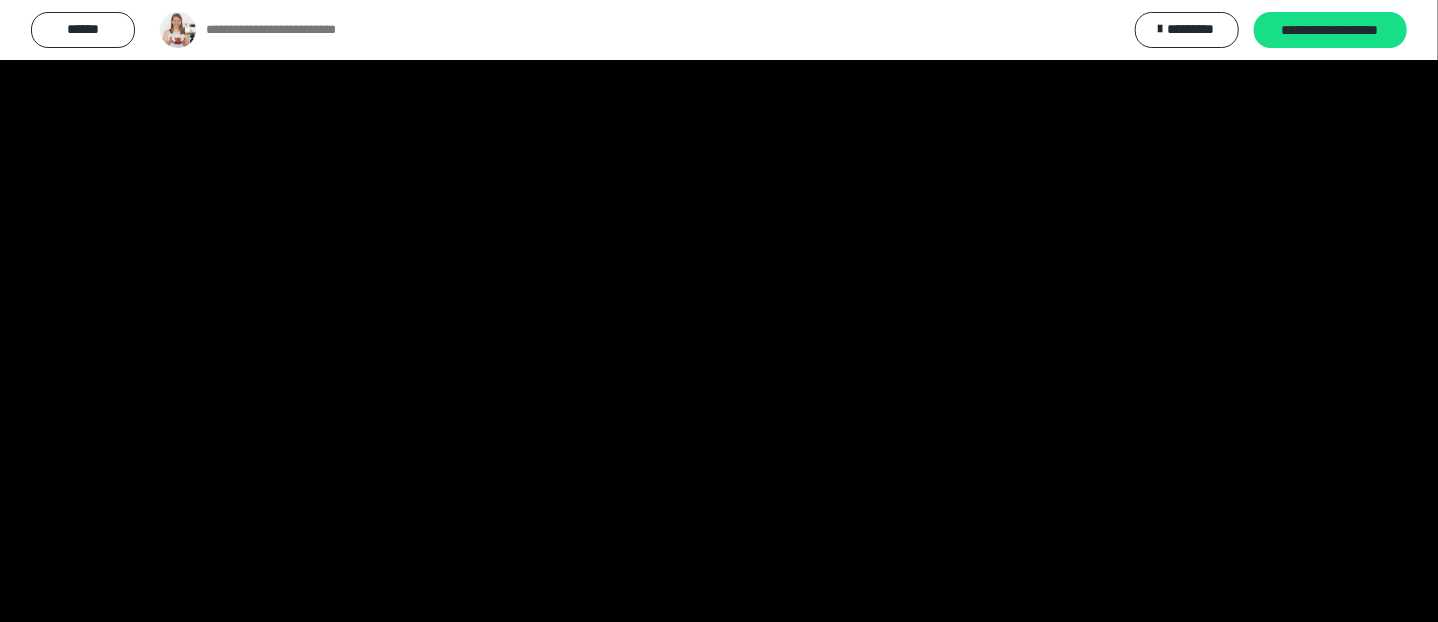 scroll, scrollTop: 1900, scrollLeft: 0, axis: vertical 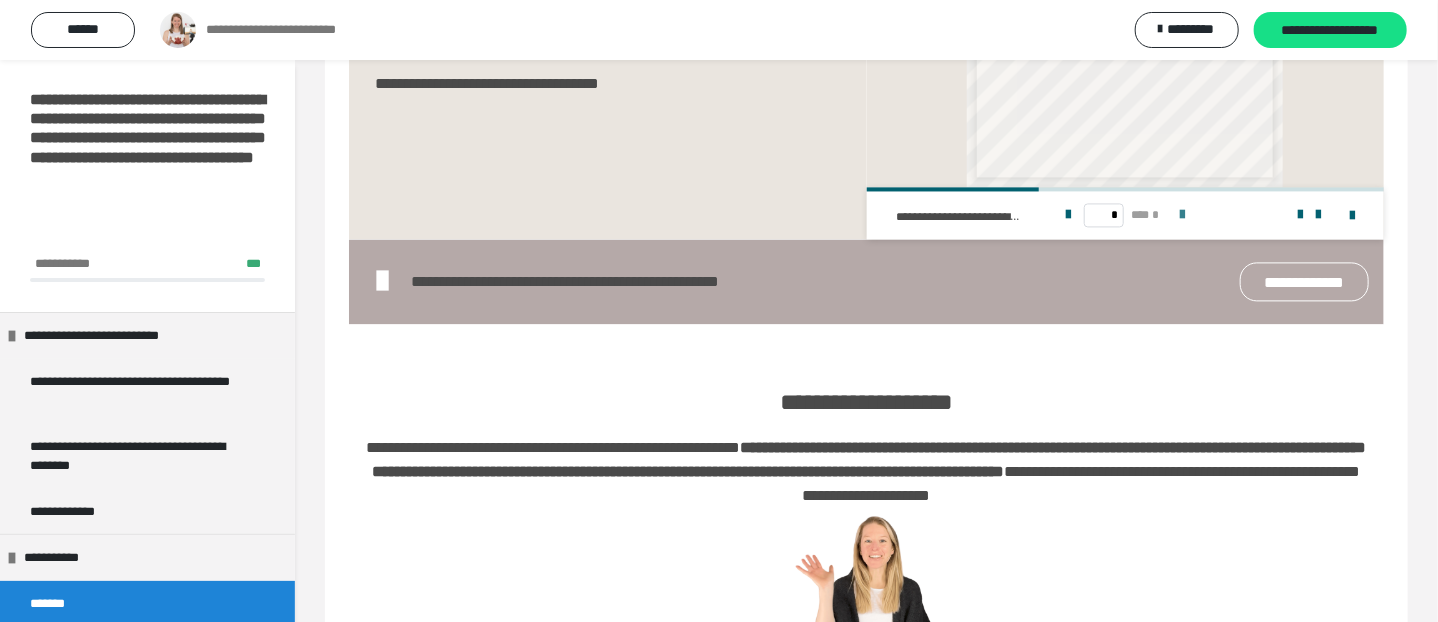 click at bounding box center (1182, 215) 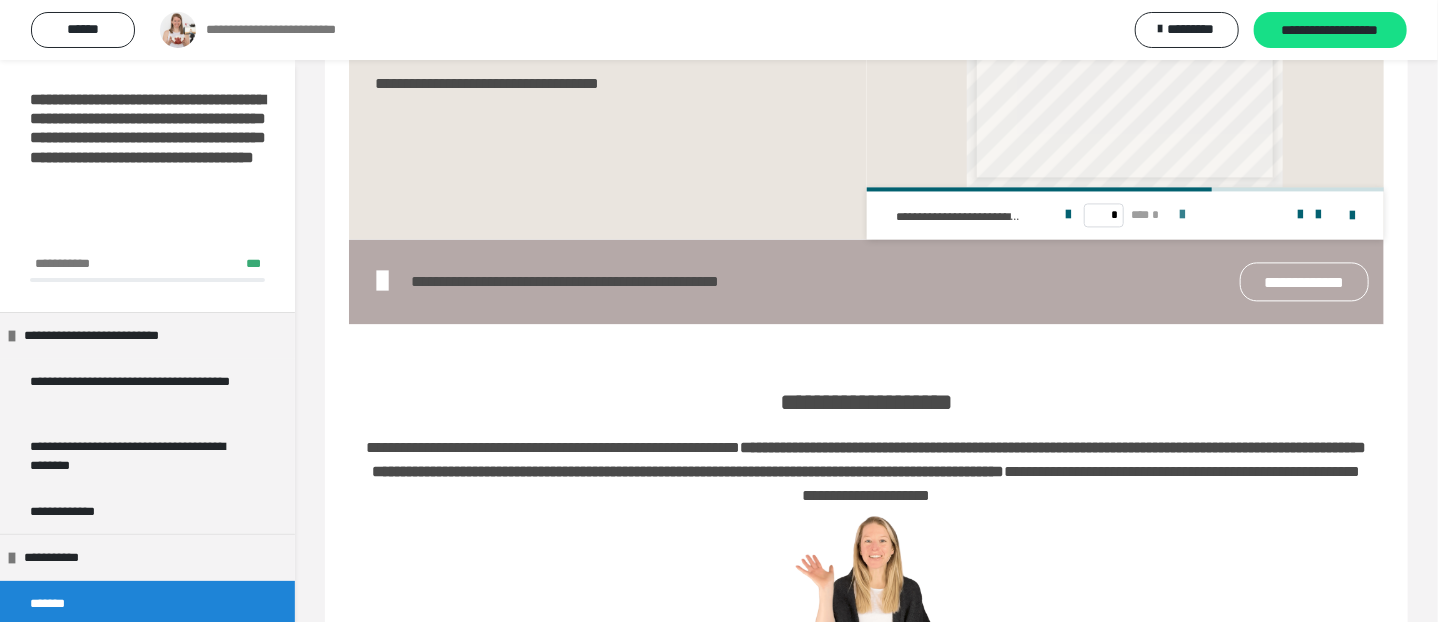 click at bounding box center [1182, 215] 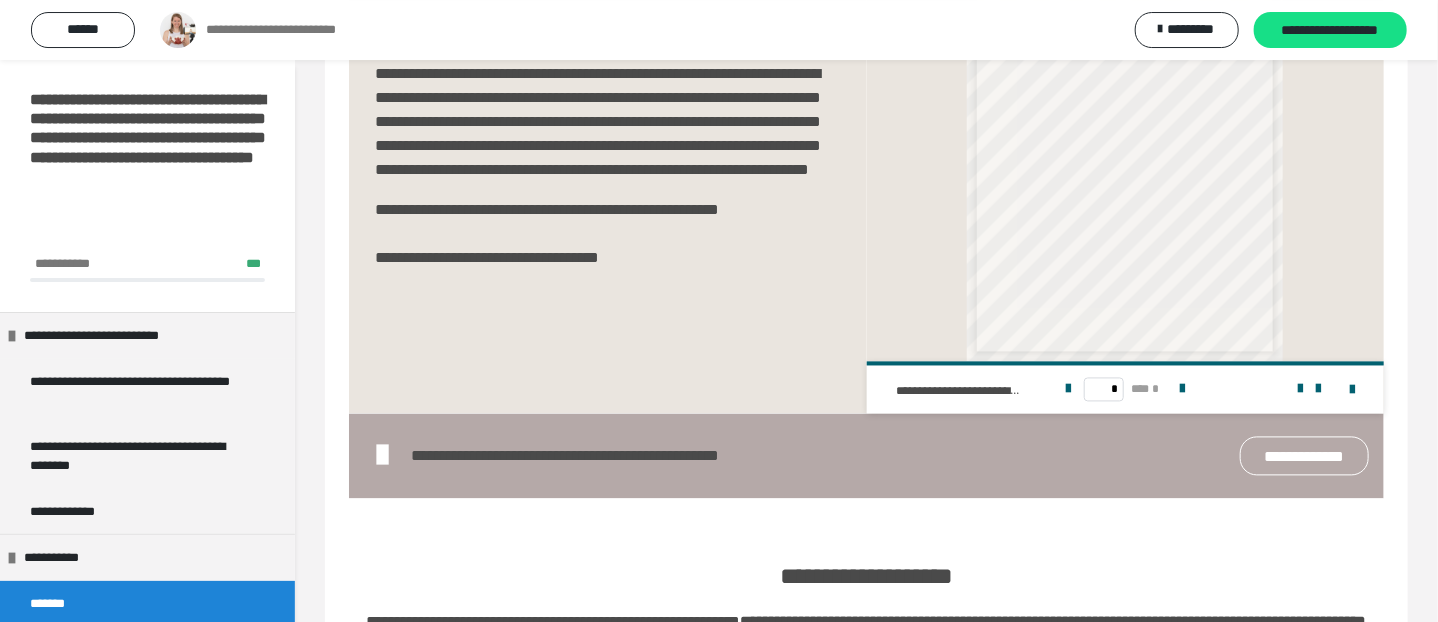 scroll, scrollTop: 1467, scrollLeft: 0, axis: vertical 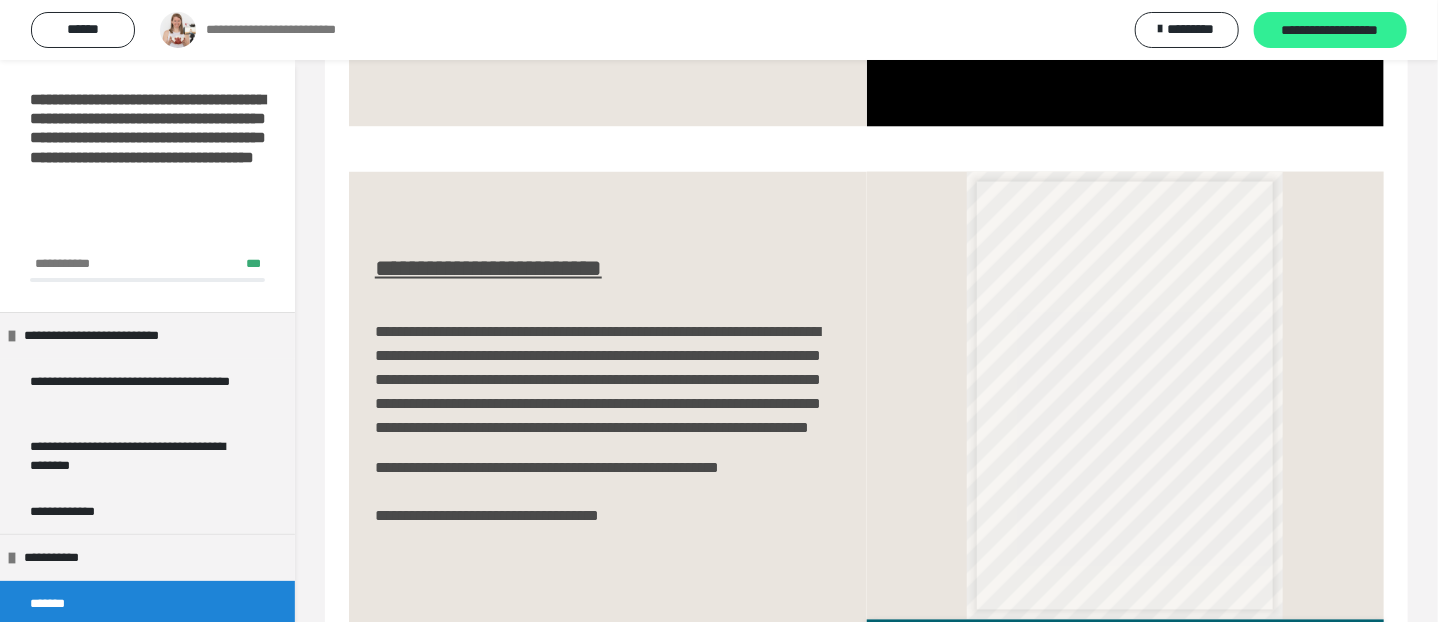 click on "**********" at bounding box center (1330, 31) 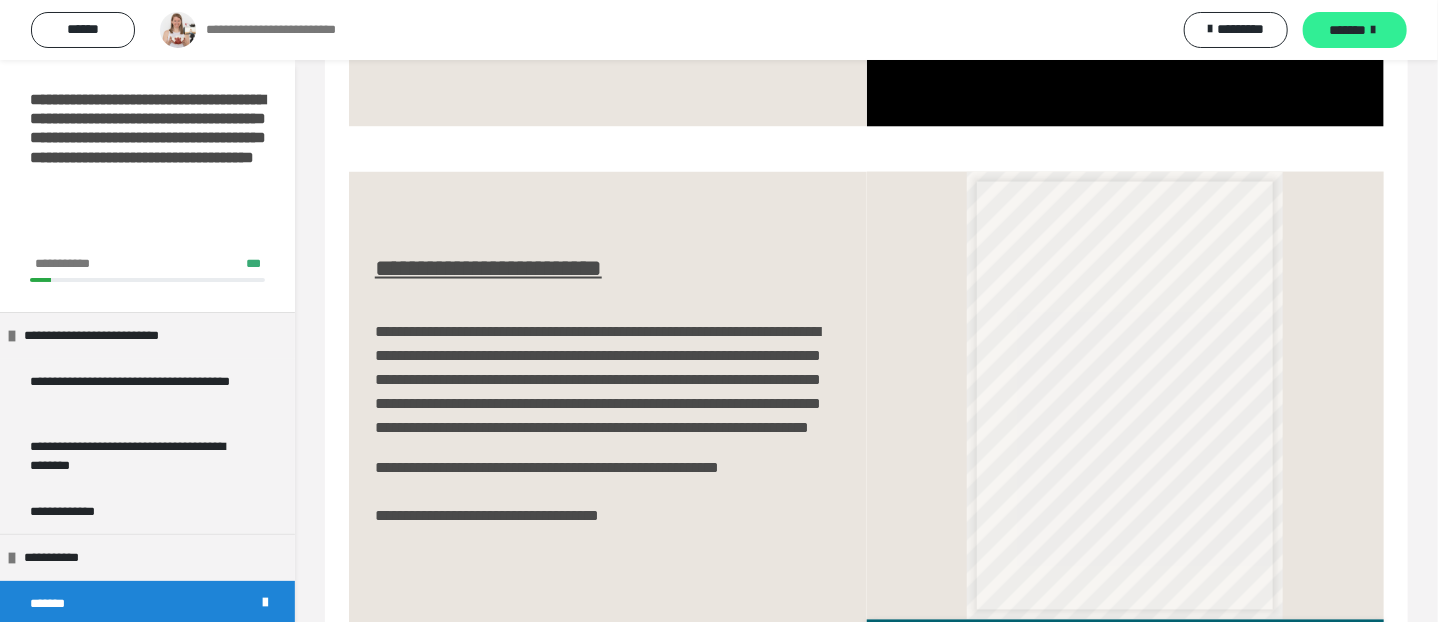click on "*******" at bounding box center (1348, 30) 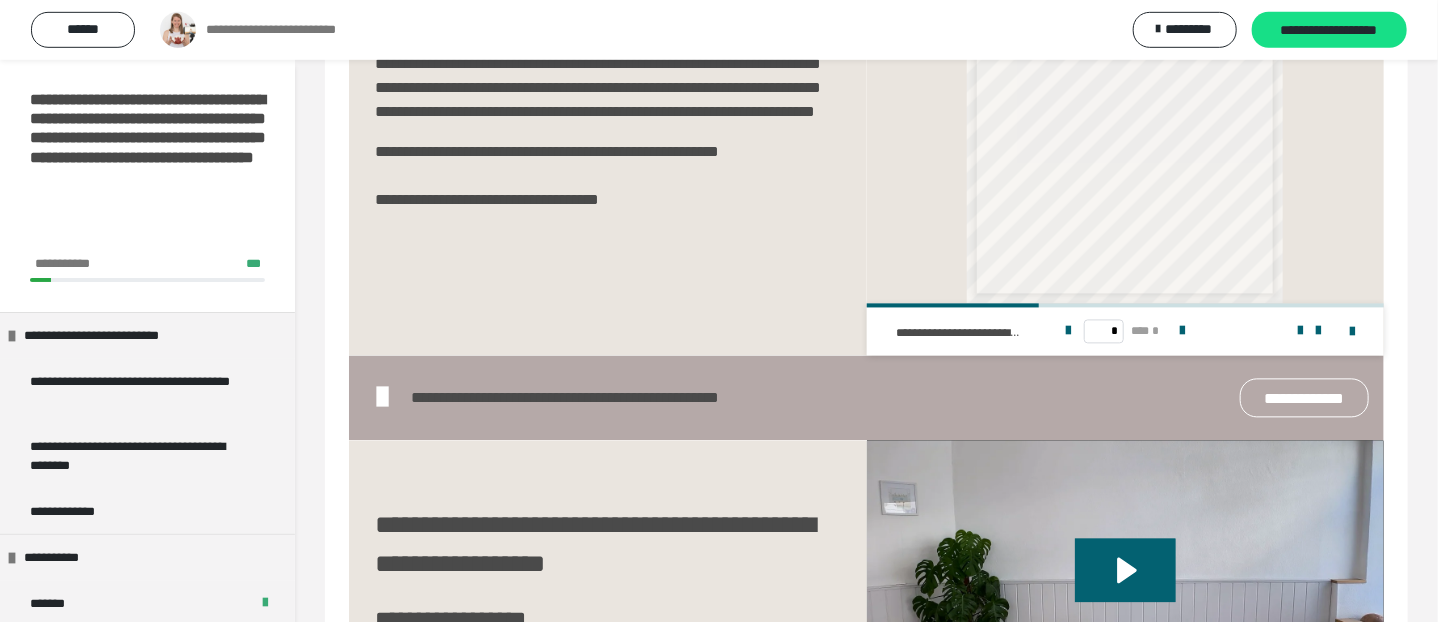 scroll, scrollTop: 2100, scrollLeft: 0, axis: vertical 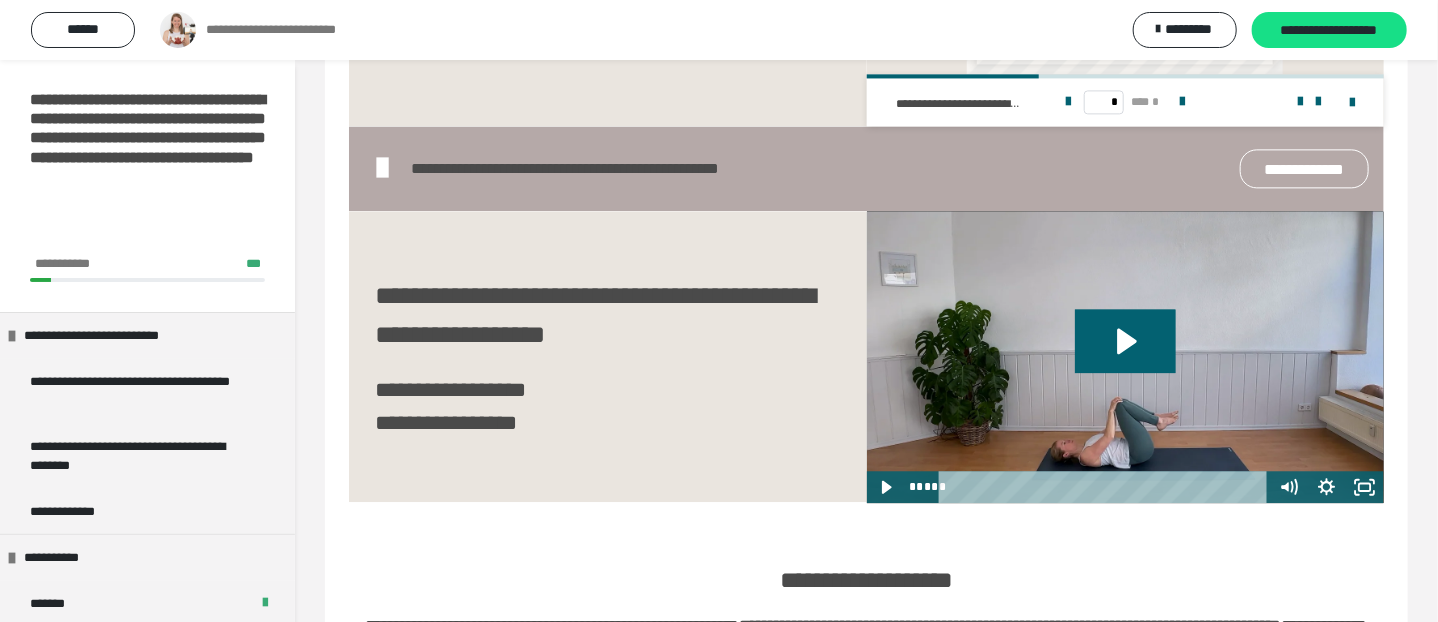 click on "**********" at bounding box center [1304, 169] 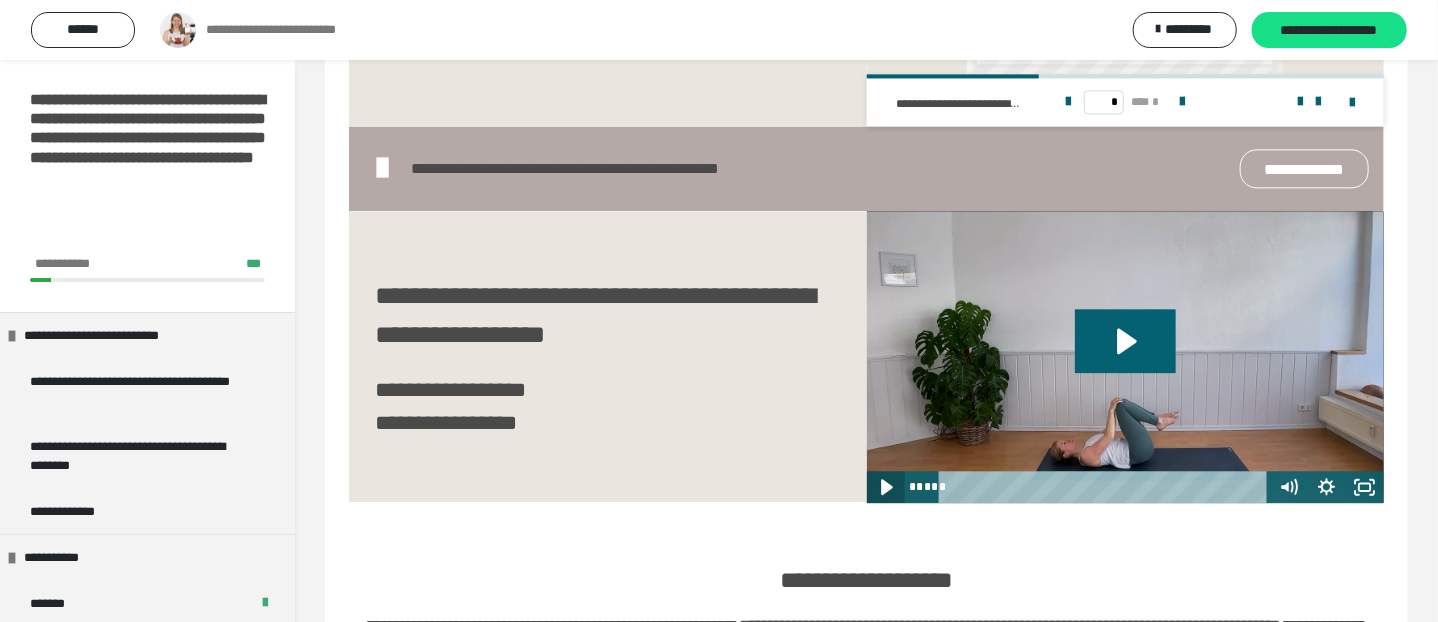 click 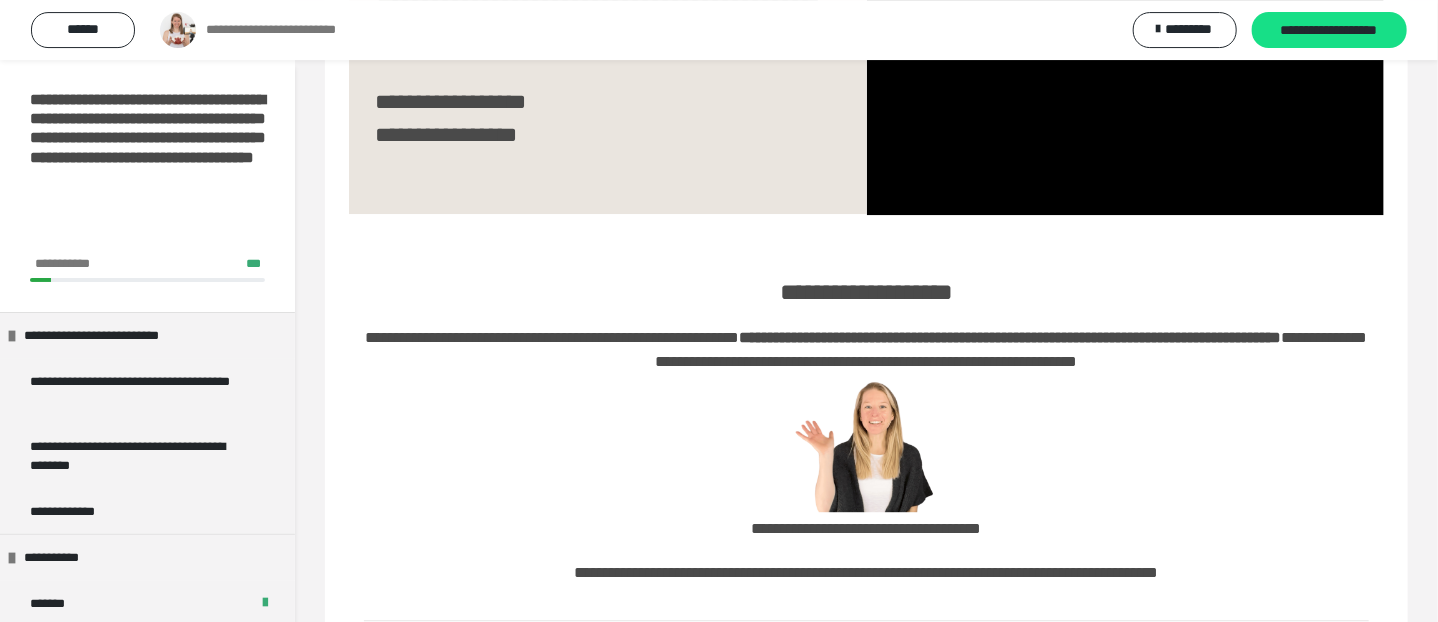 scroll, scrollTop: 2206, scrollLeft: 0, axis: vertical 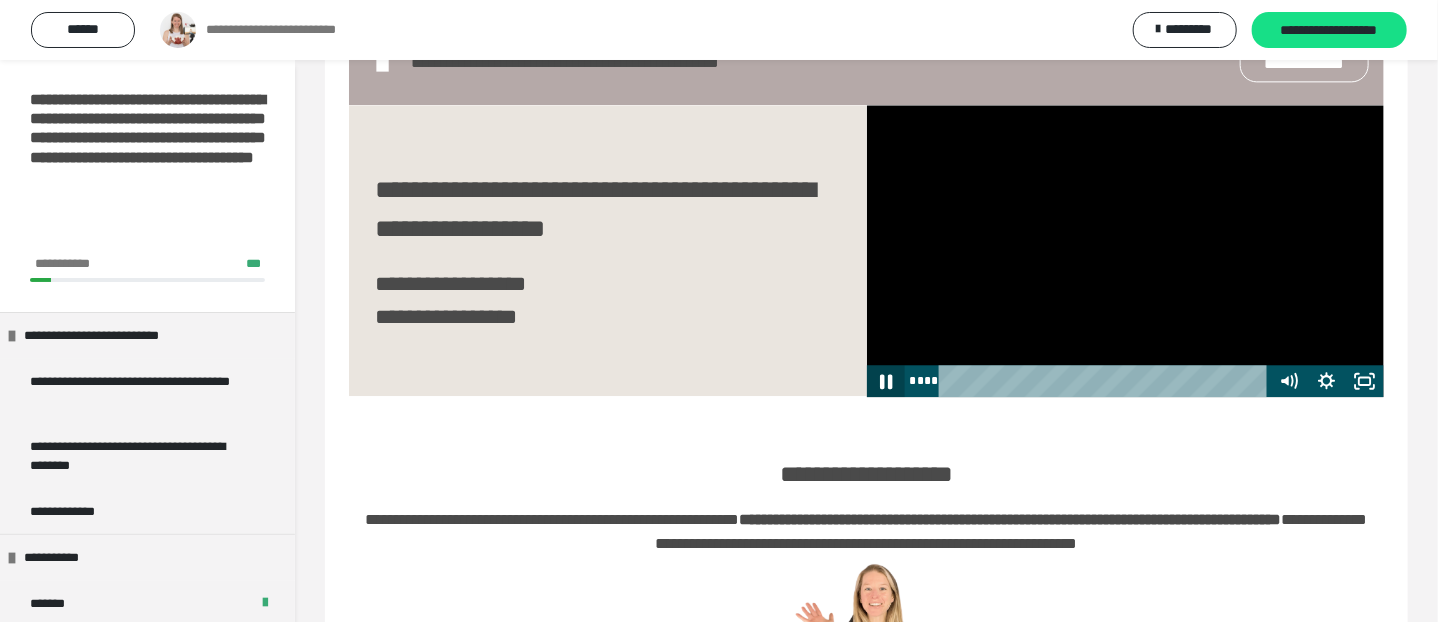 click 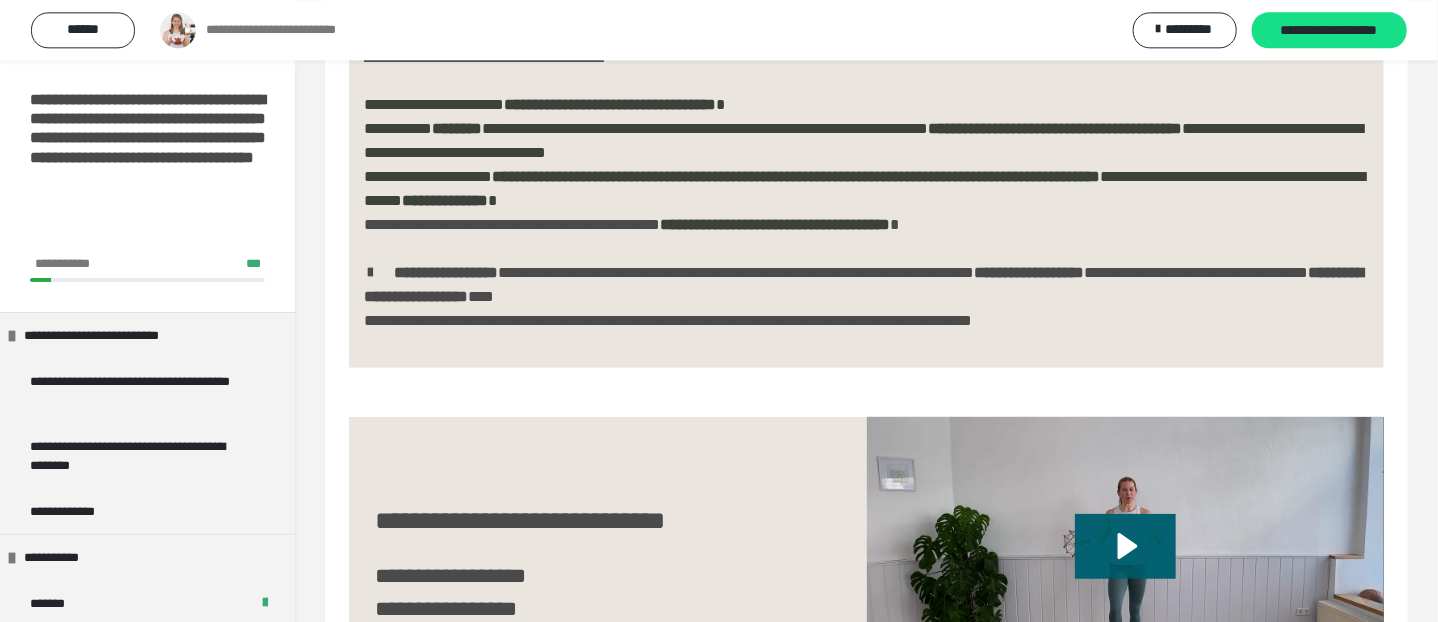 scroll, scrollTop: 739, scrollLeft: 0, axis: vertical 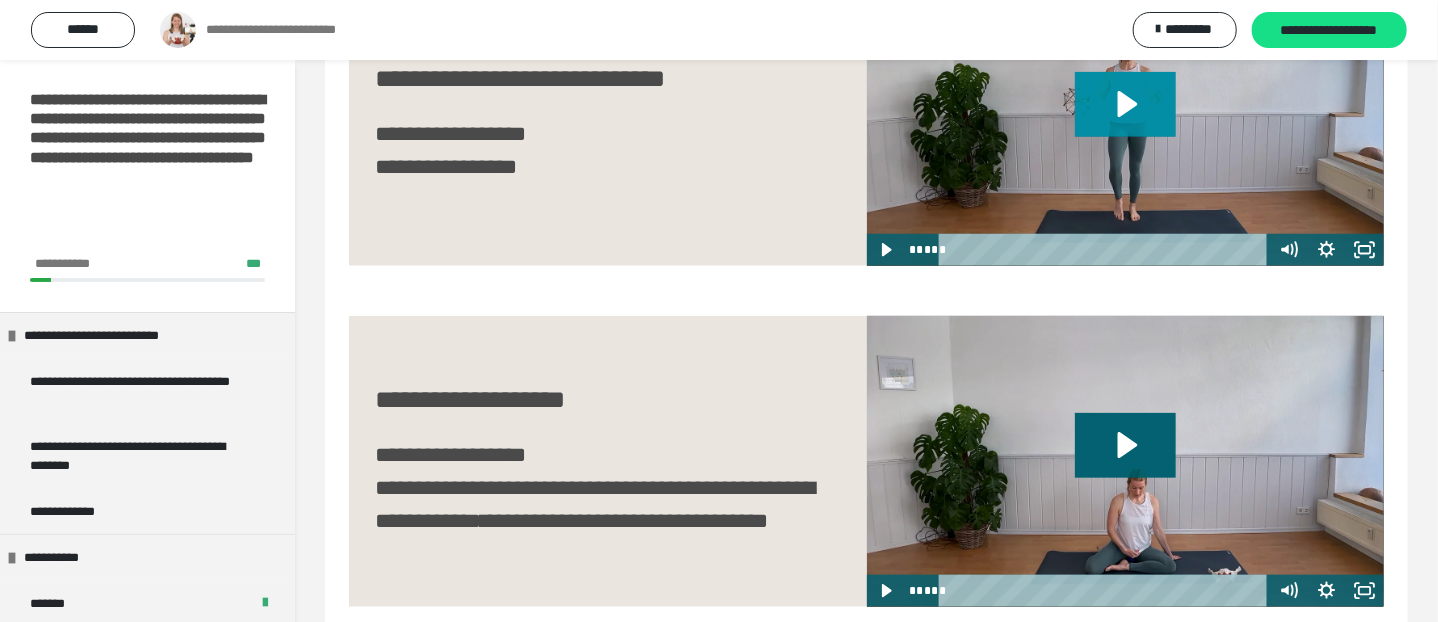 click 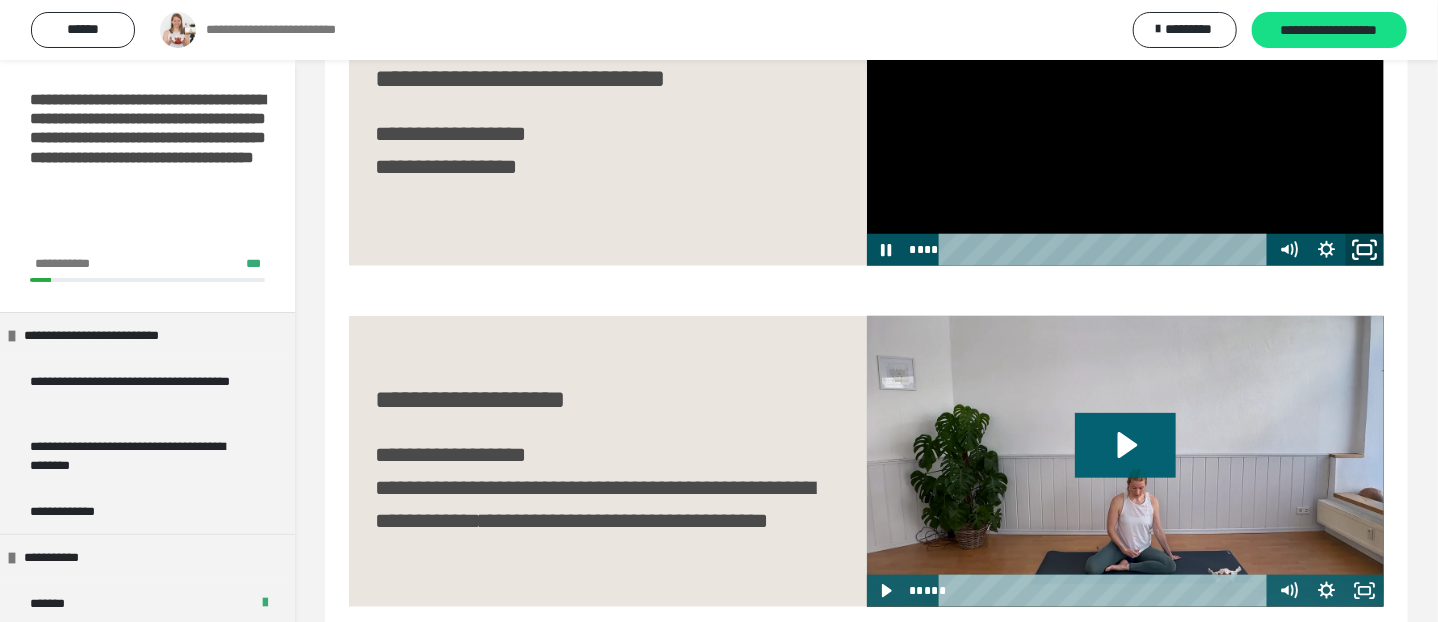 click 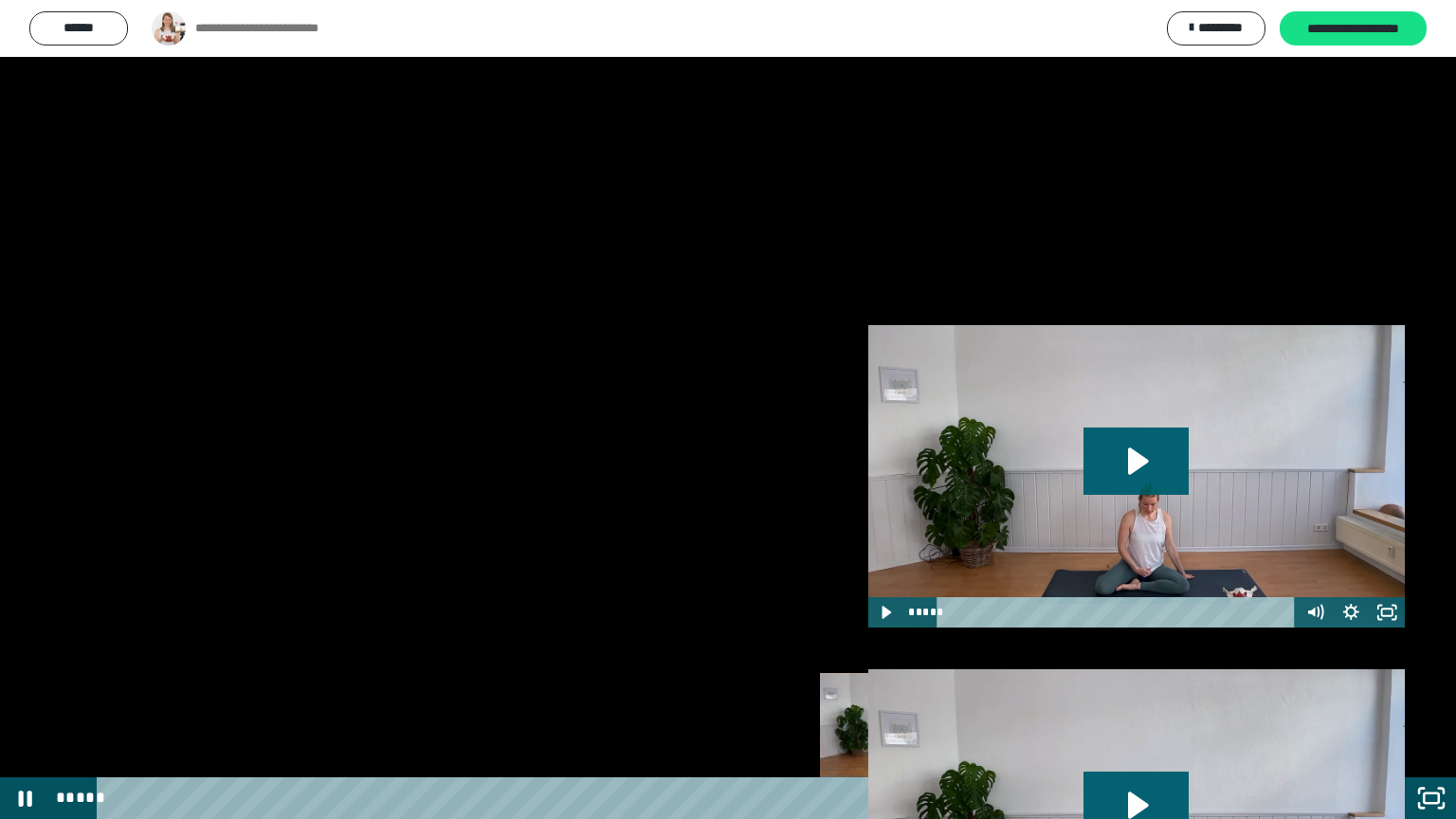 click on "*****" at bounding box center (705, 798) 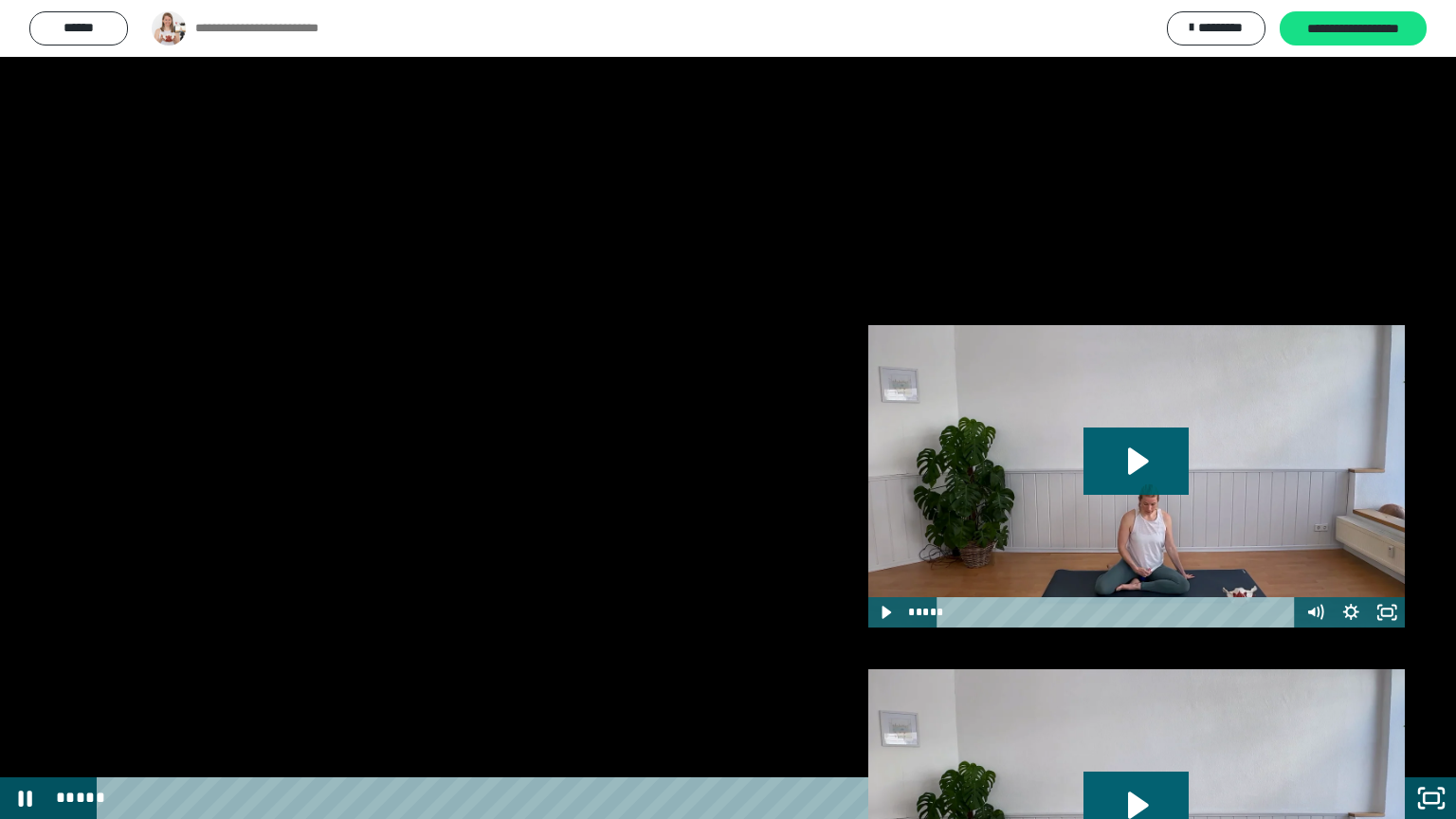 click on "*****" at bounding box center [705, 798] 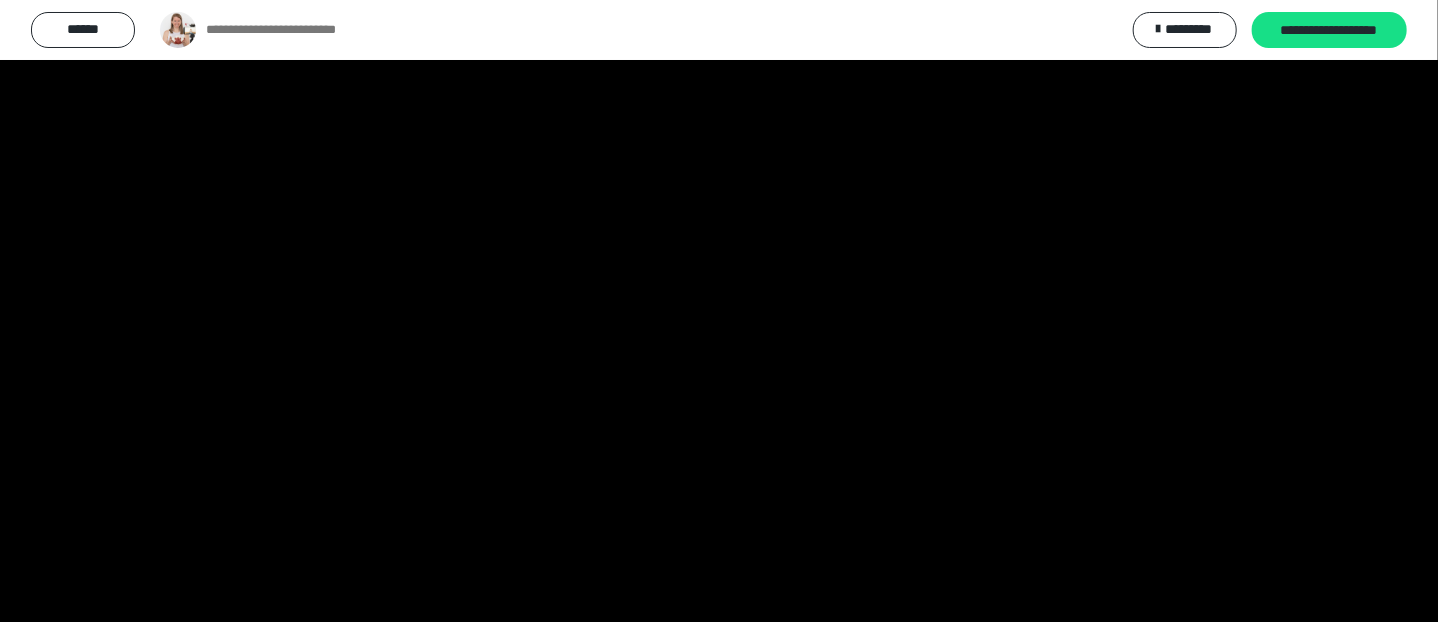 scroll, scrollTop: 739, scrollLeft: 0, axis: vertical 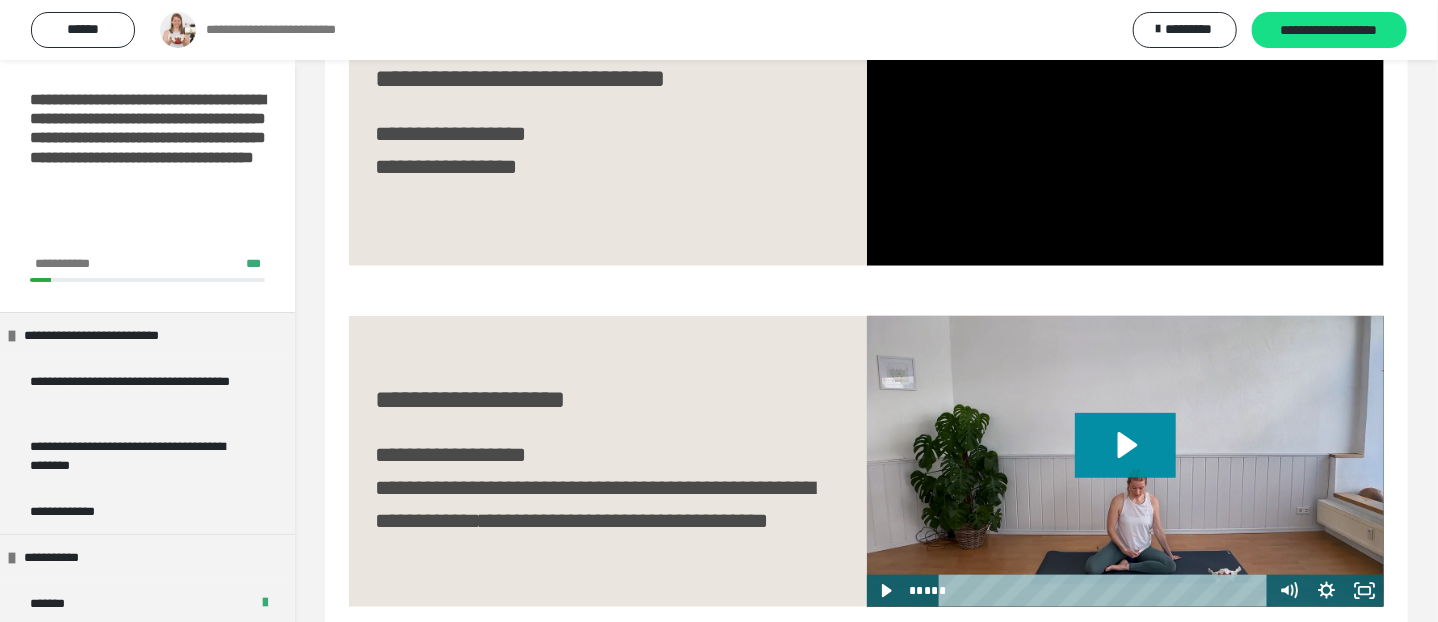 drag, startPoint x: 1134, startPoint y: 482, endPoint x: 1121, endPoint y: 479, distance: 13.341664 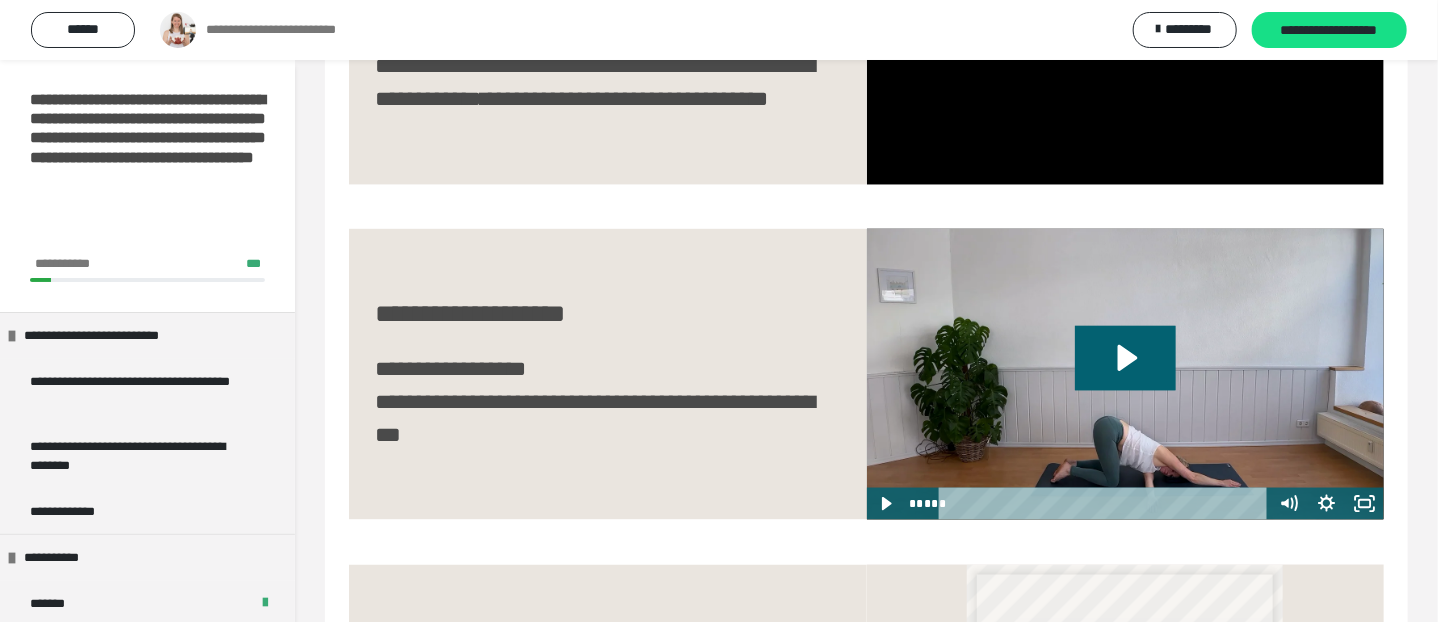 scroll, scrollTop: 1056, scrollLeft: 0, axis: vertical 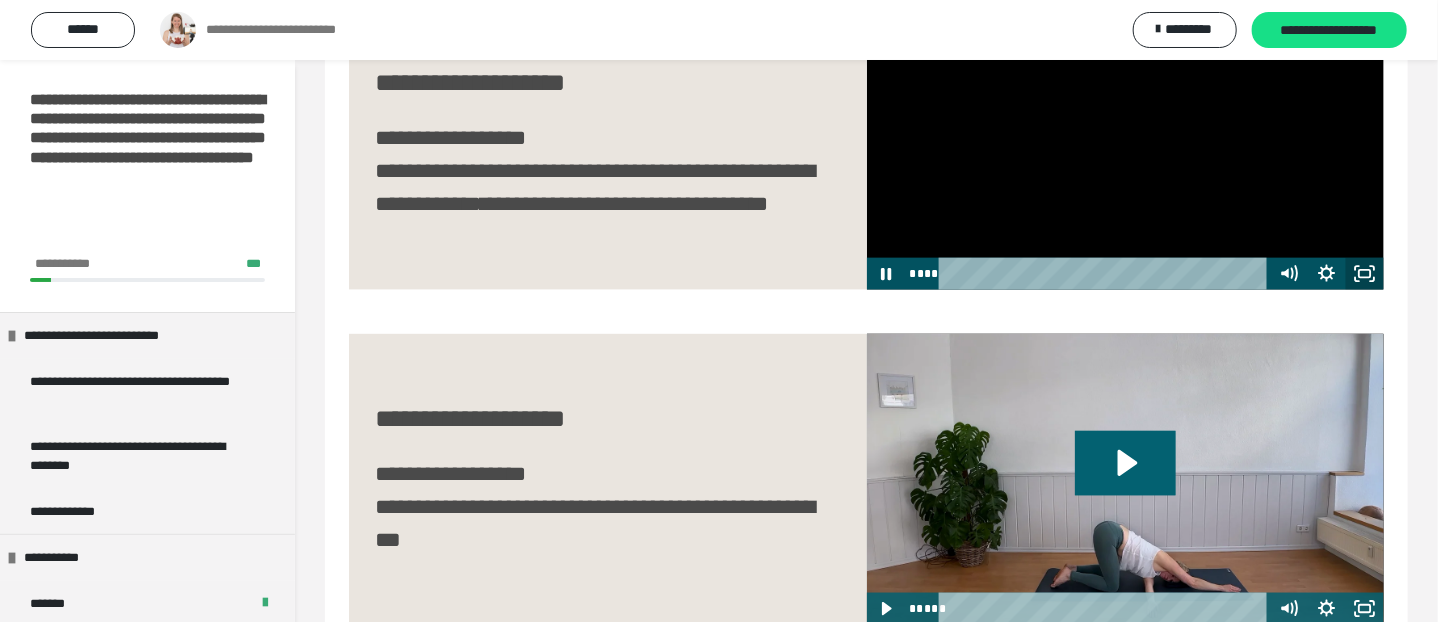 click 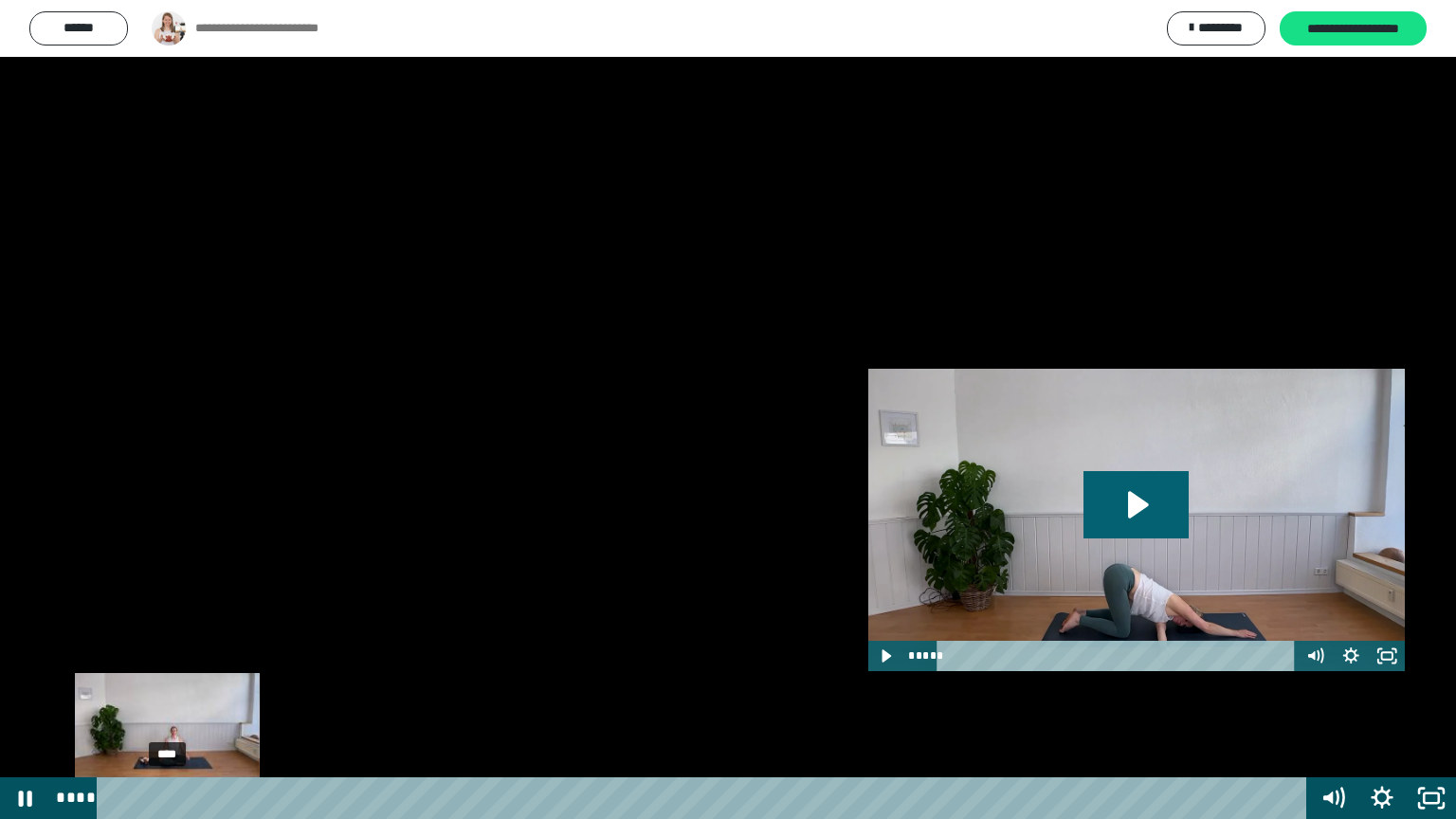 click on "****" at bounding box center (705, 798) 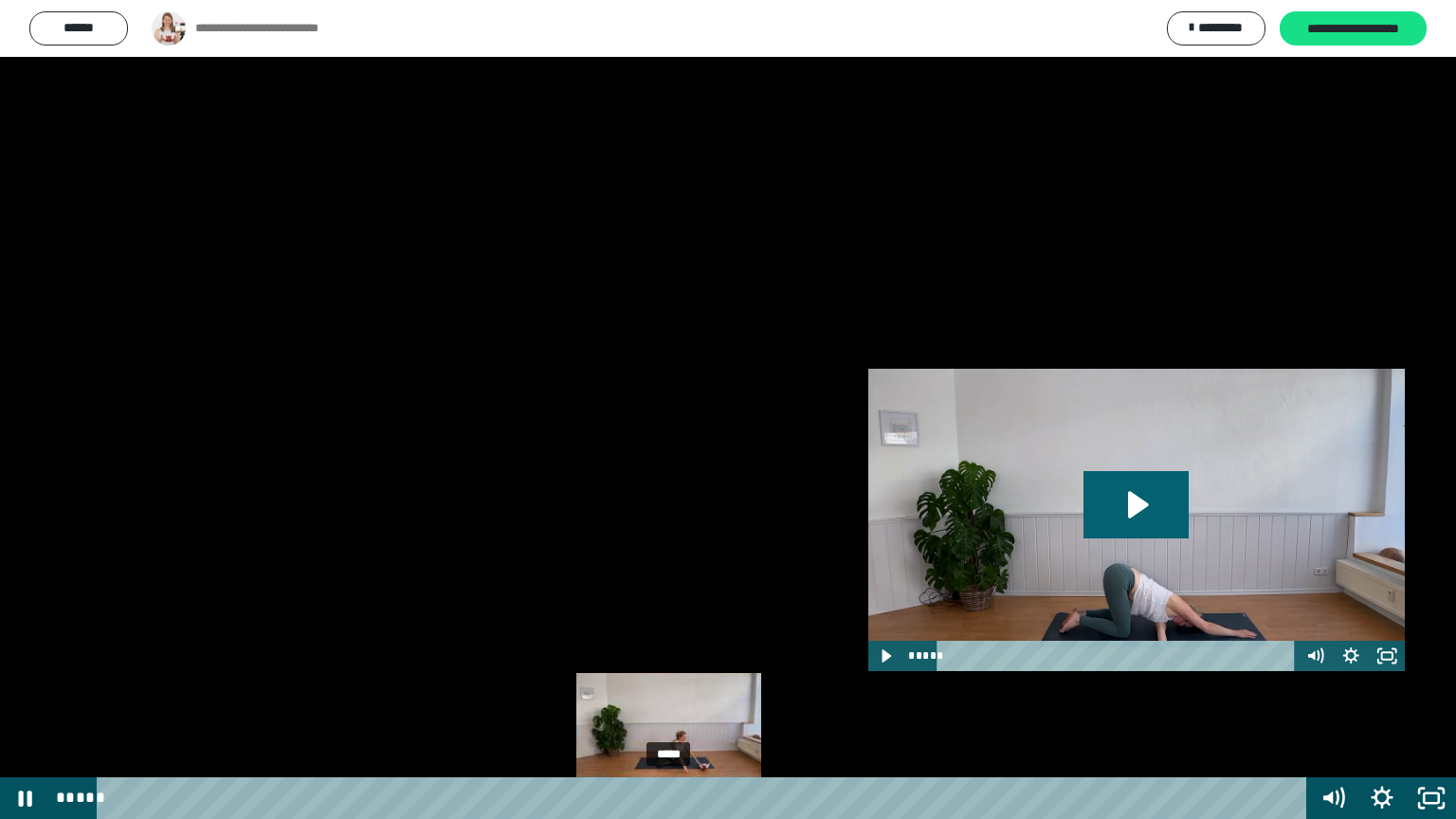 click on "*****" at bounding box center (705, 798) 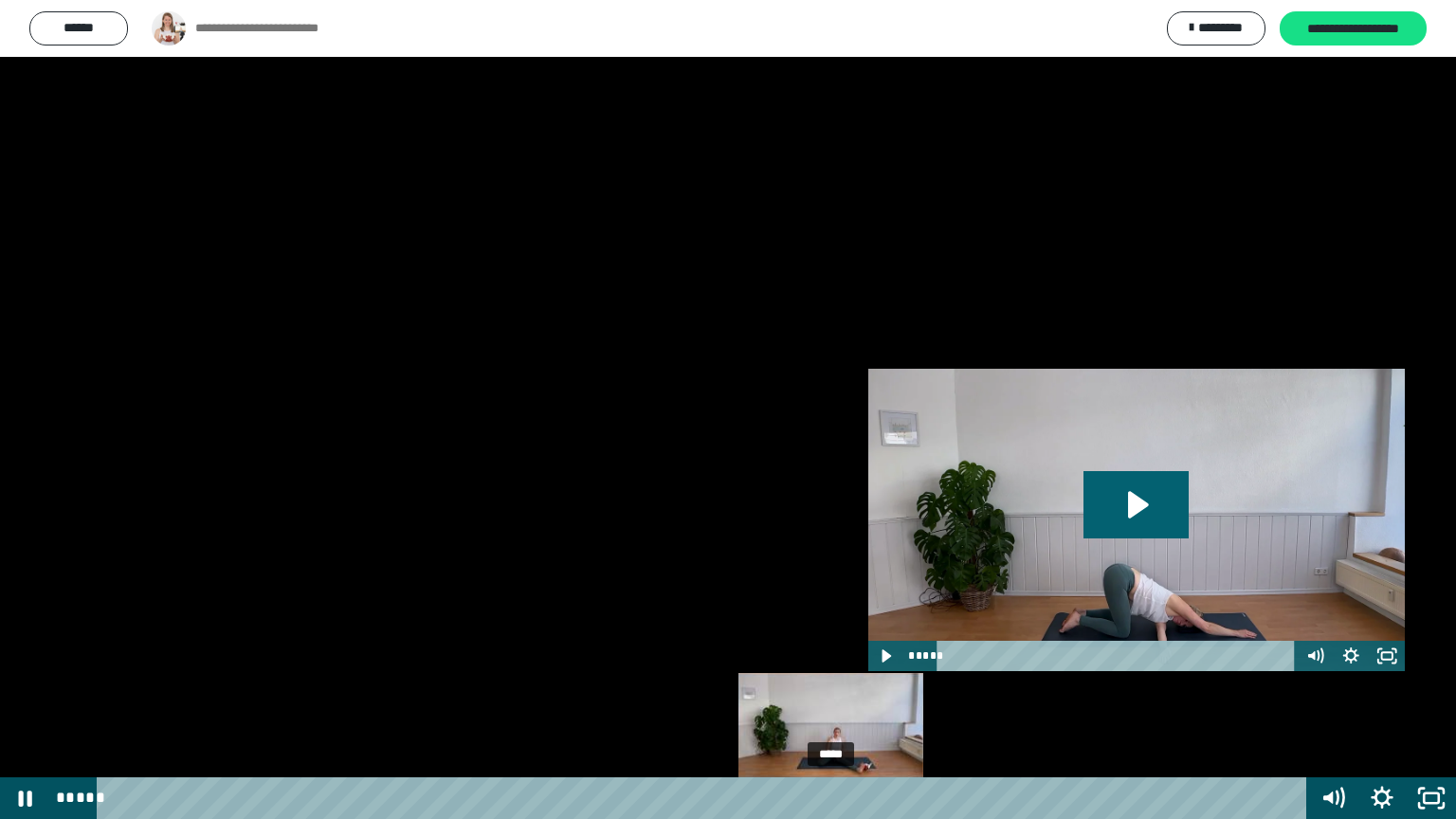 click on "*****" at bounding box center (705, 798) 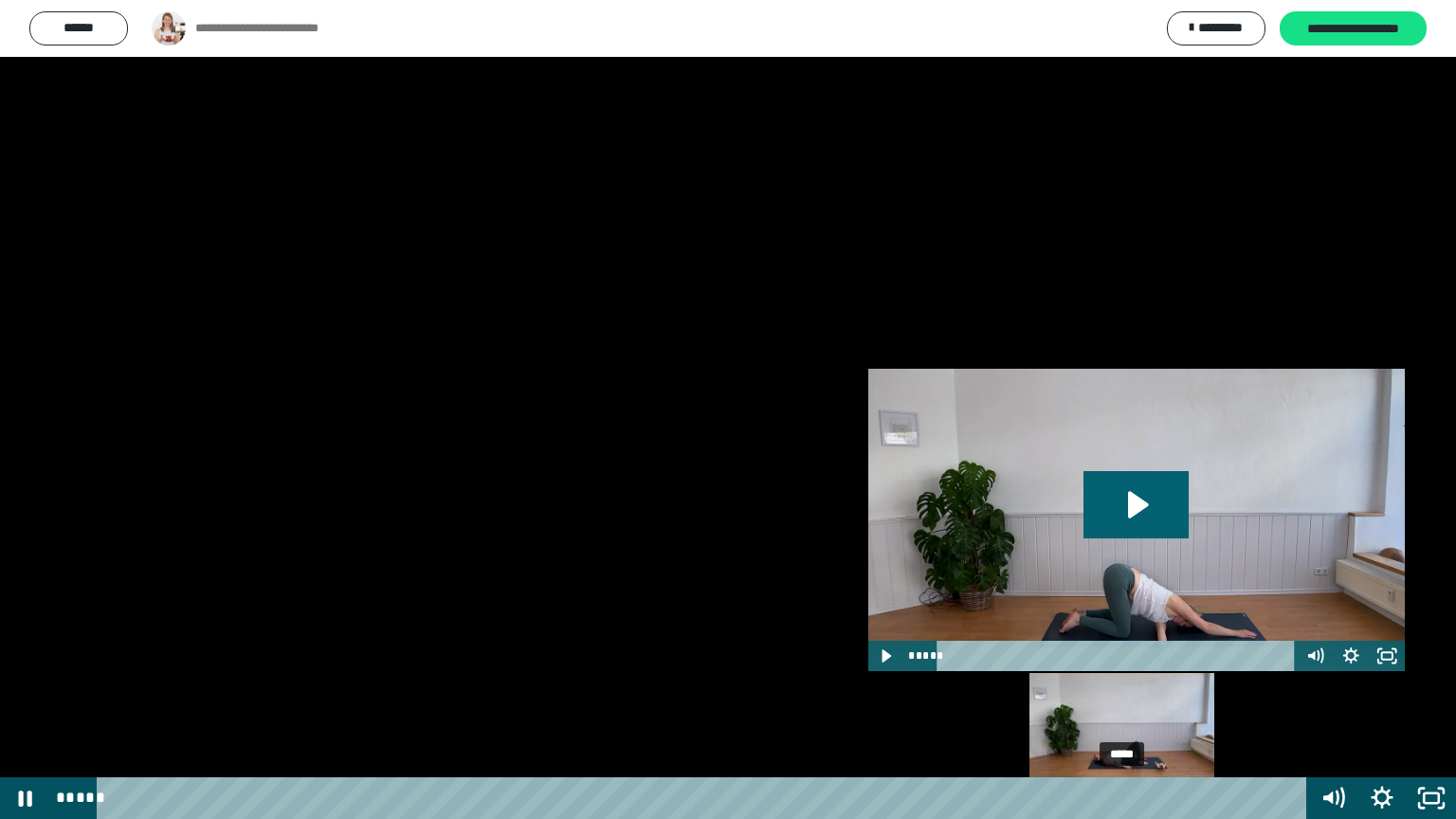 click on "*****" at bounding box center (705, 798) 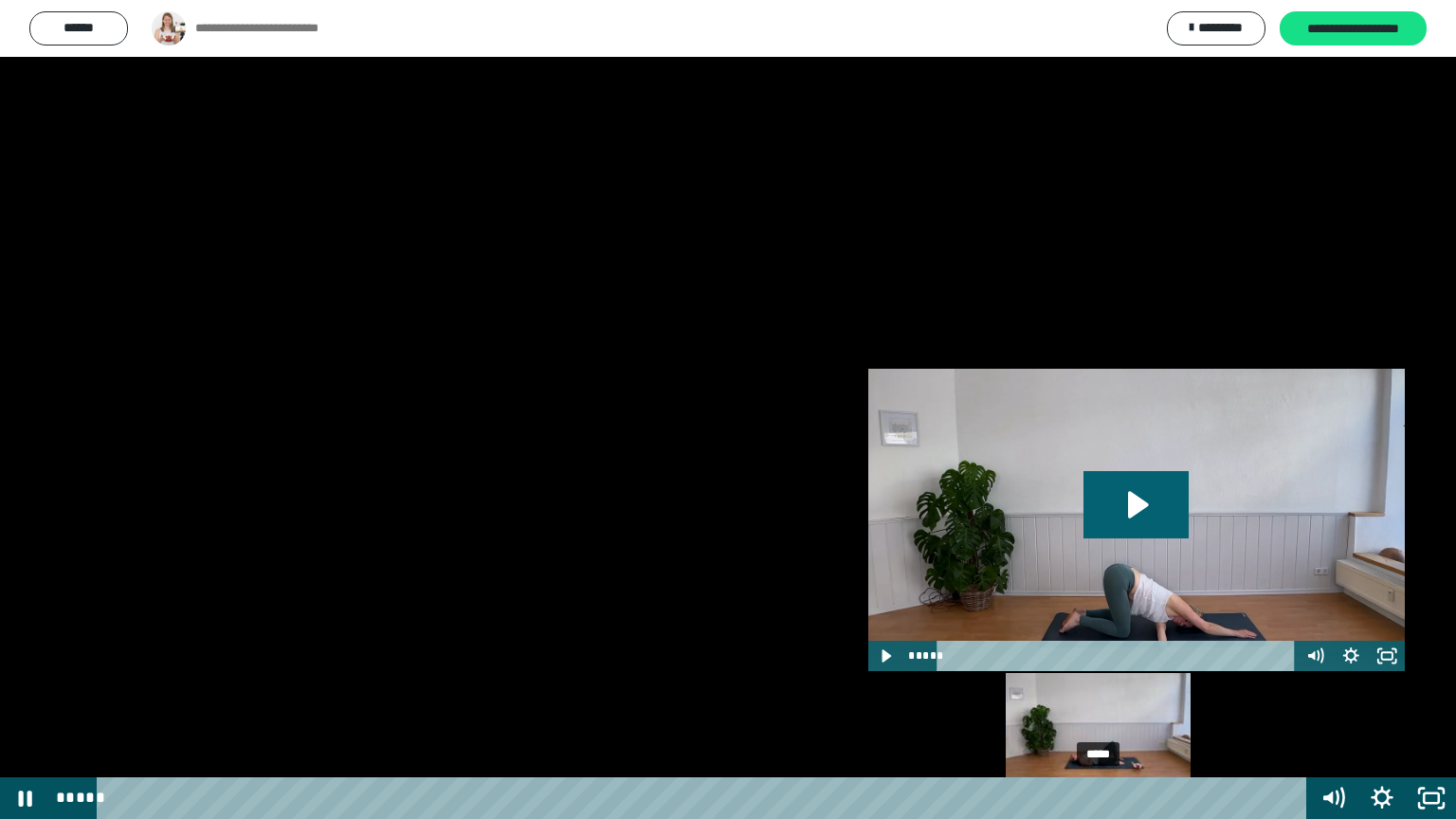 click on "*****" at bounding box center (705, 798) 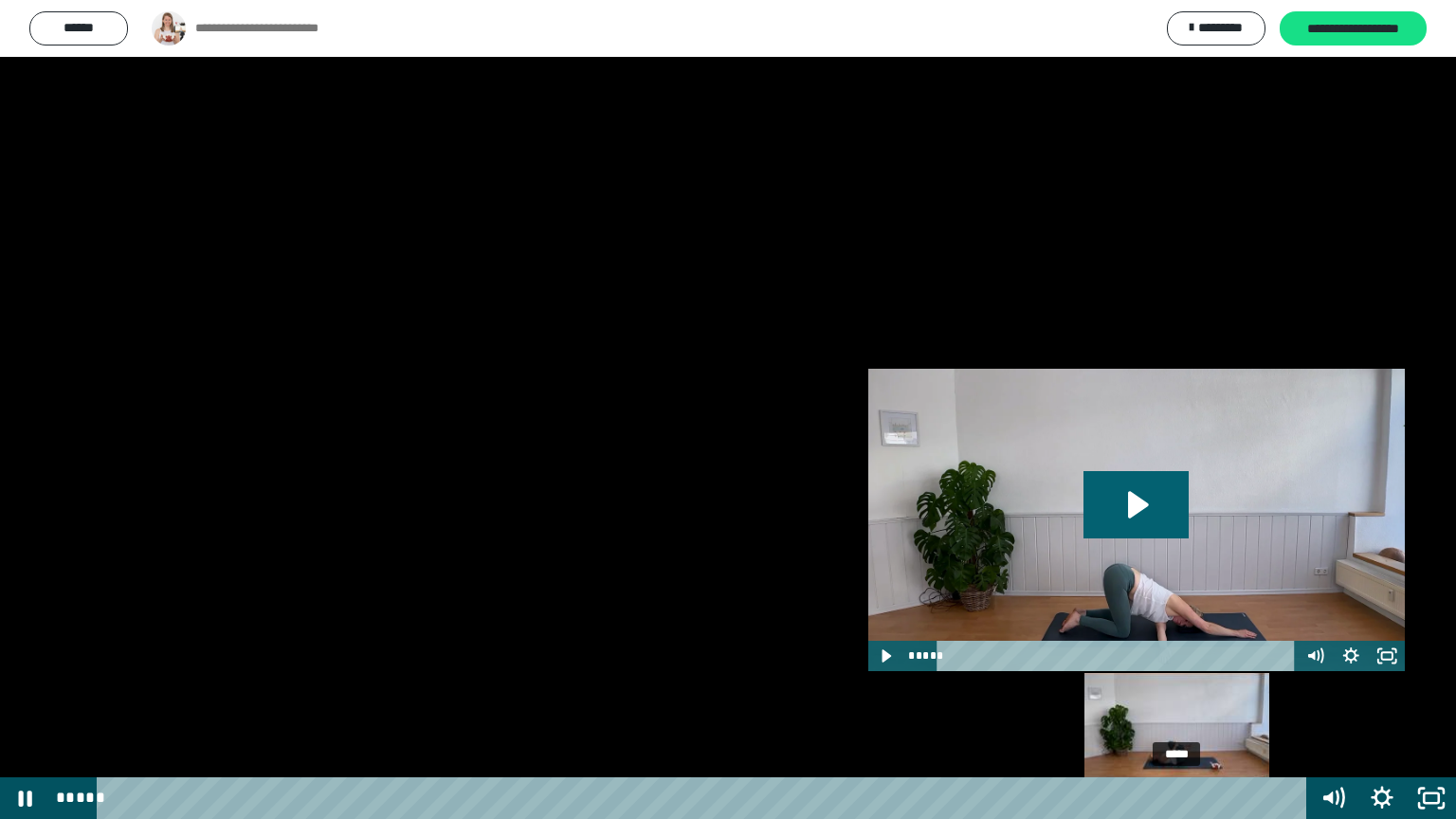 click on "*****" at bounding box center [705, 798] 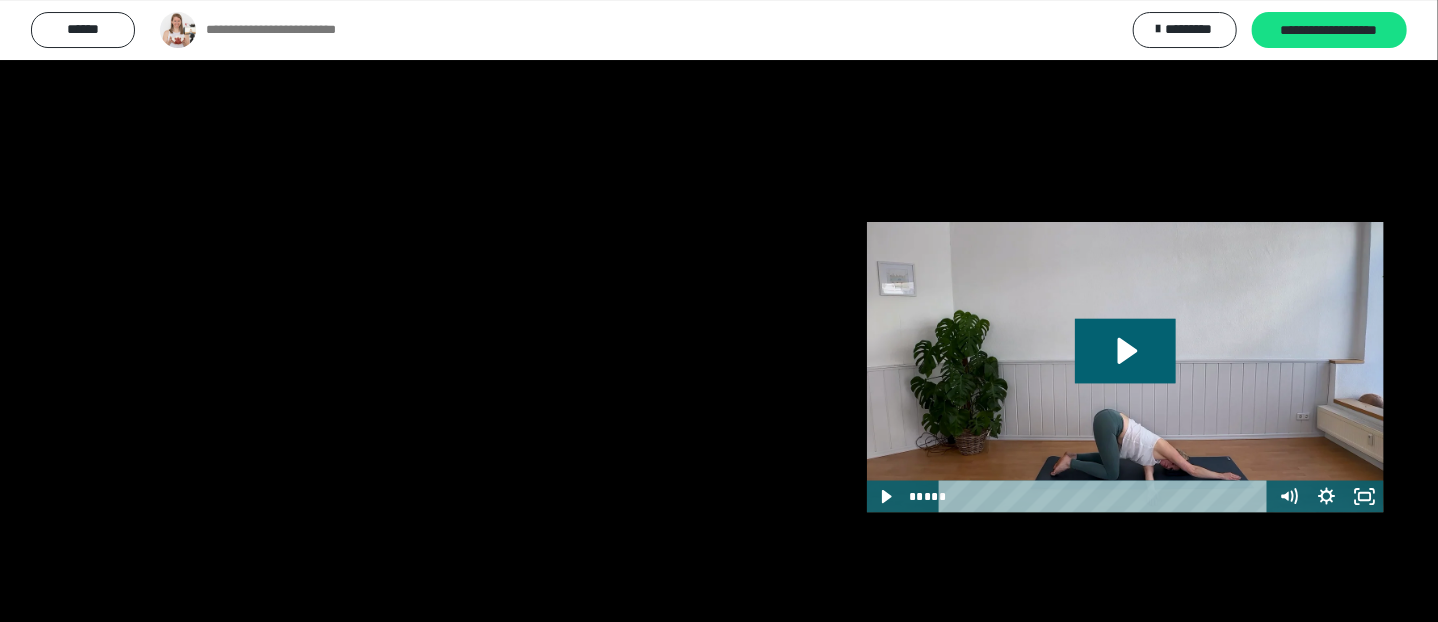 scroll, scrollTop: 1161, scrollLeft: 0, axis: vertical 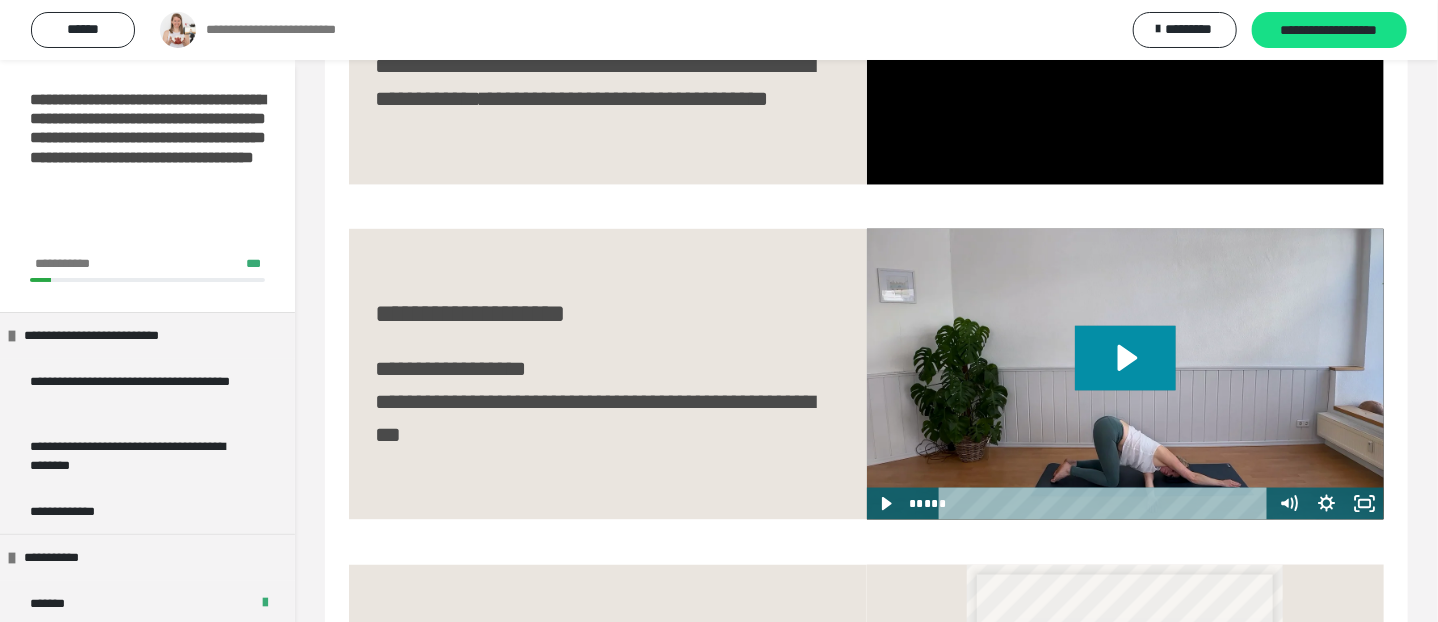 click 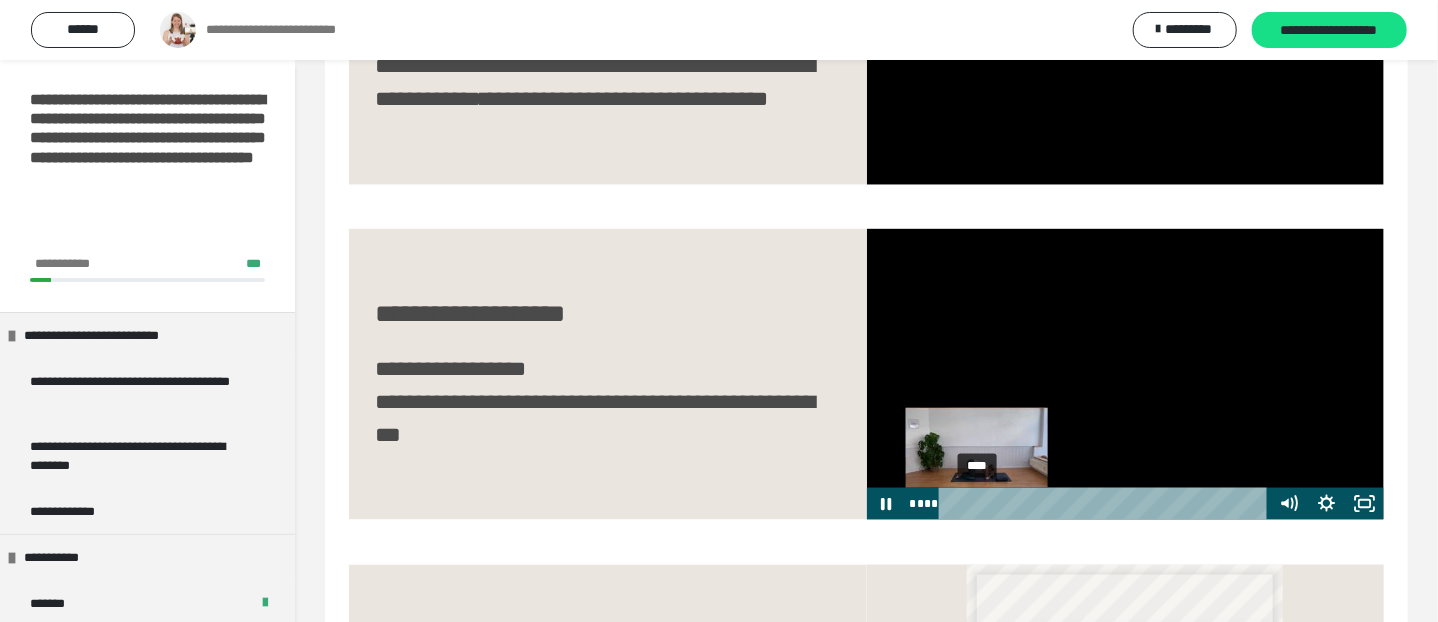 click on "****" at bounding box center (1107, 504) 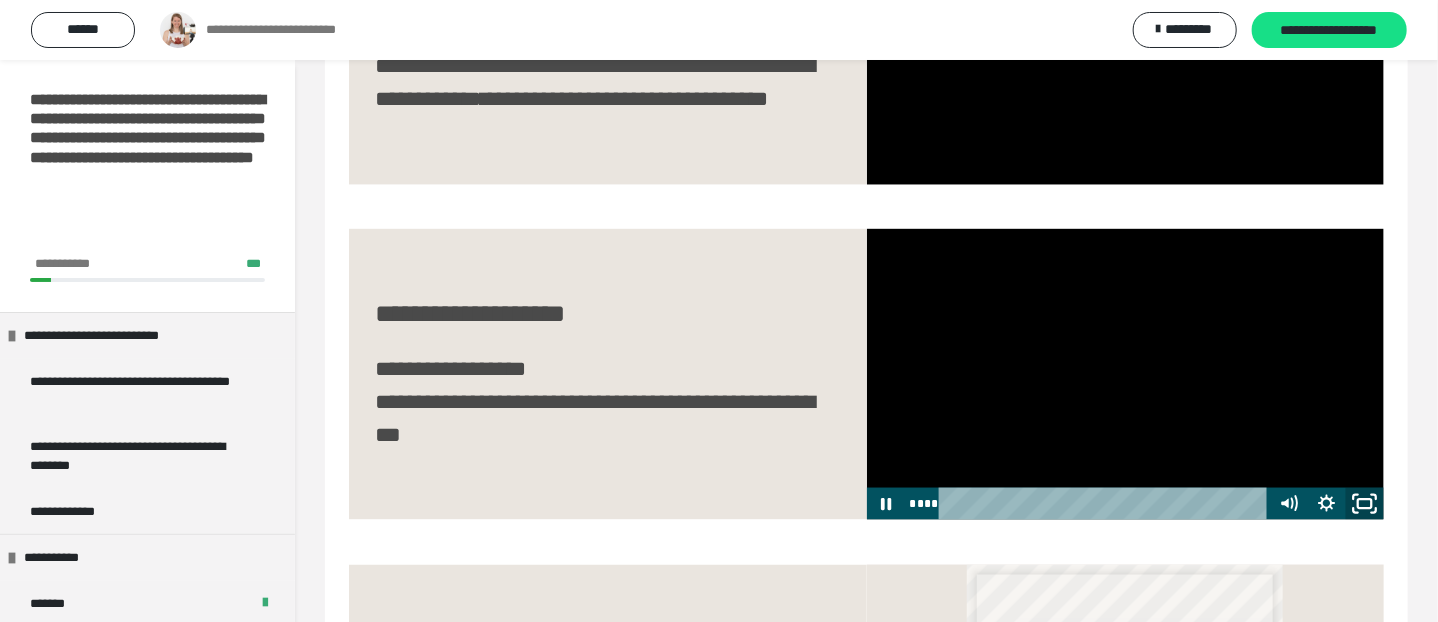 click 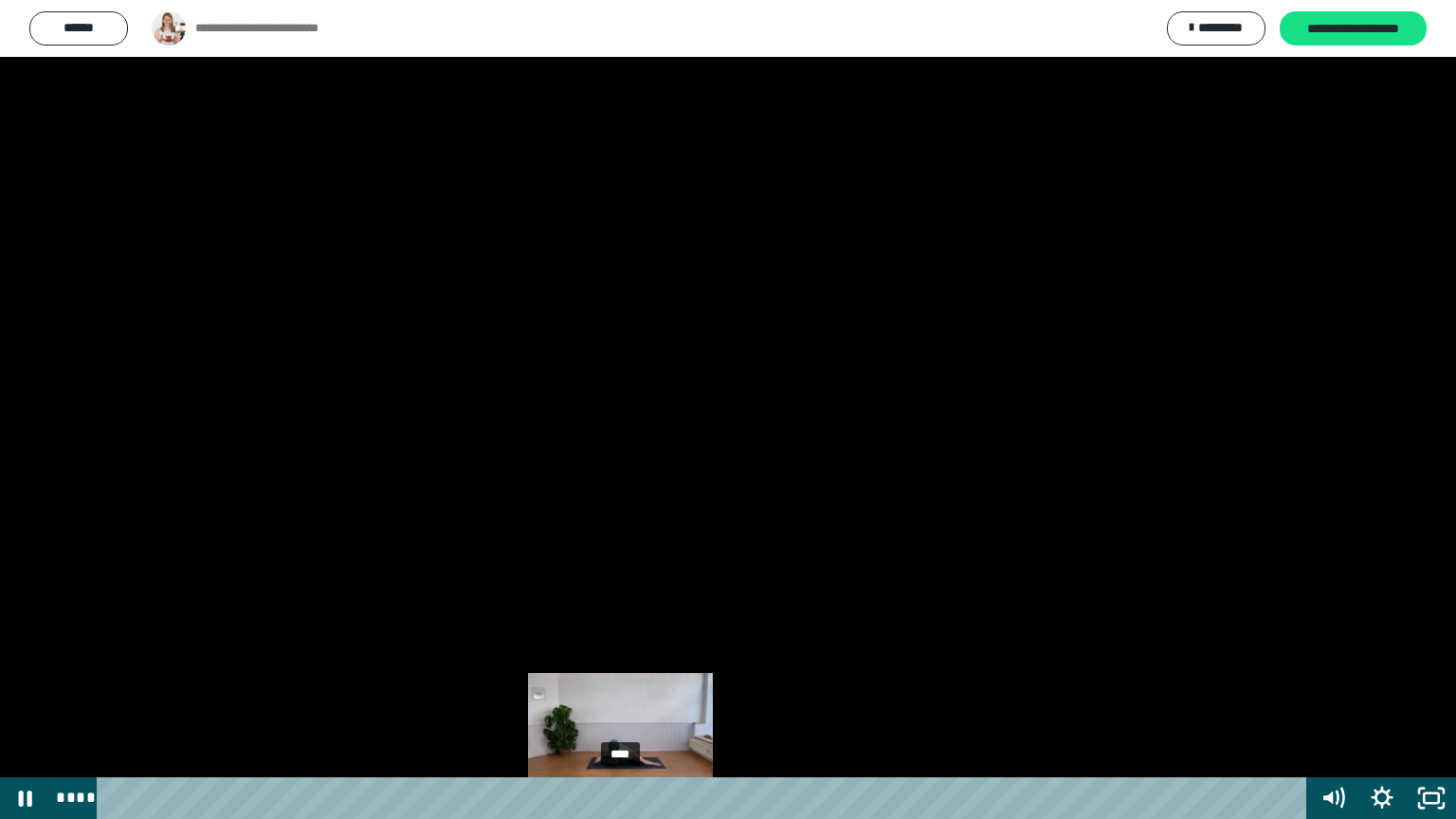 click on "****" at bounding box center (705, 798) 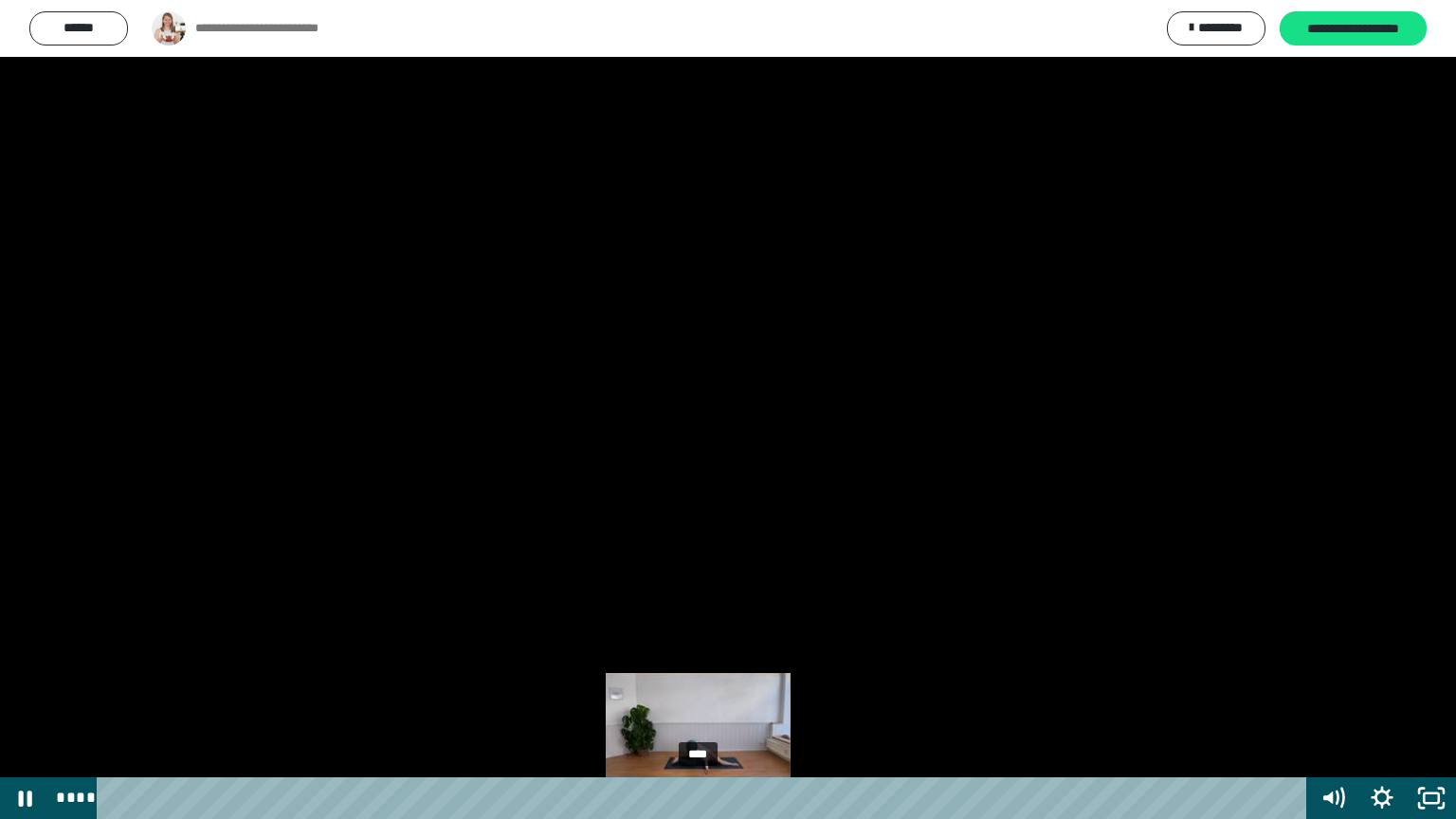 click on "****" at bounding box center (705, 798) 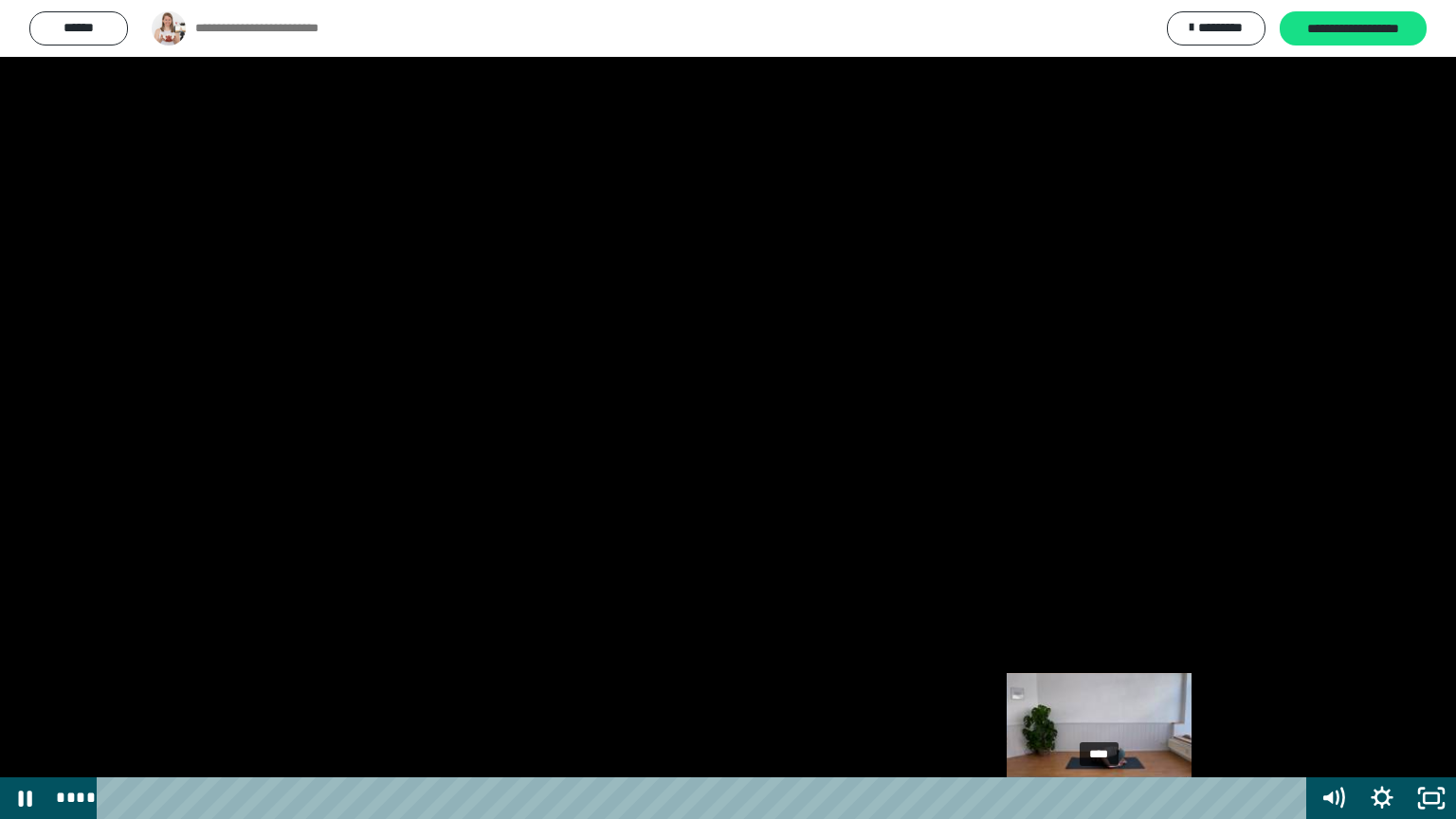 click on "****" at bounding box center (705, 798) 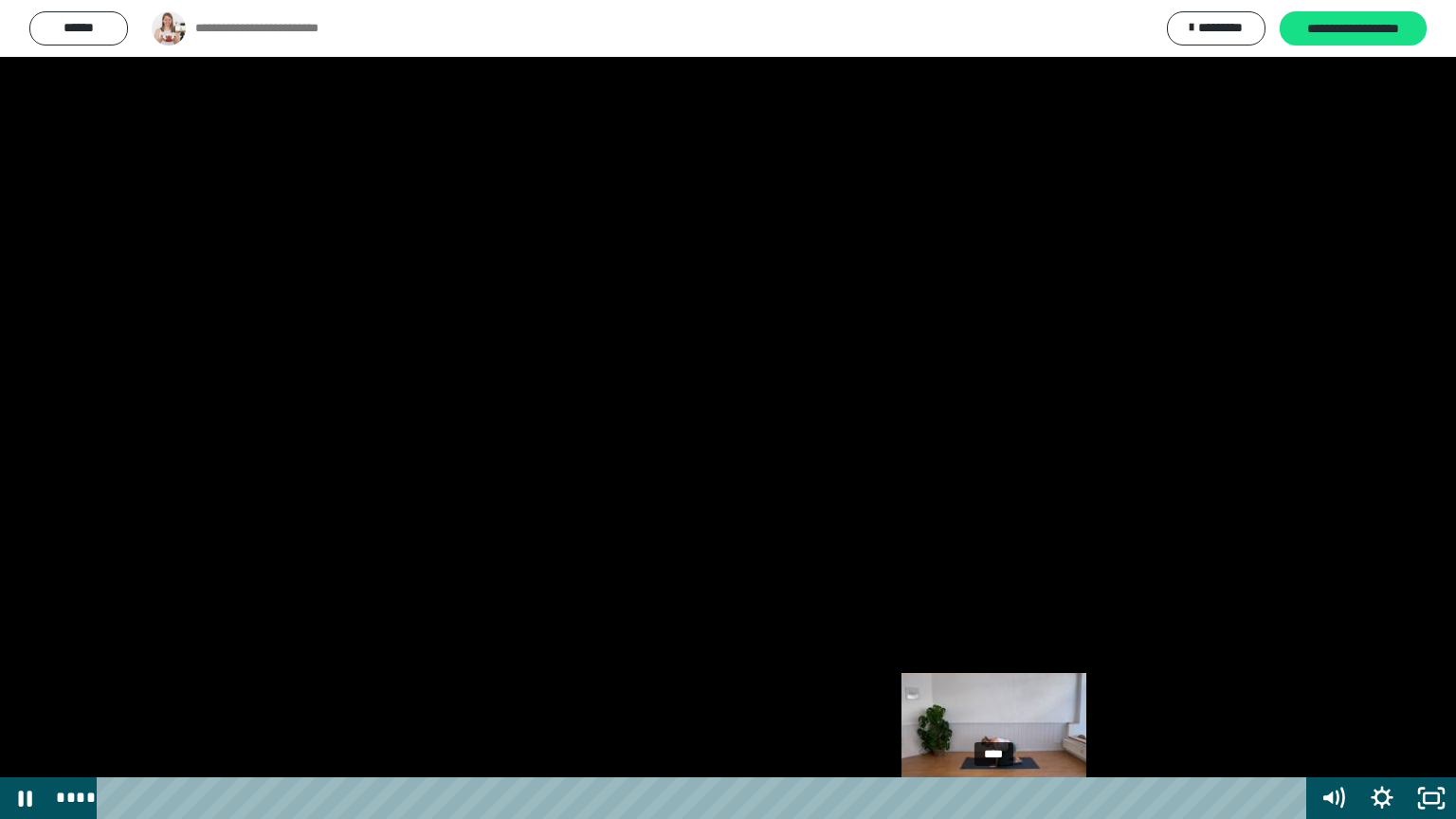 click on "****" at bounding box center [705, 798] 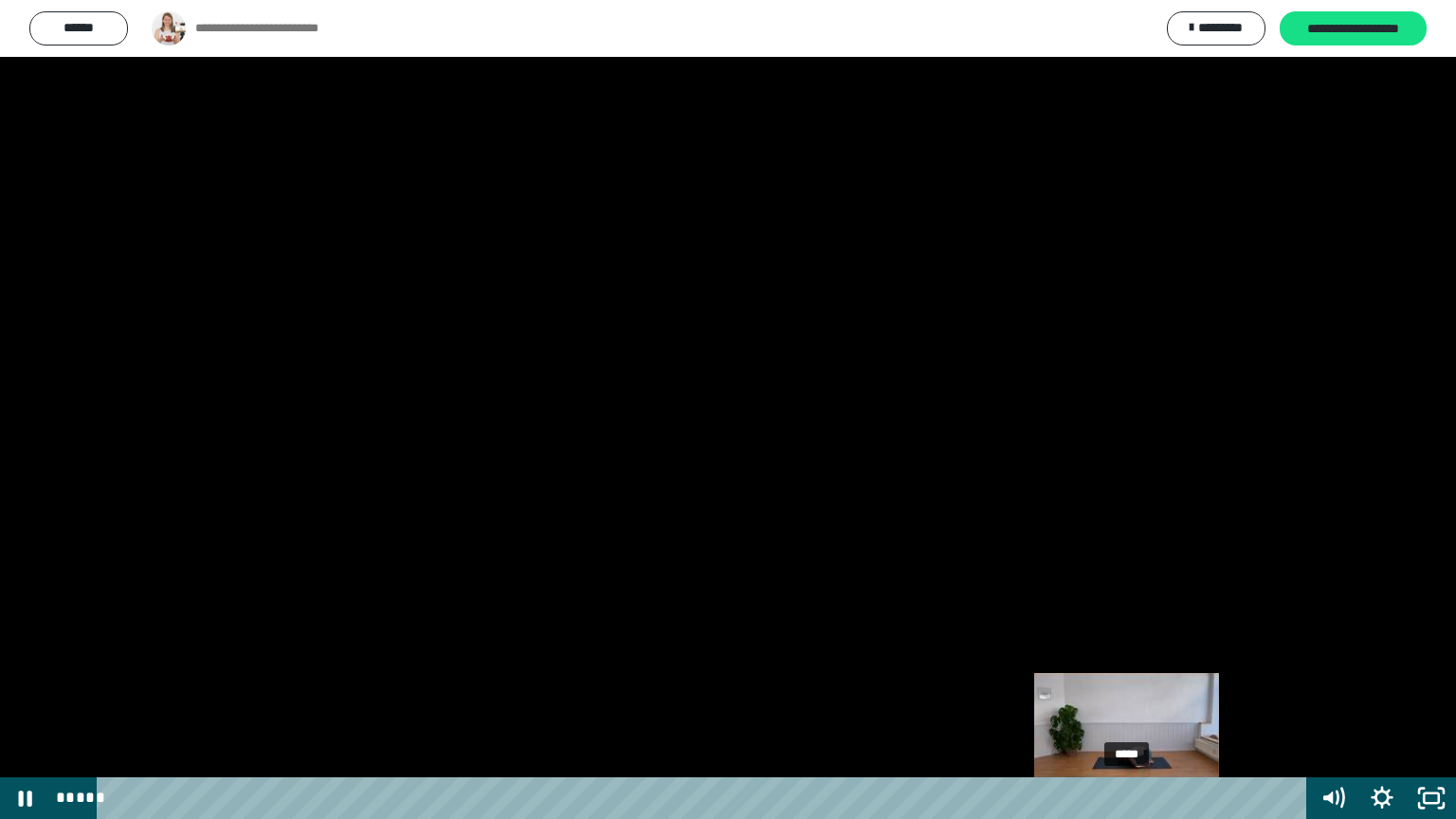 click on "*****" at bounding box center (705, 798) 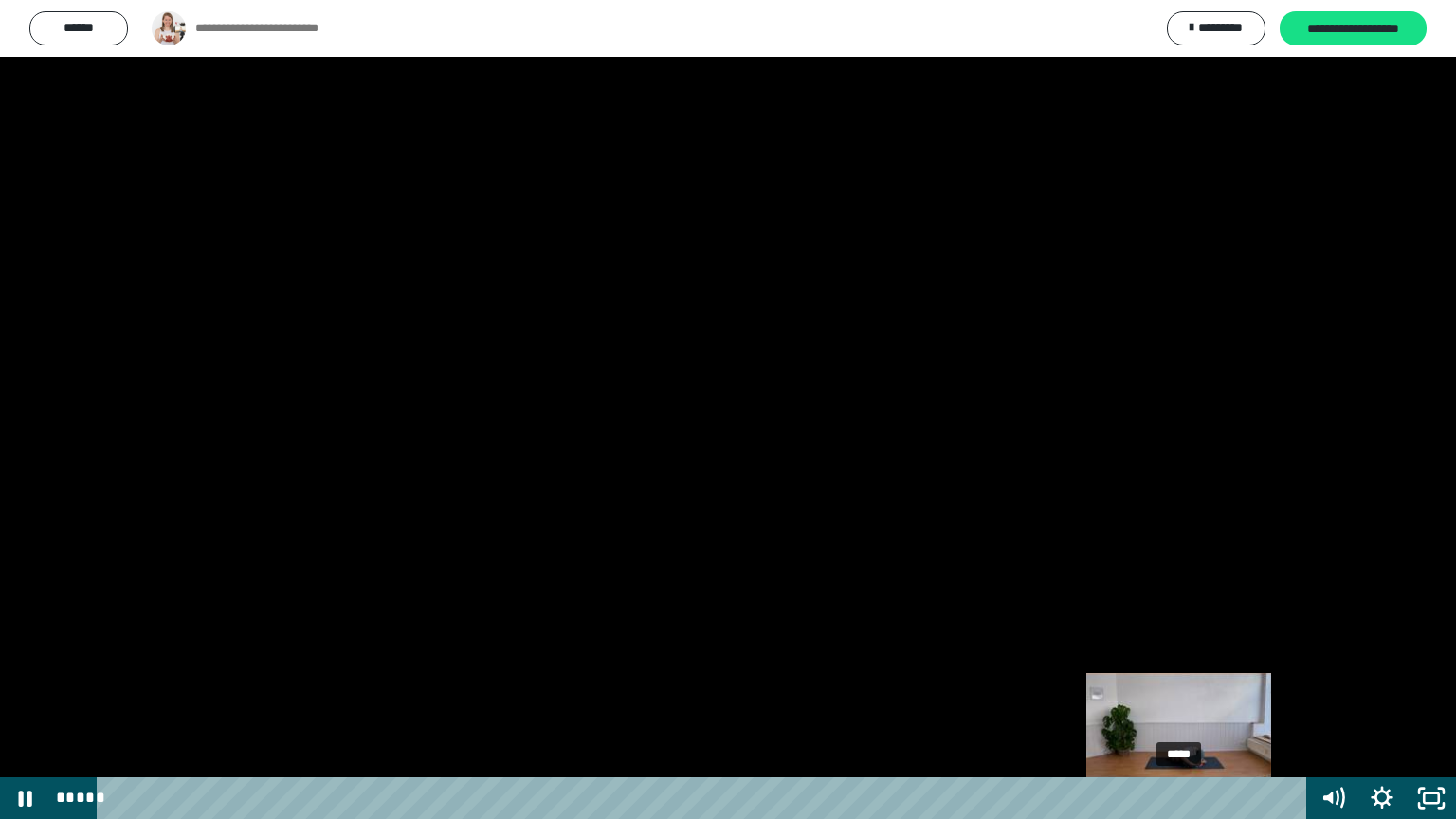 click on "*****" at bounding box center (705, 798) 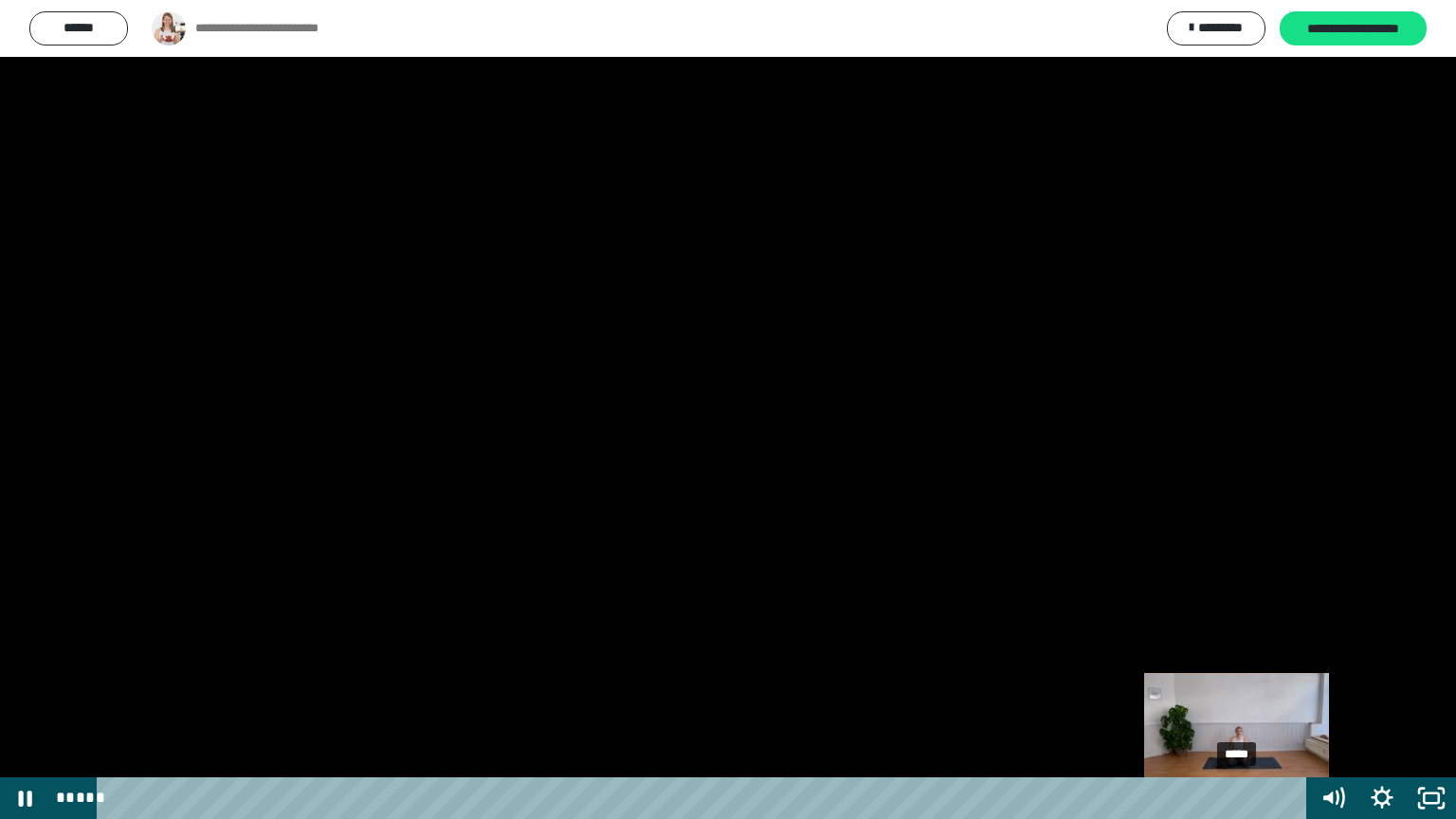 click on "*****" at bounding box center [705, 798] 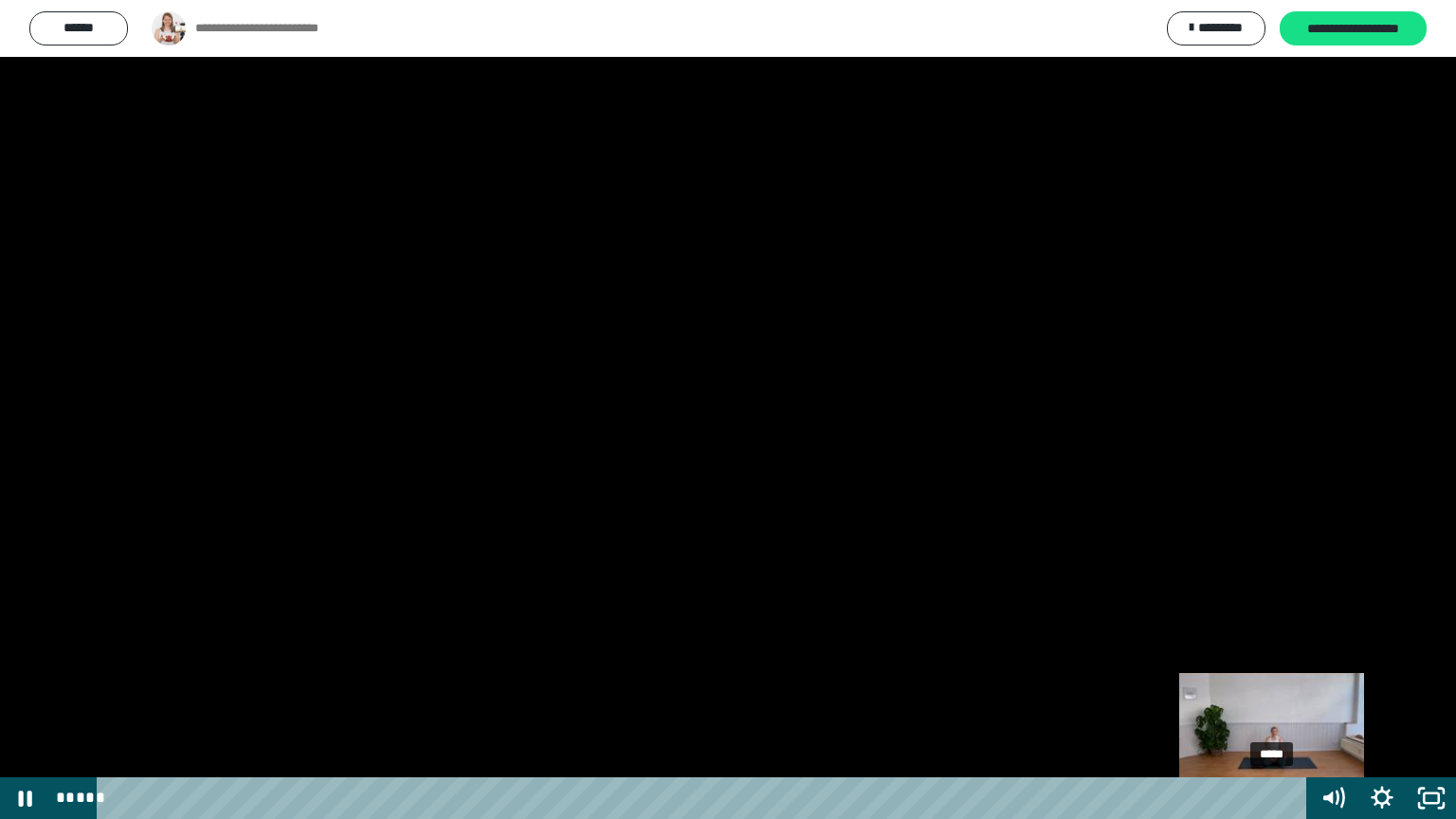 click on "*****" at bounding box center (705, 798) 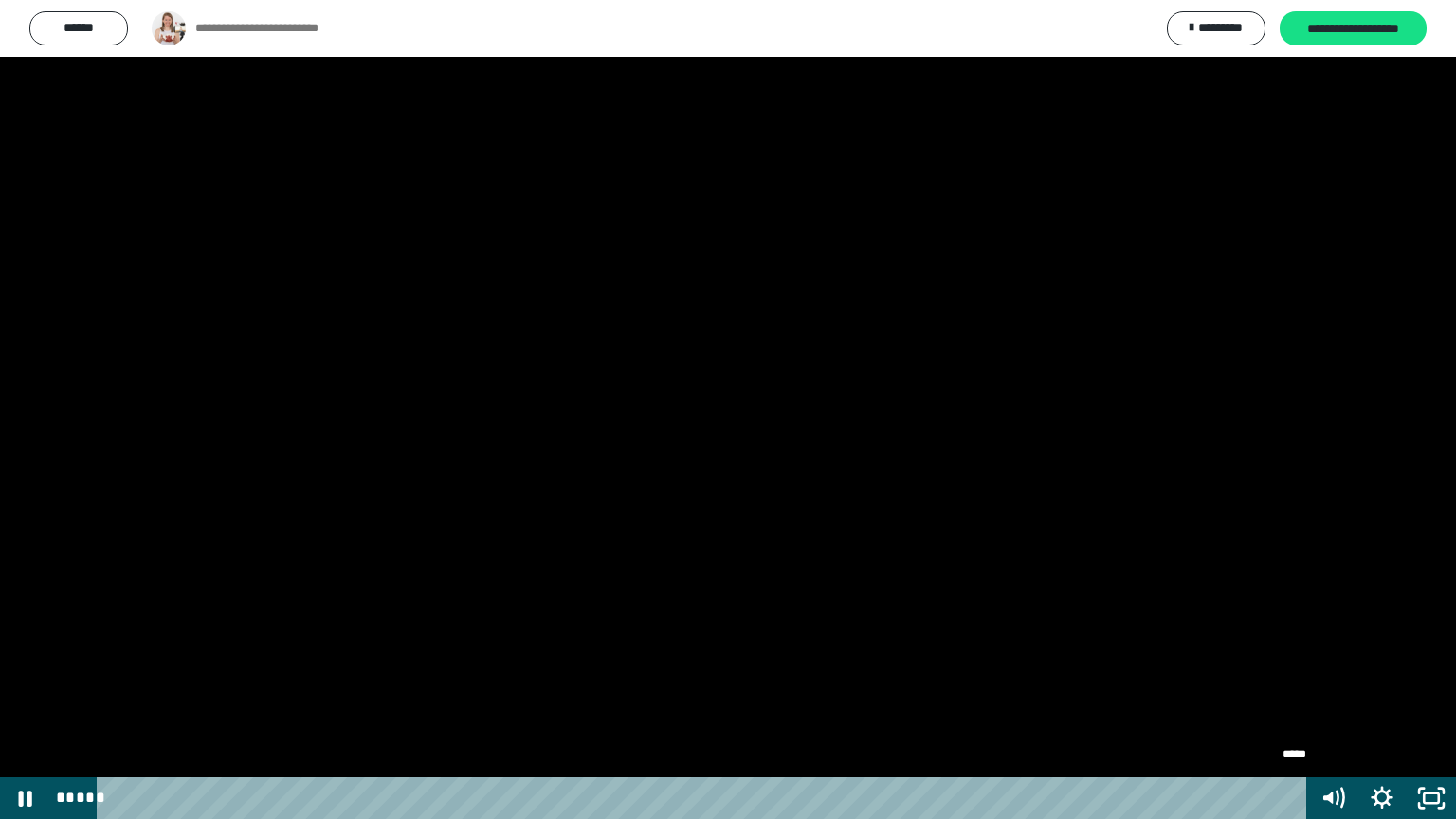 click on "*****" at bounding box center (705, 798) 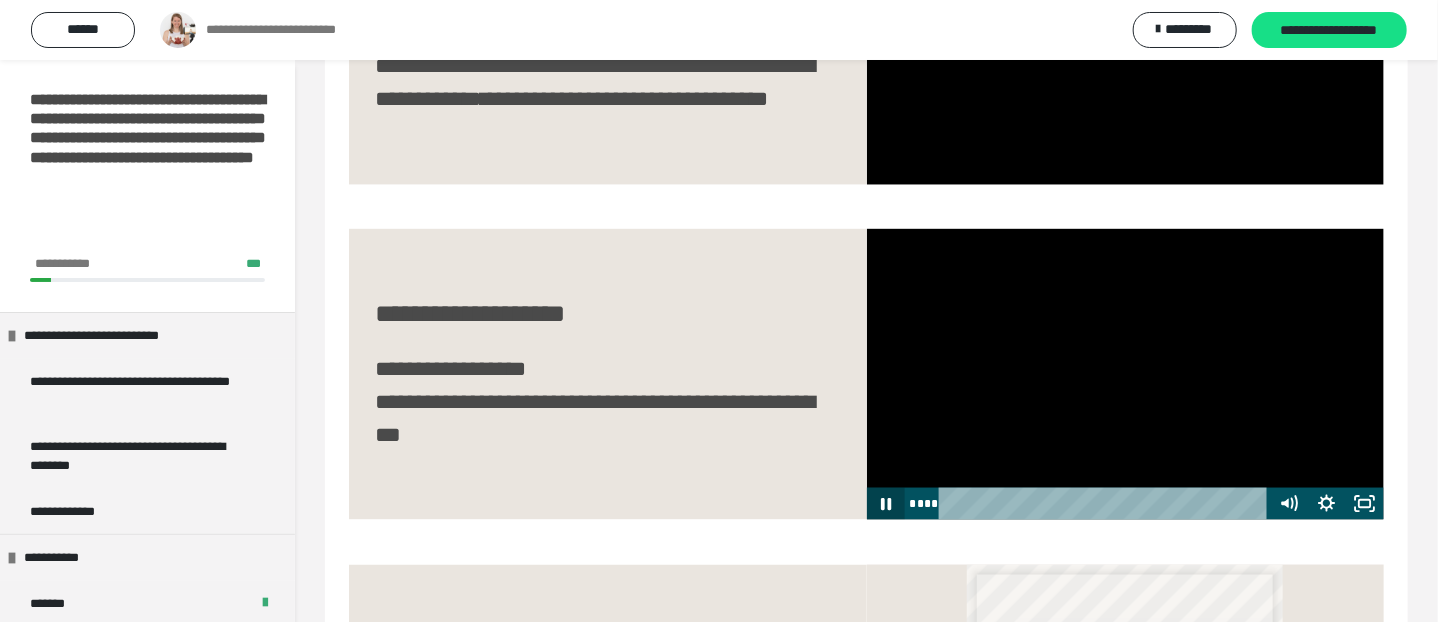 drag, startPoint x: 890, startPoint y: 545, endPoint x: 904, endPoint y: 525, distance: 24.41311 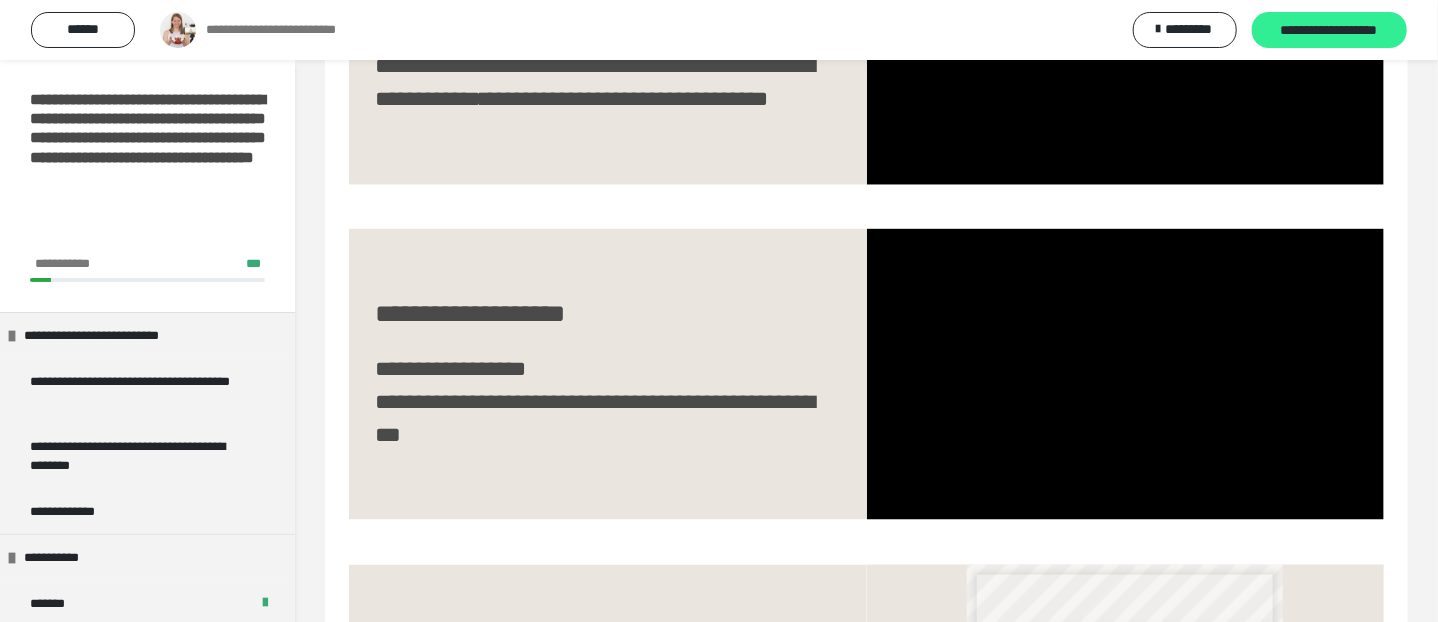 click on "**********" at bounding box center [1329, 31] 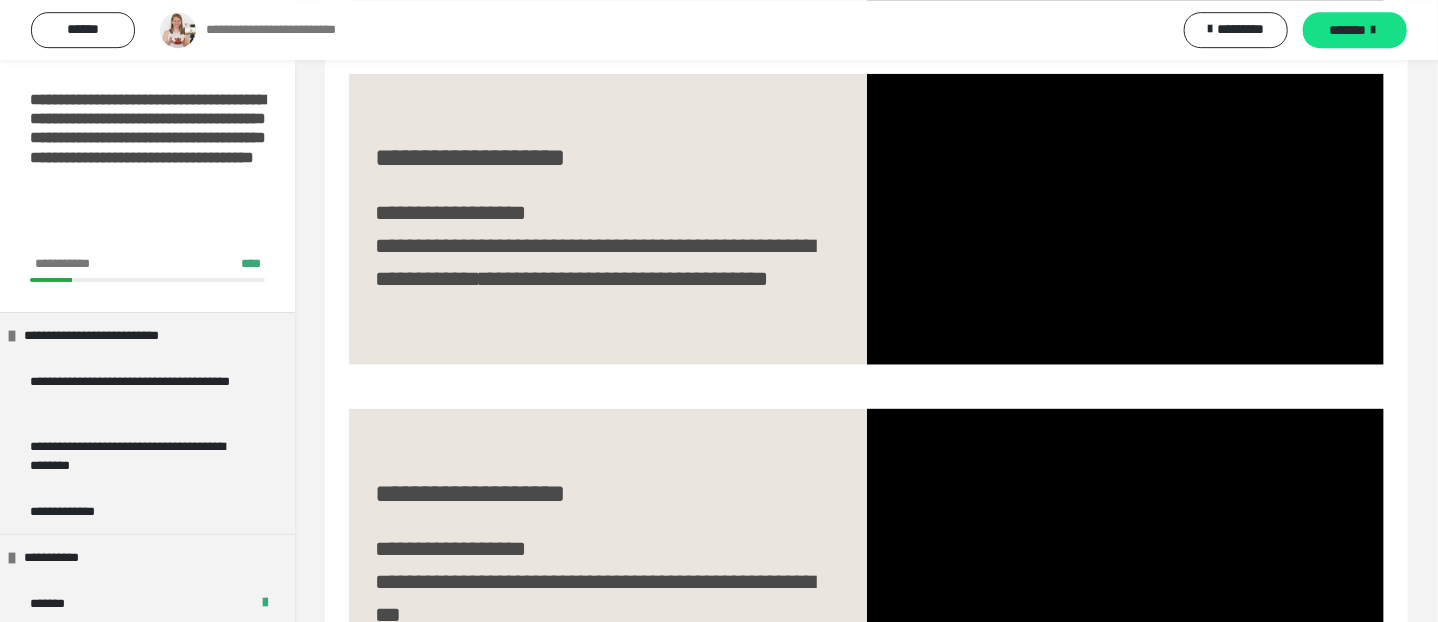 scroll, scrollTop: 739, scrollLeft: 0, axis: vertical 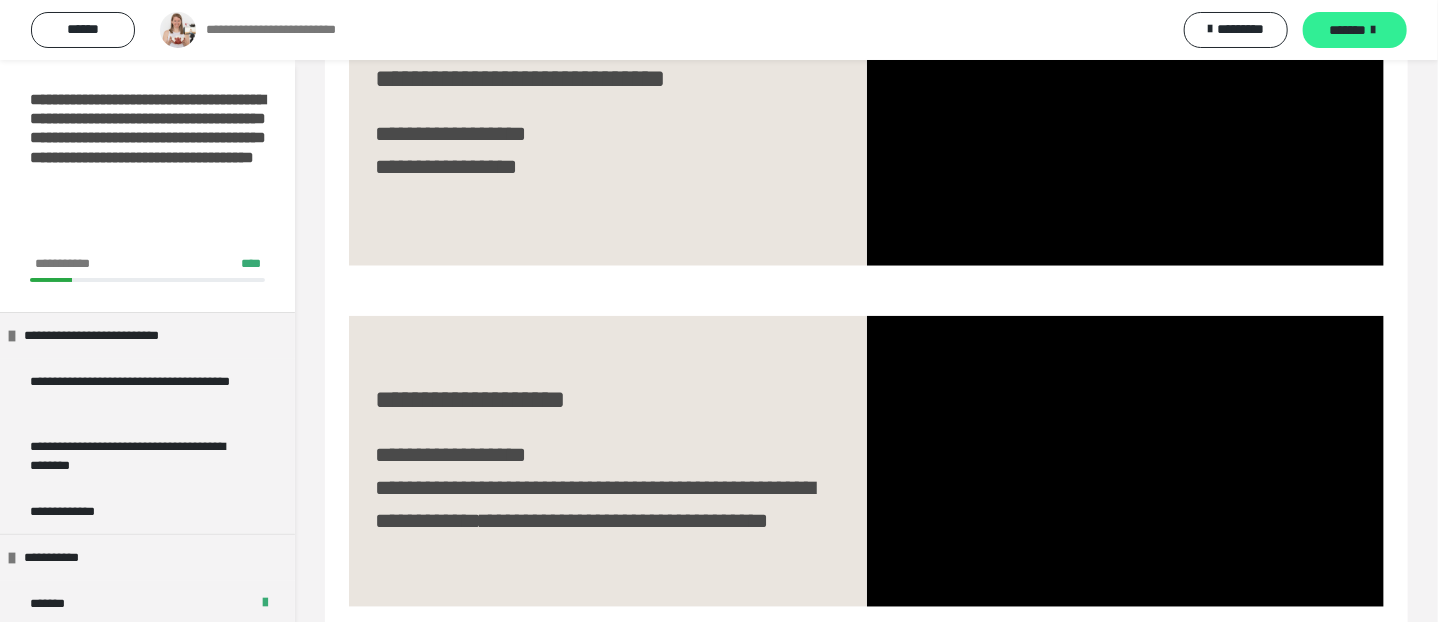 click on "*******" at bounding box center [1355, 30] 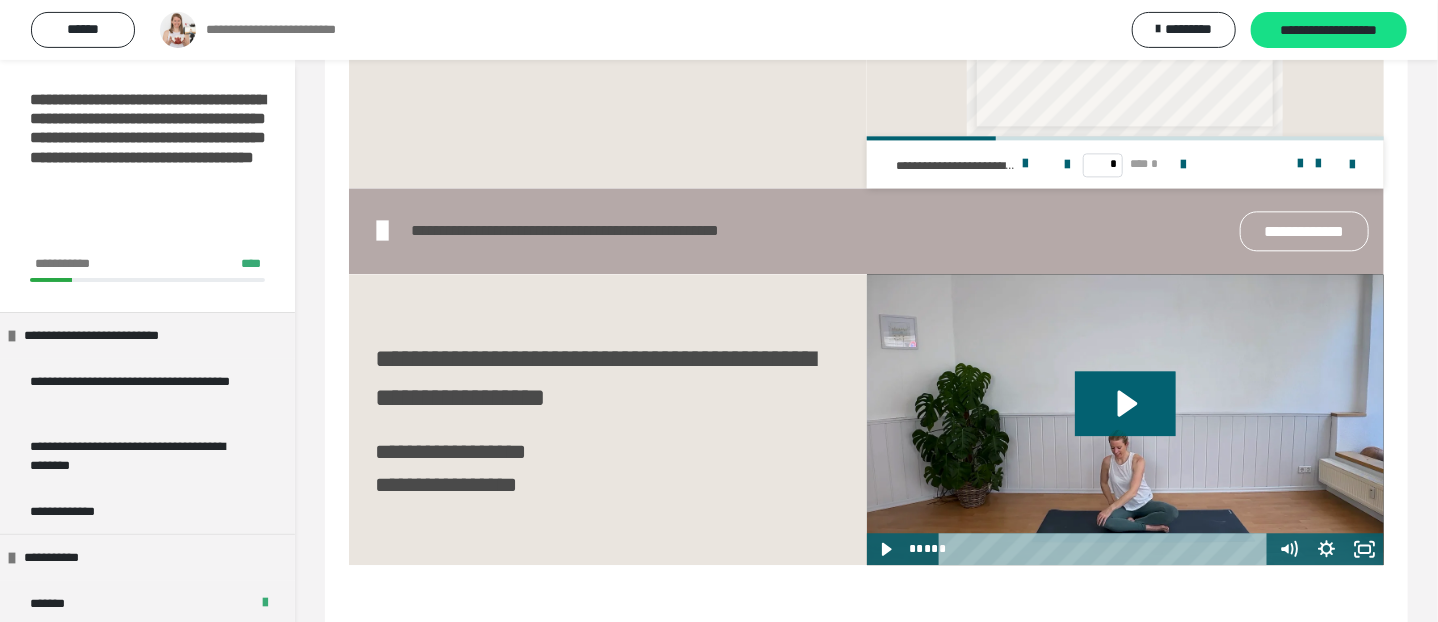 scroll, scrollTop: 2112, scrollLeft: 0, axis: vertical 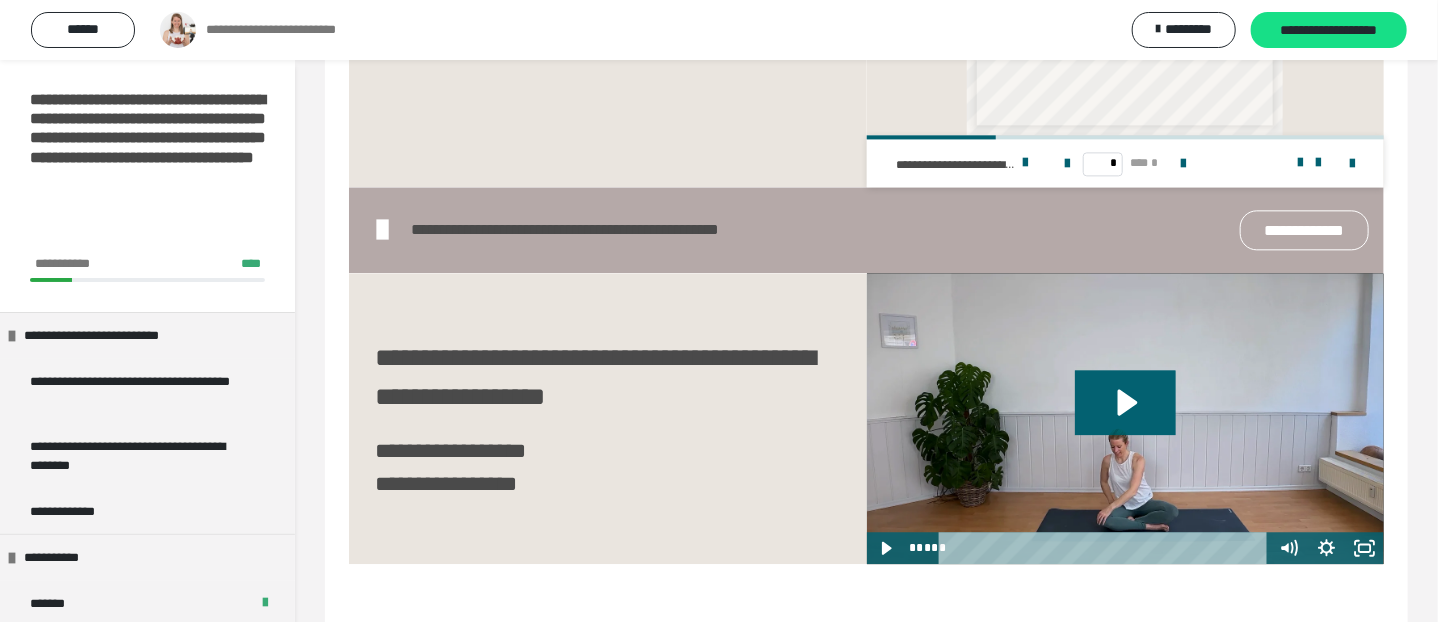 click on "**********" at bounding box center (1304, 230) 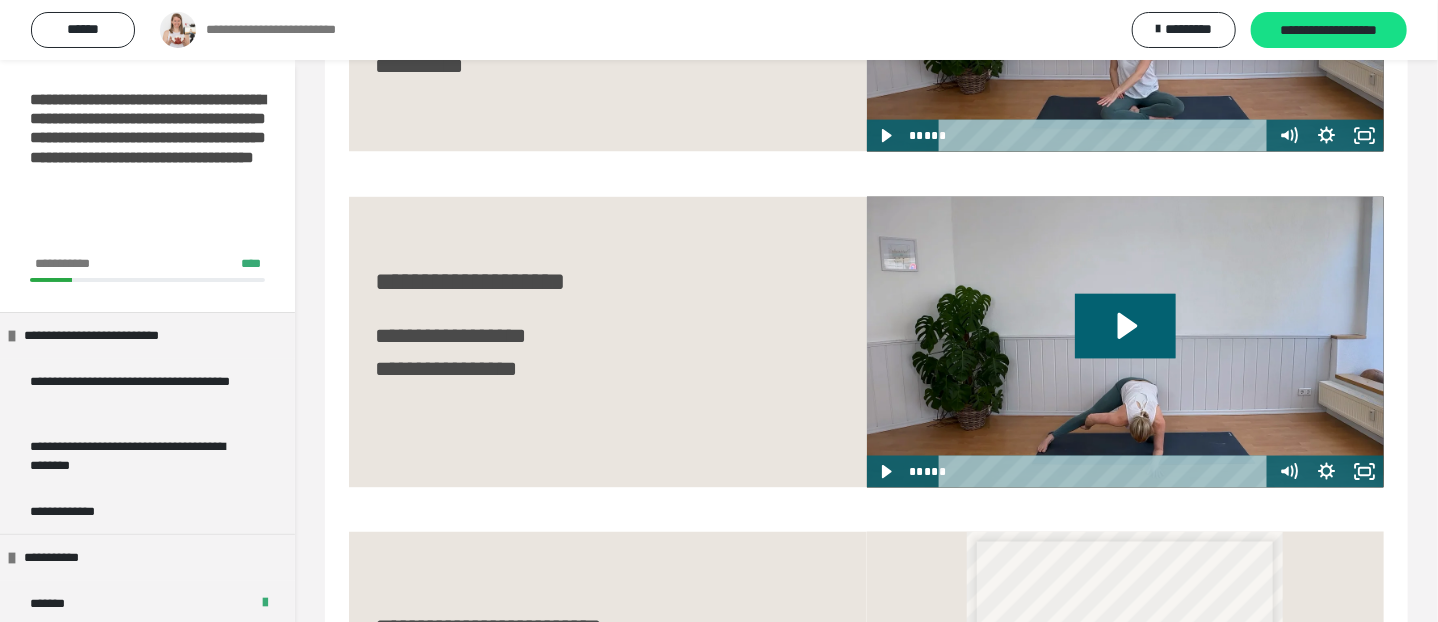 scroll, scrollTop: 739, scrollLeft: 0, axis: vertical 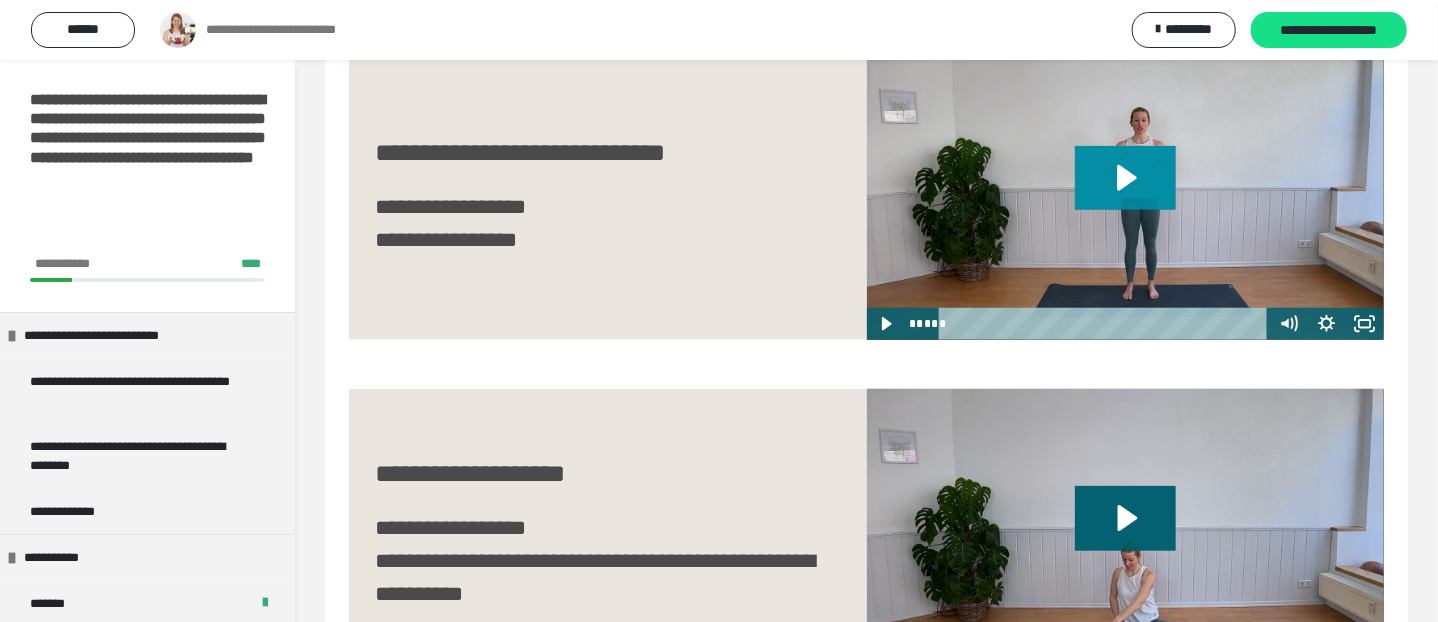 click 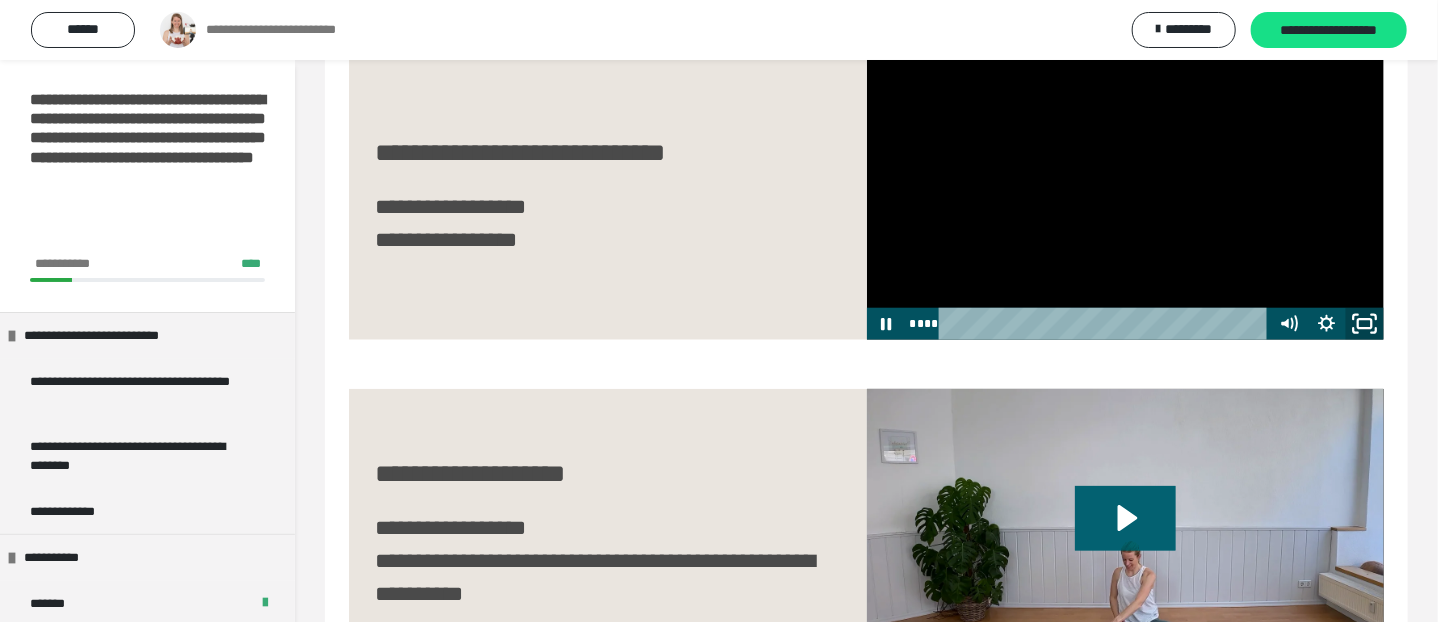 click 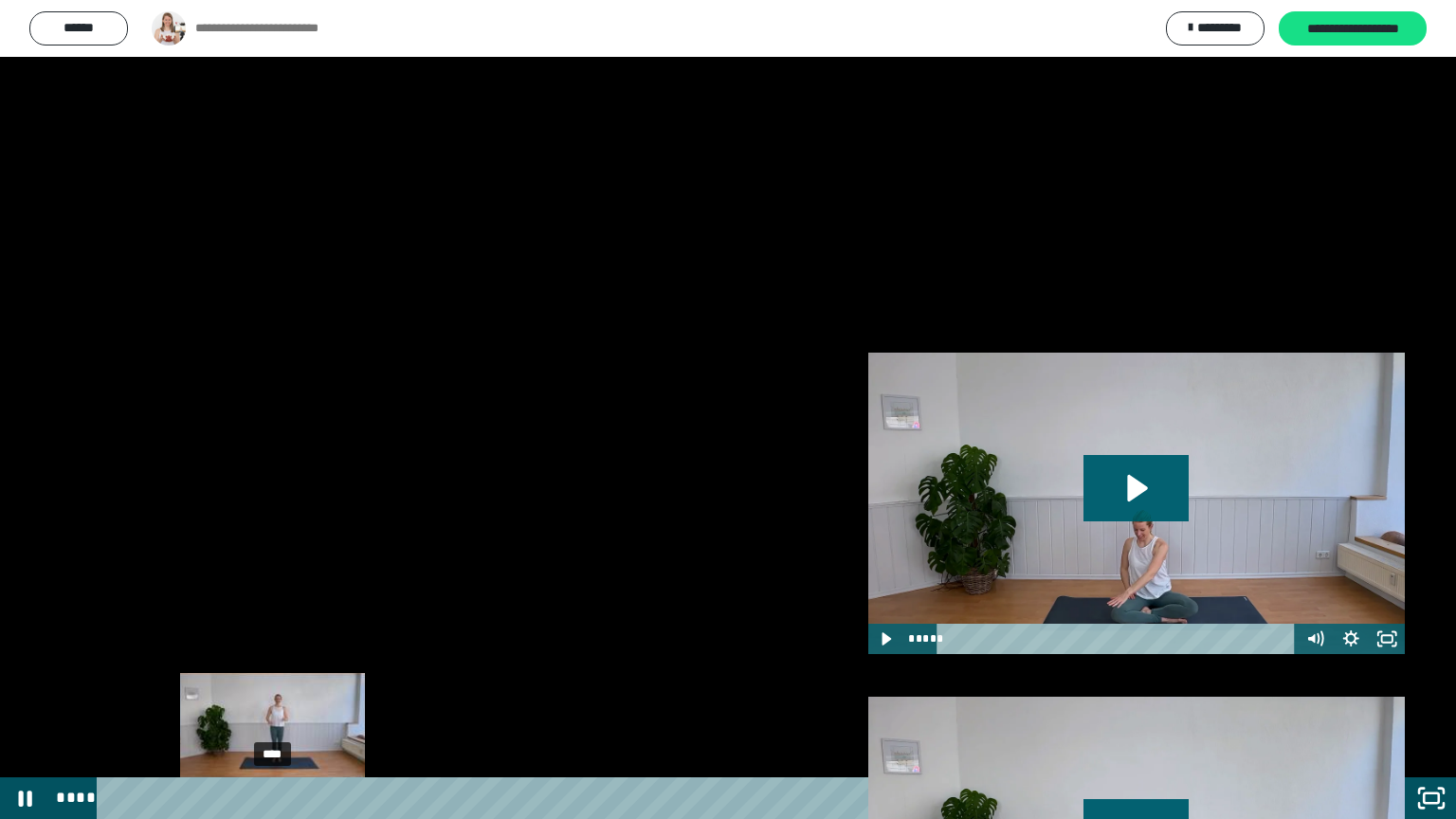 click on "****" at bounding box center (705, 798) 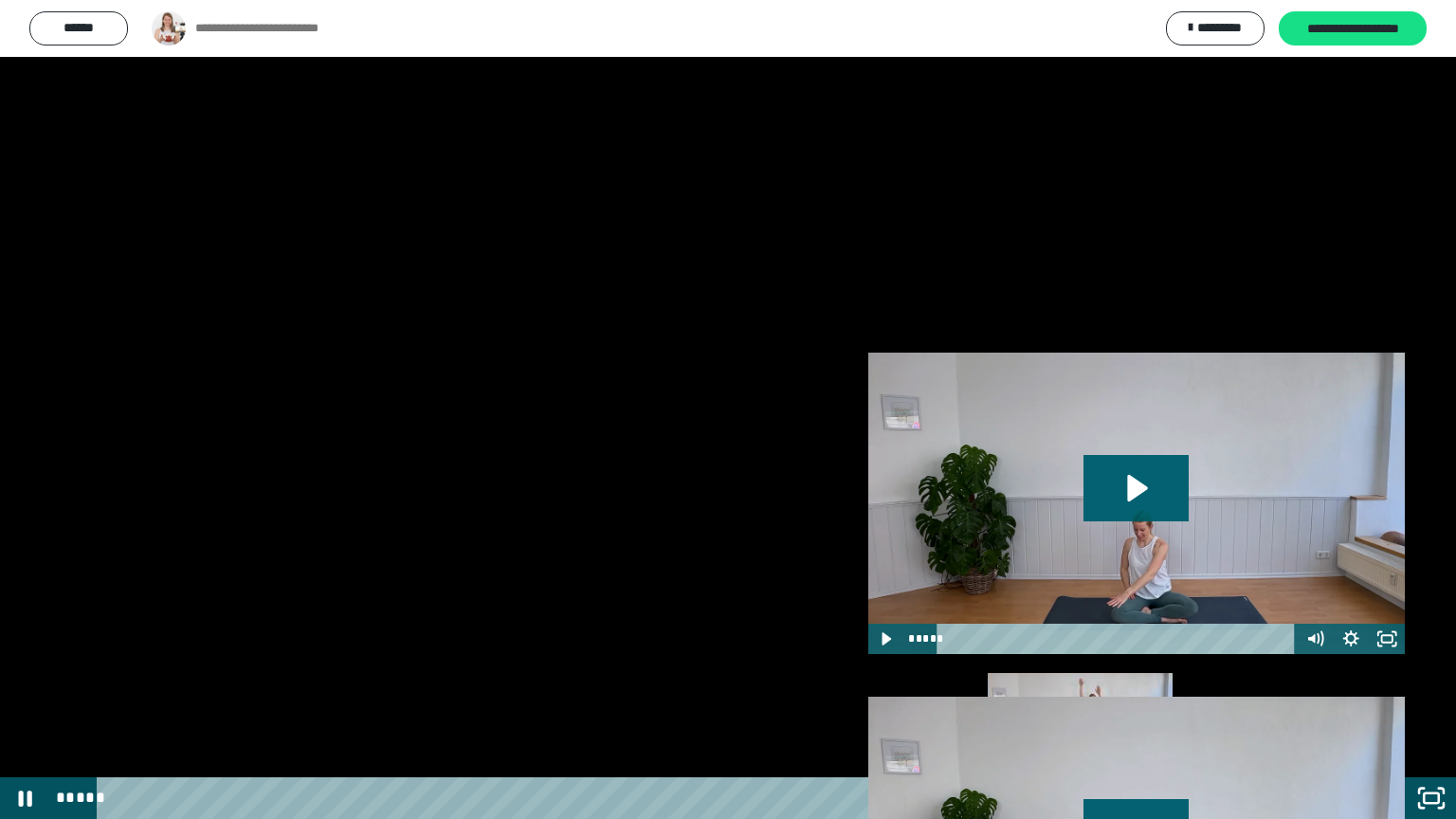 click on "*****" at bounding box center (705, 798) 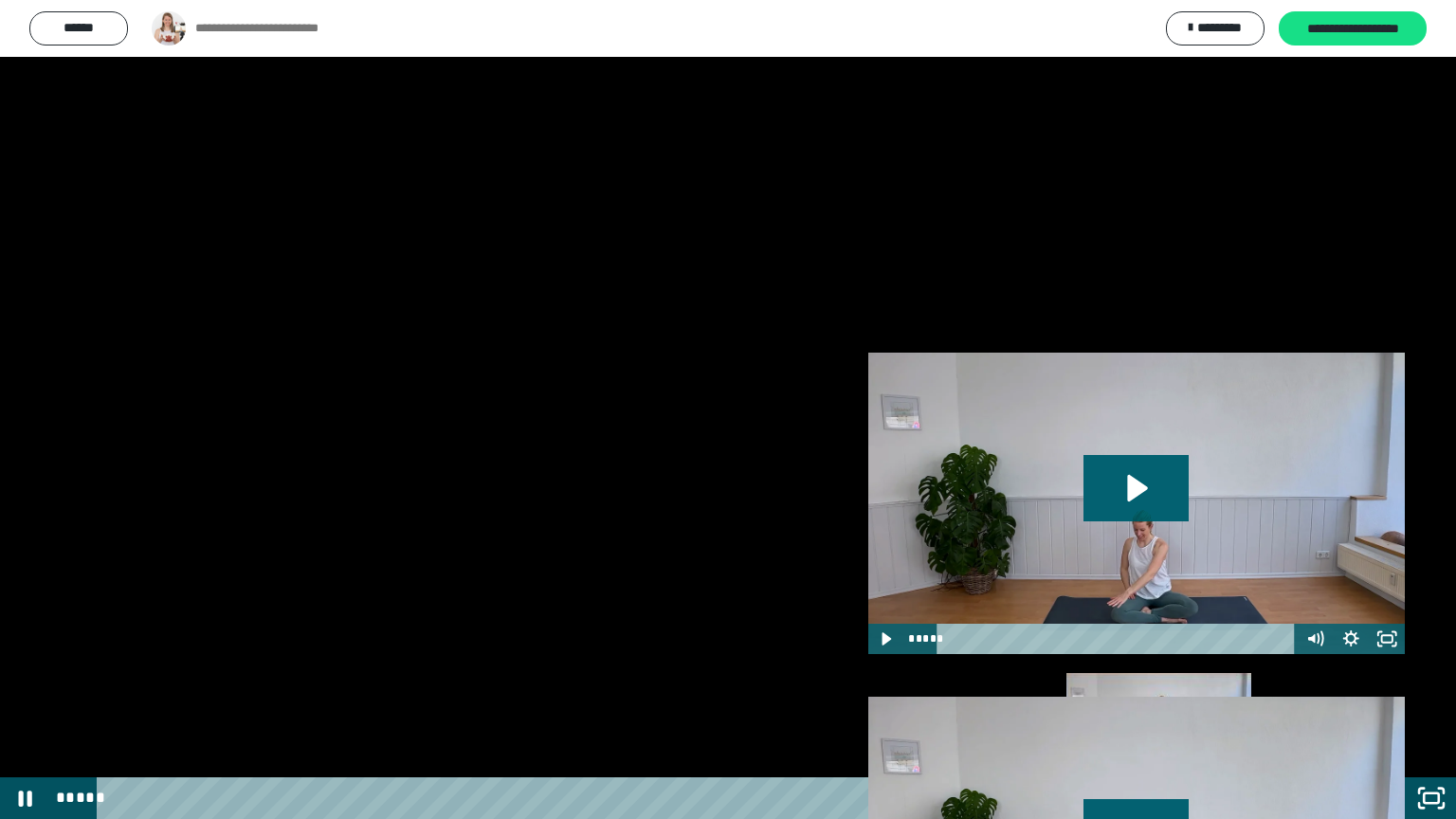 click on "*****" at bounding box center (705, 798) 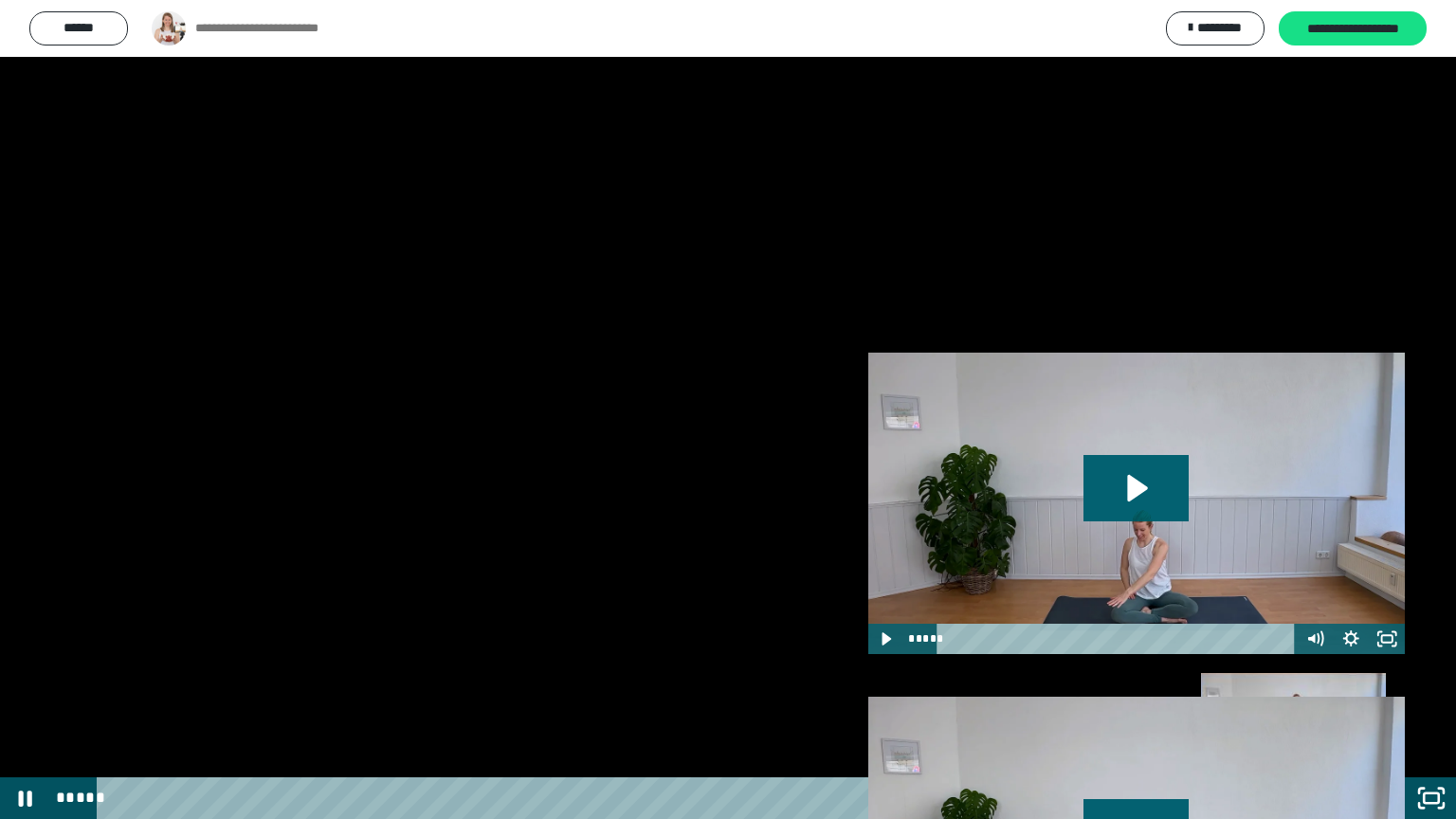 click on "*****" at bounding box center [705, 798] 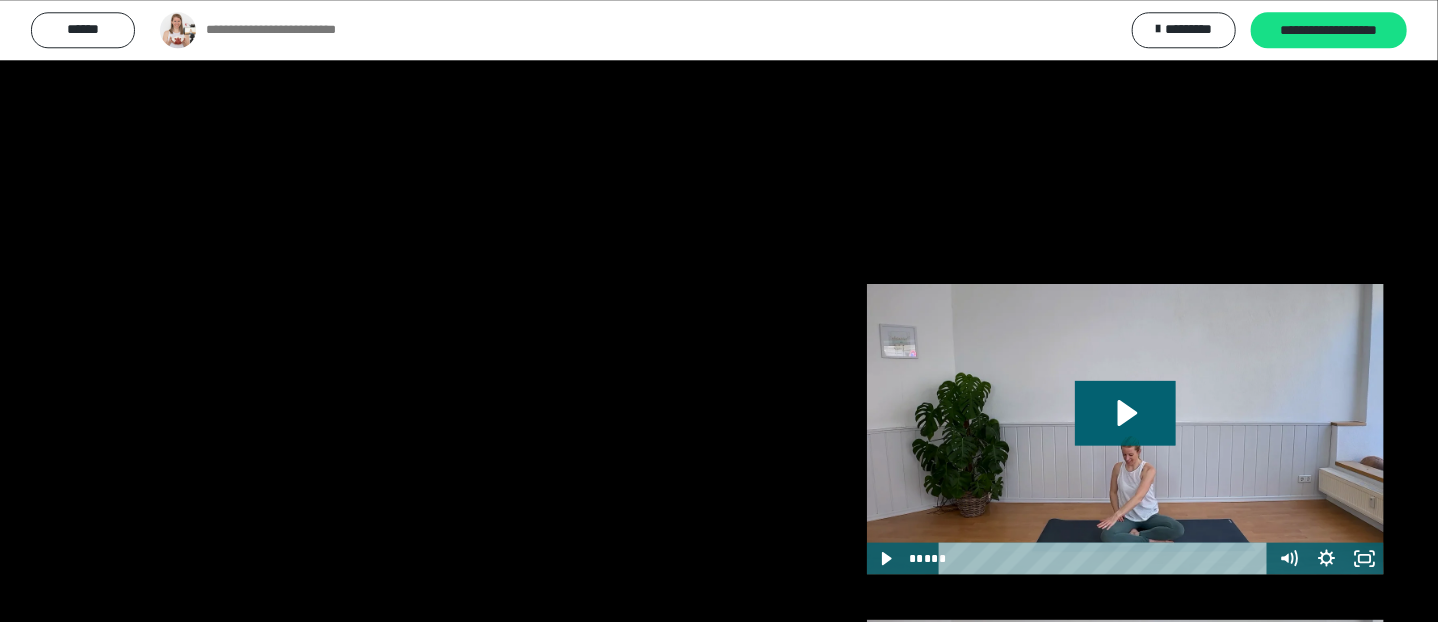 scroll, scrollTop: 950, scrollLeft: 0, axis: vertical 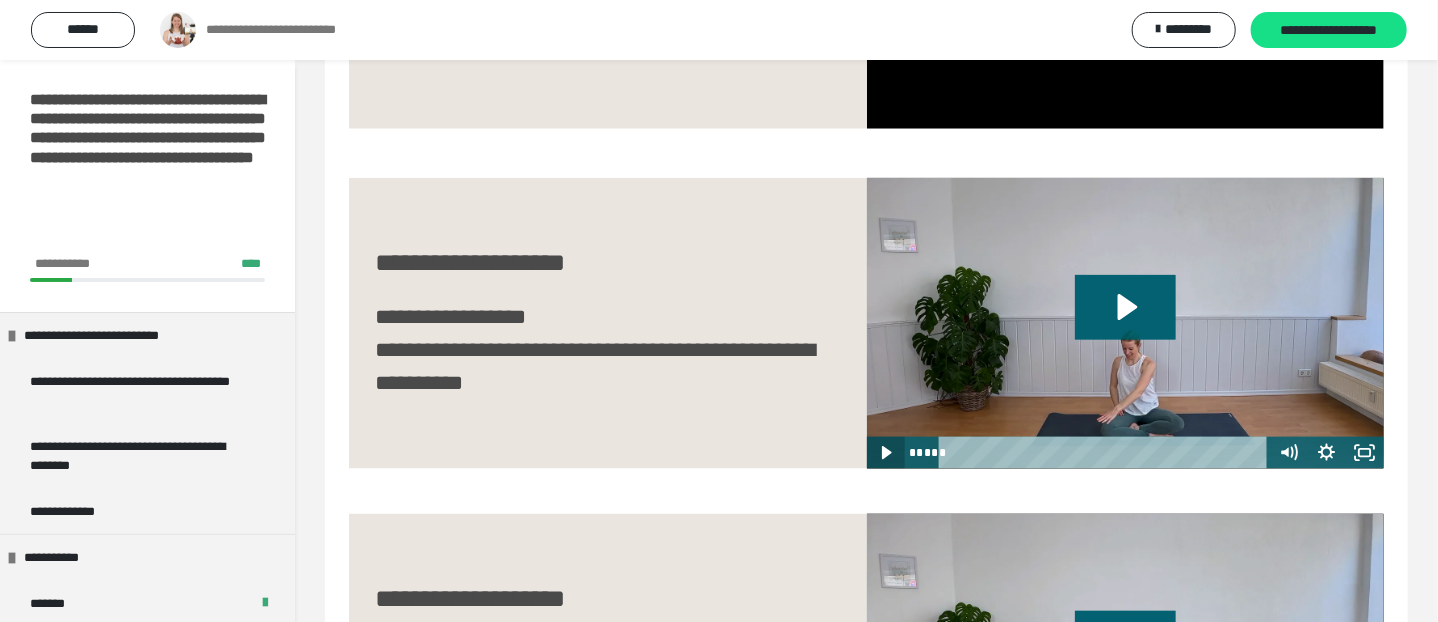 click 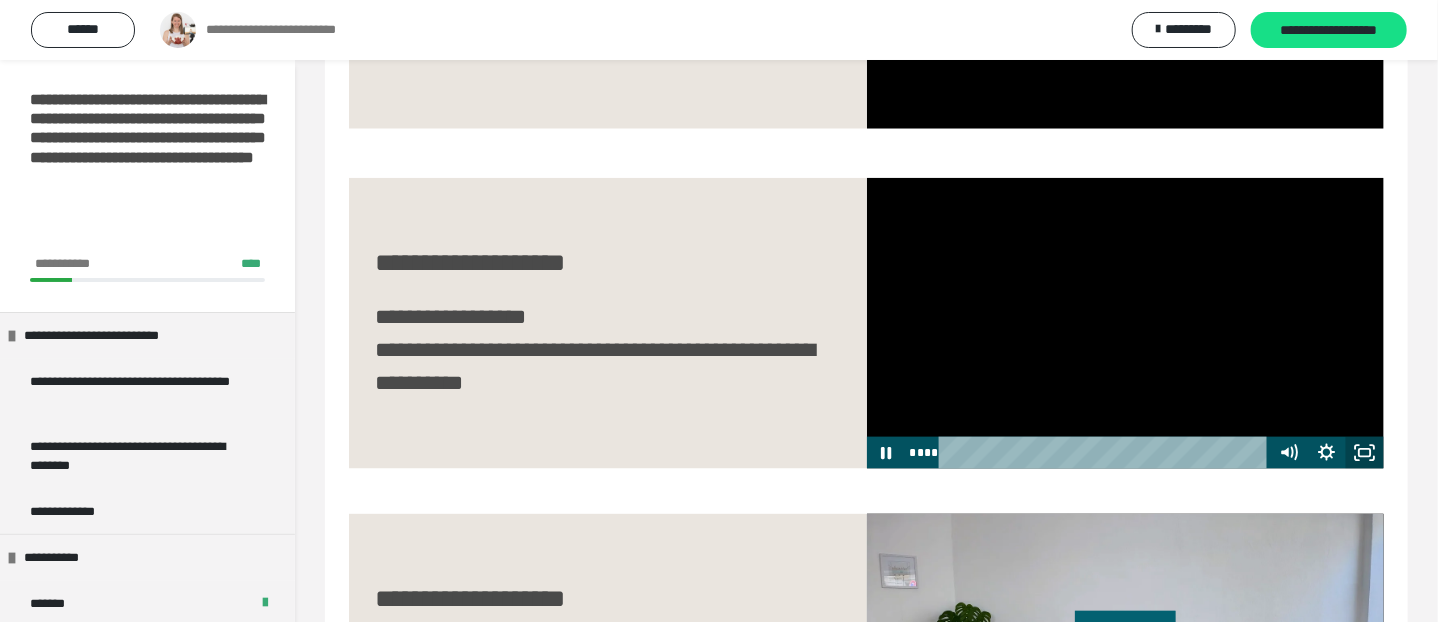 click 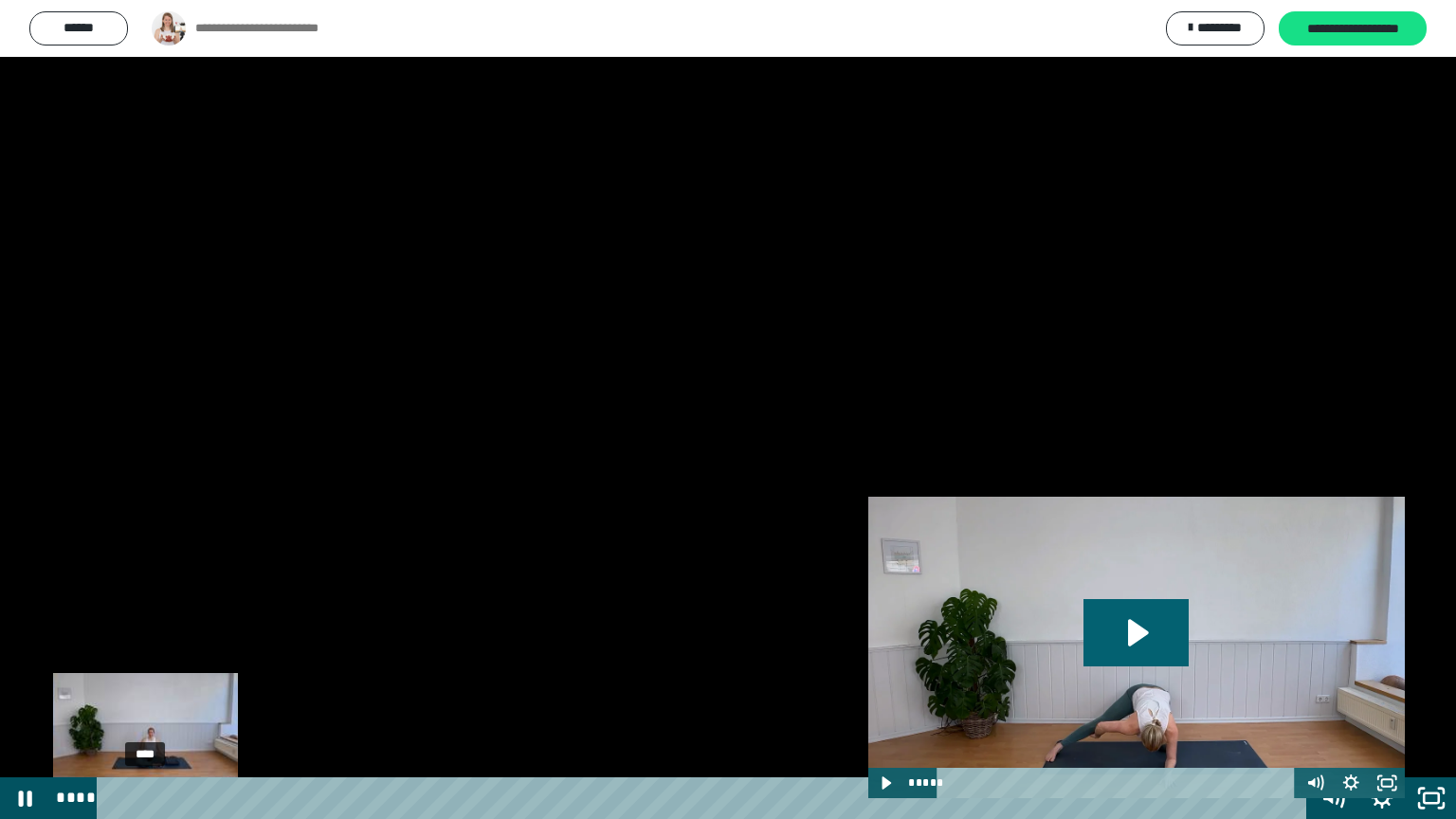 click on "****" at bounding box center (705, 798) 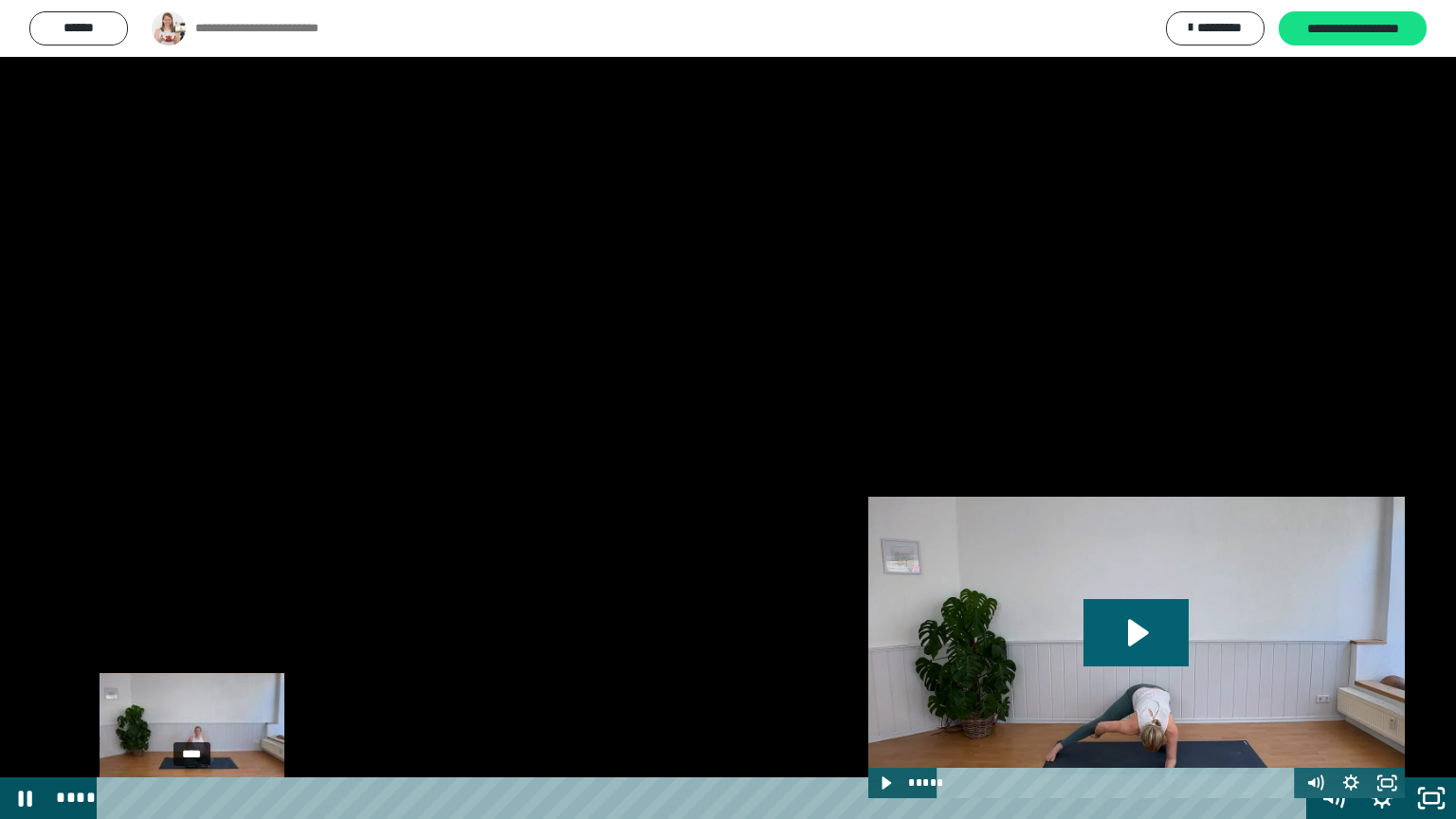 click on "****" at bounding box center (705, 798) 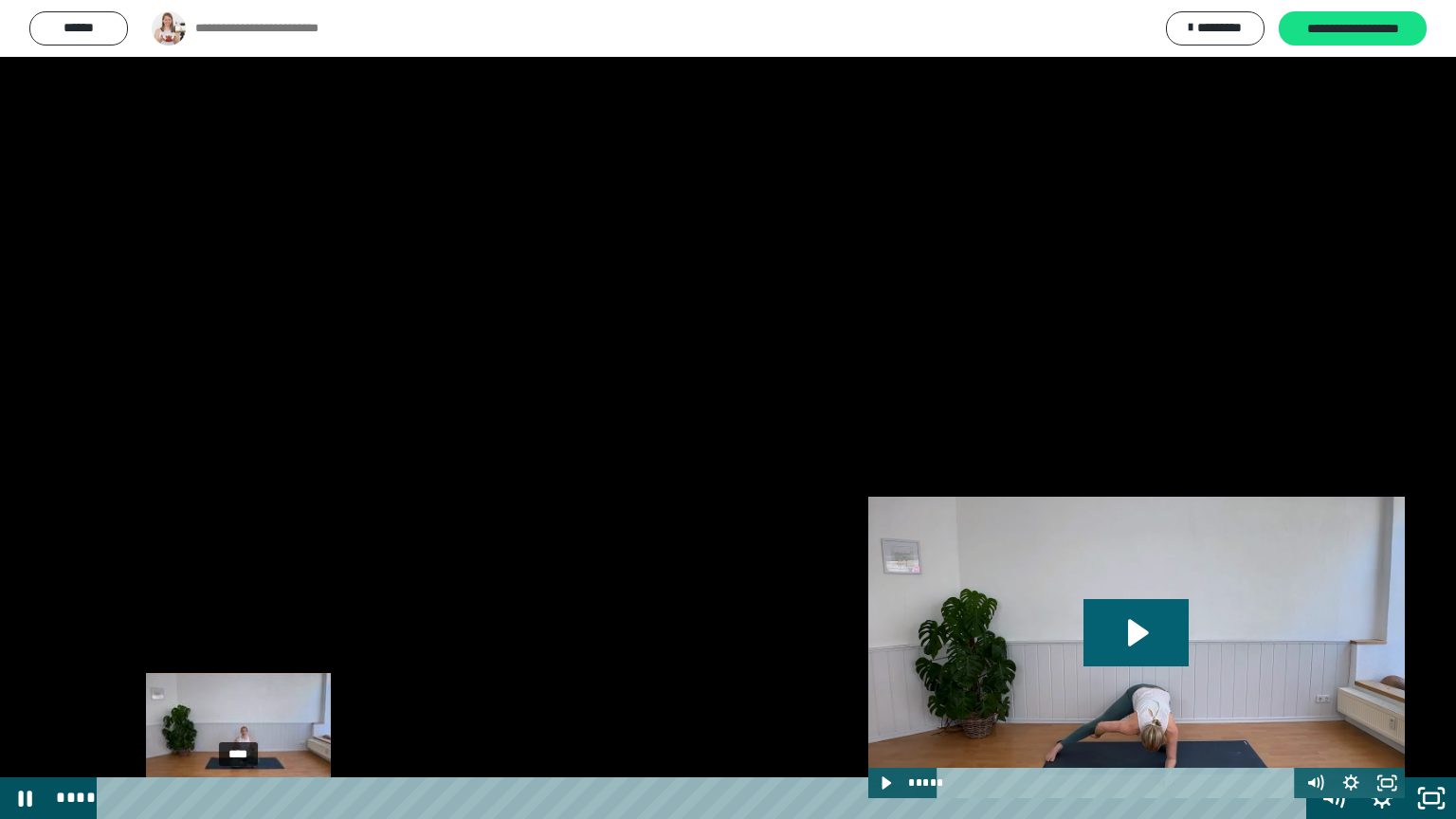 click on "****" at bounding box center [705, 798] 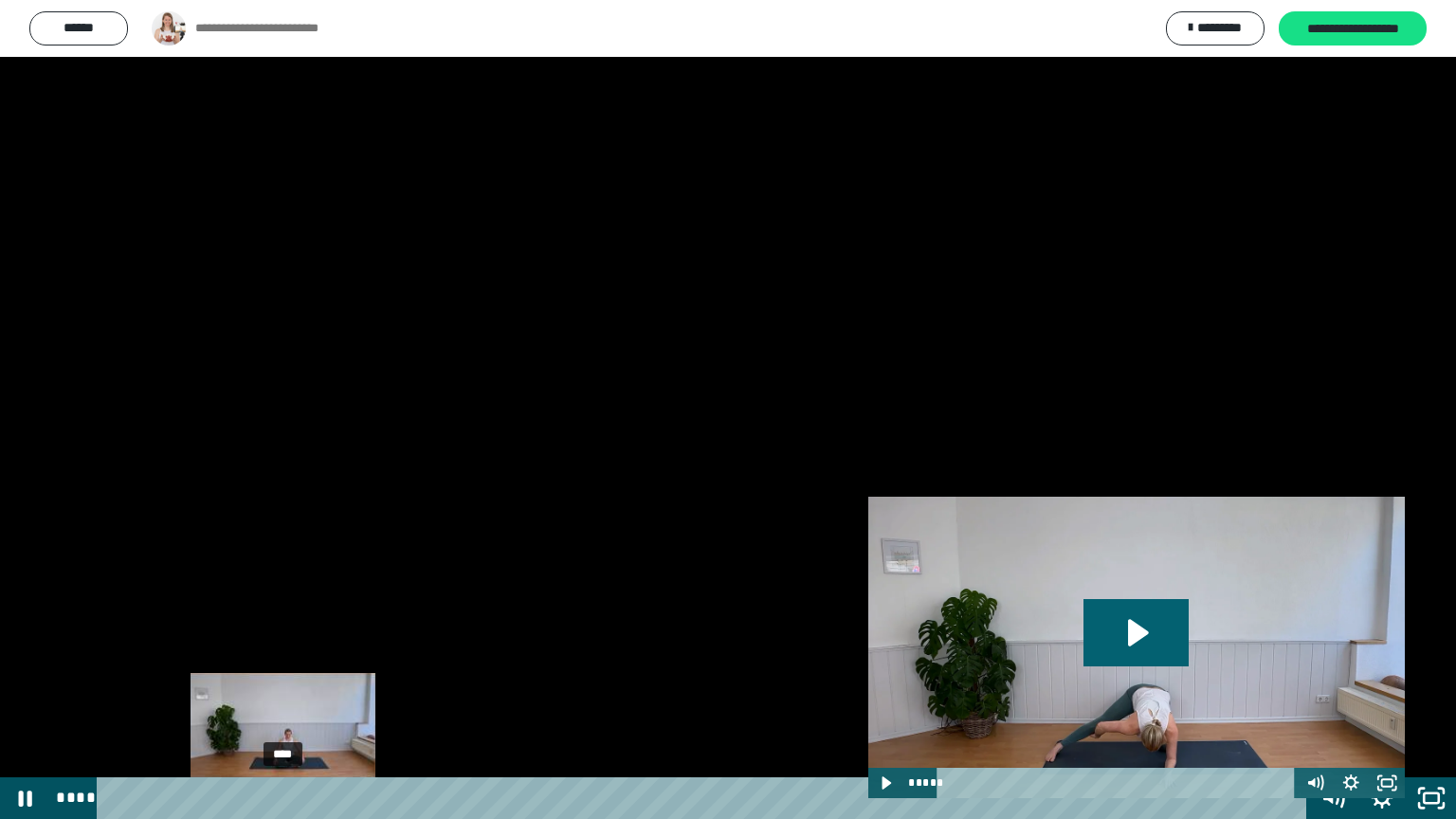click on "****" at bounding box center [705, 798] 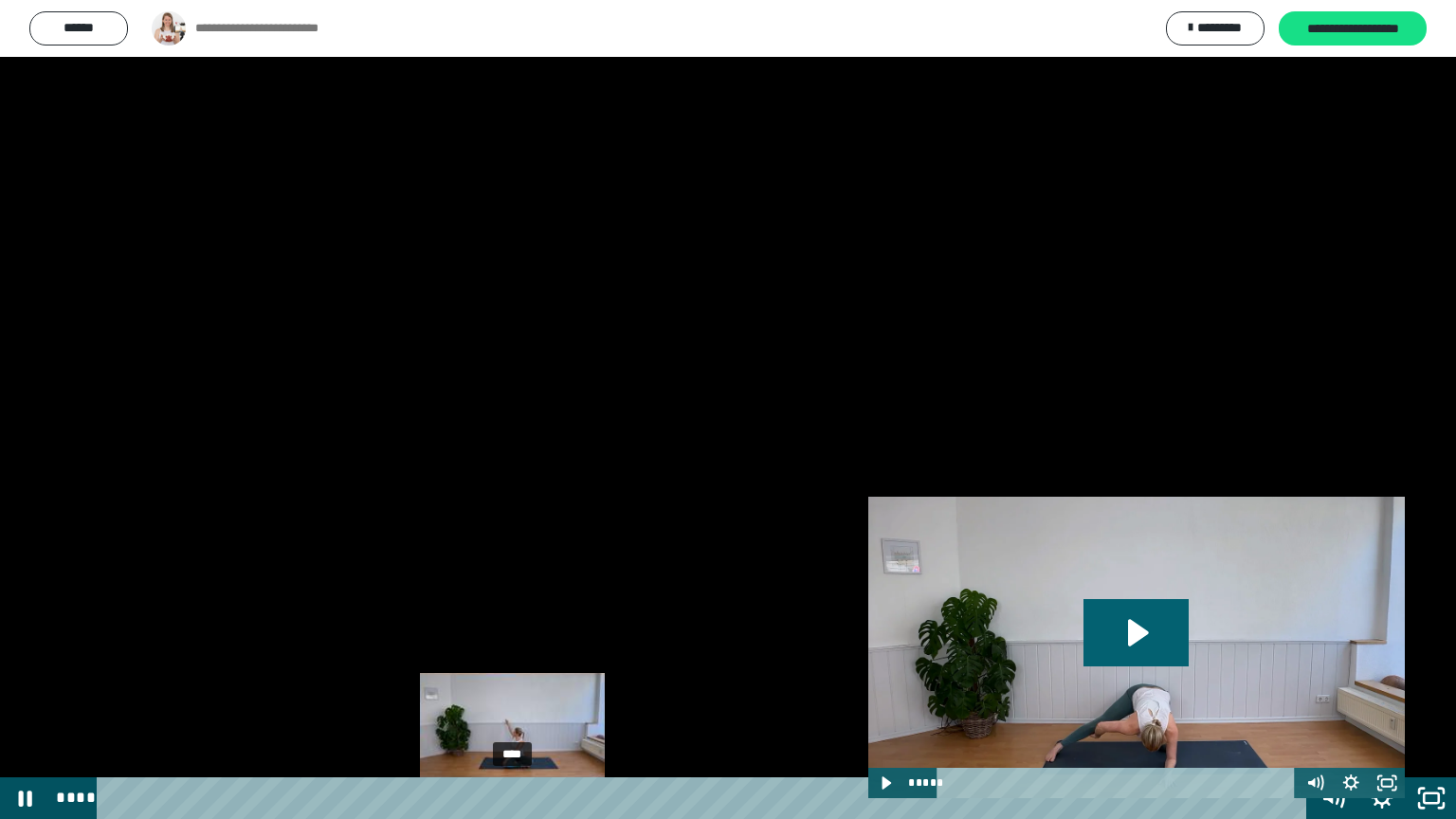 click on "****" at bounding box center [705, 798] 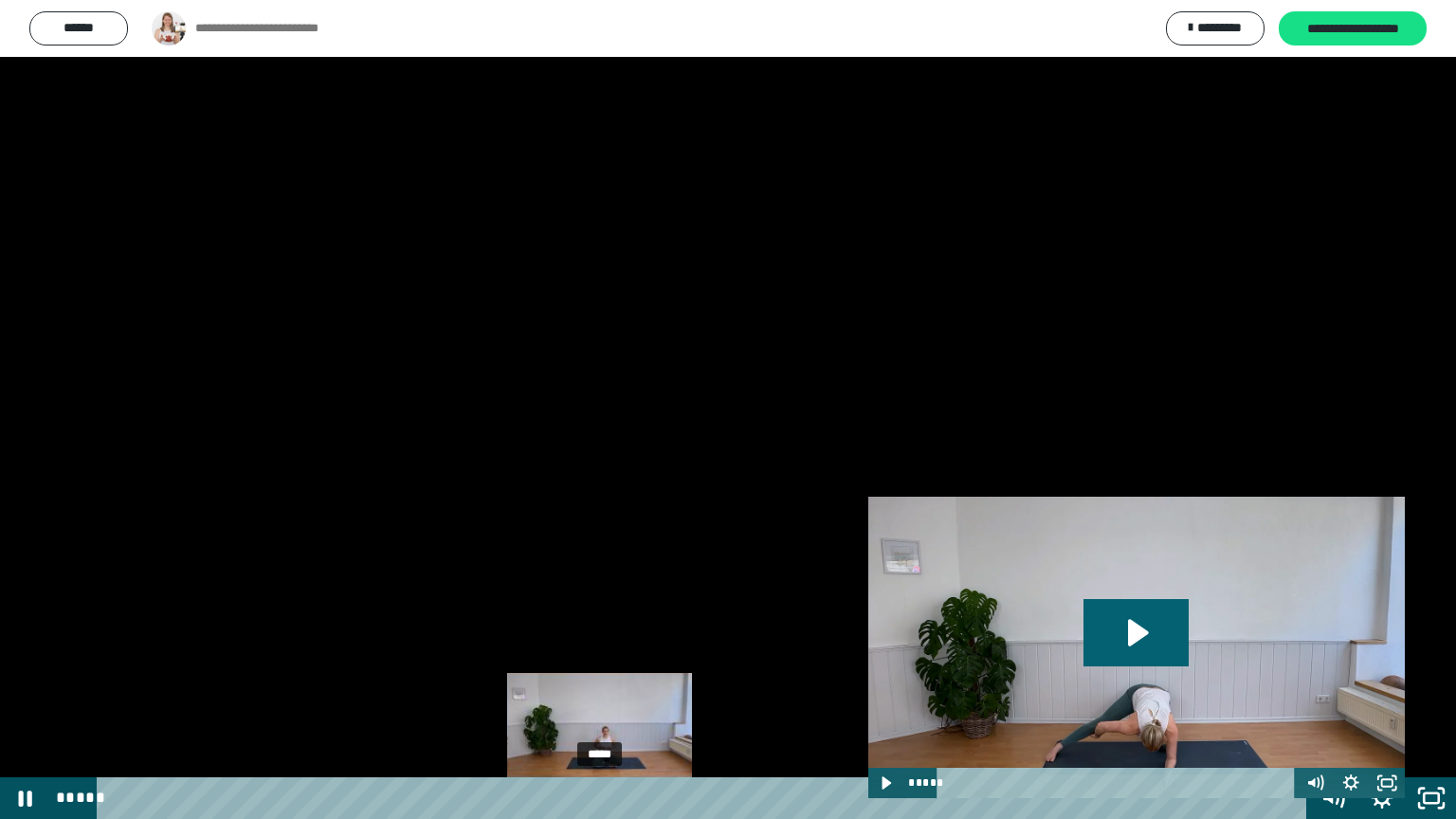 click on "*****" at bounding box center [705, 798] 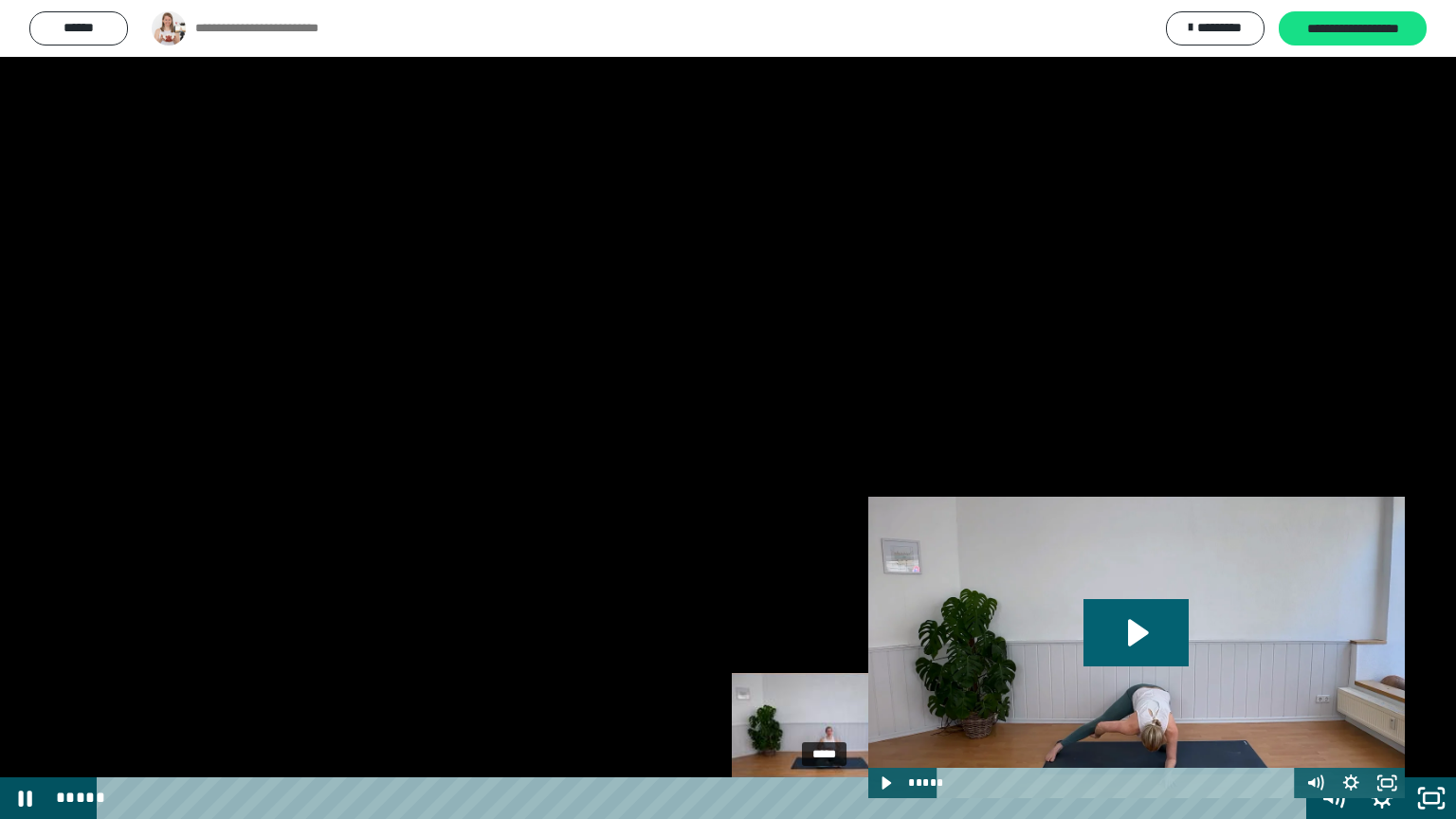 click on "*****" at bounding box center [705, 798] 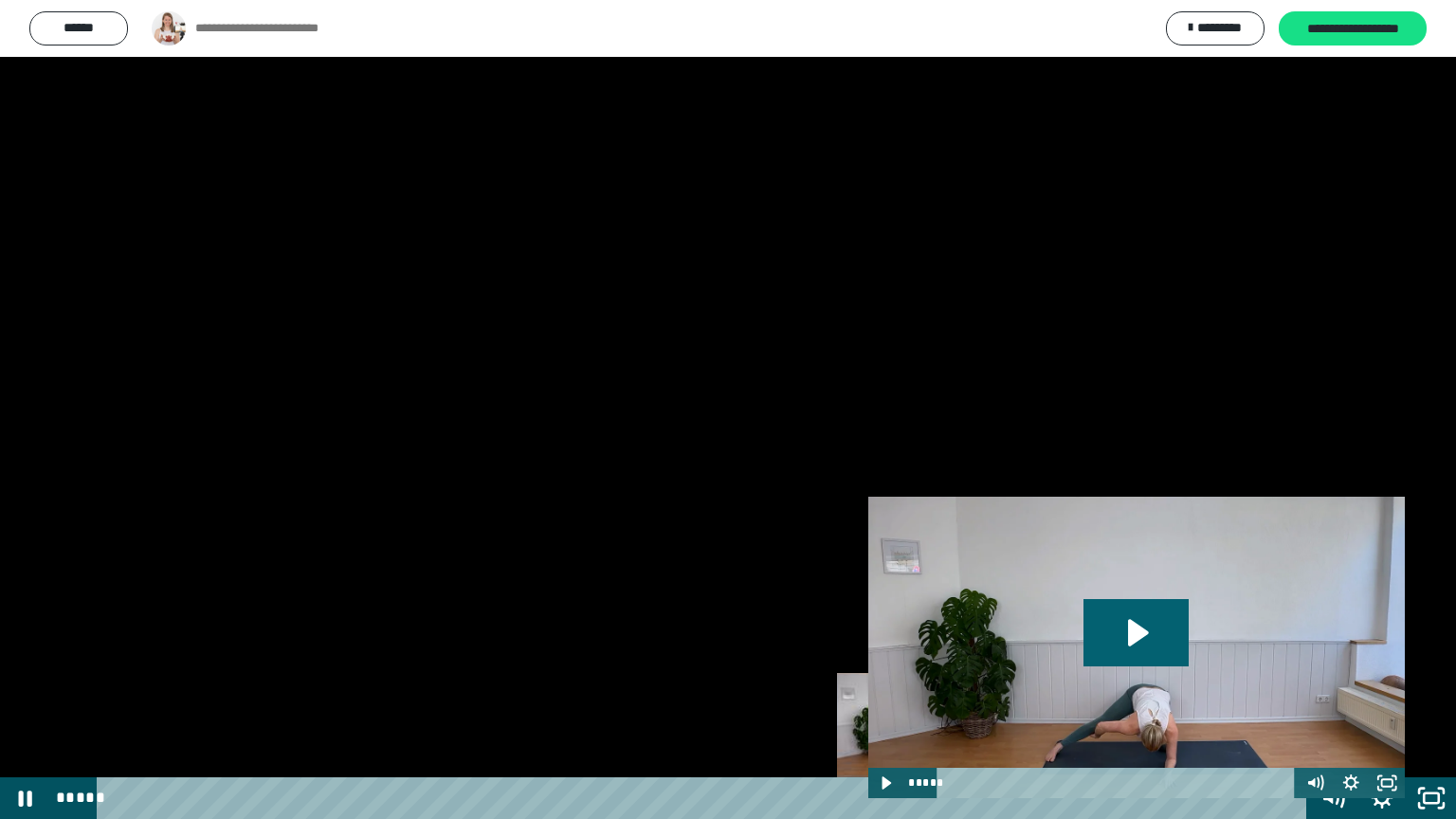 click on "*****" at bounding box center [705, 798] 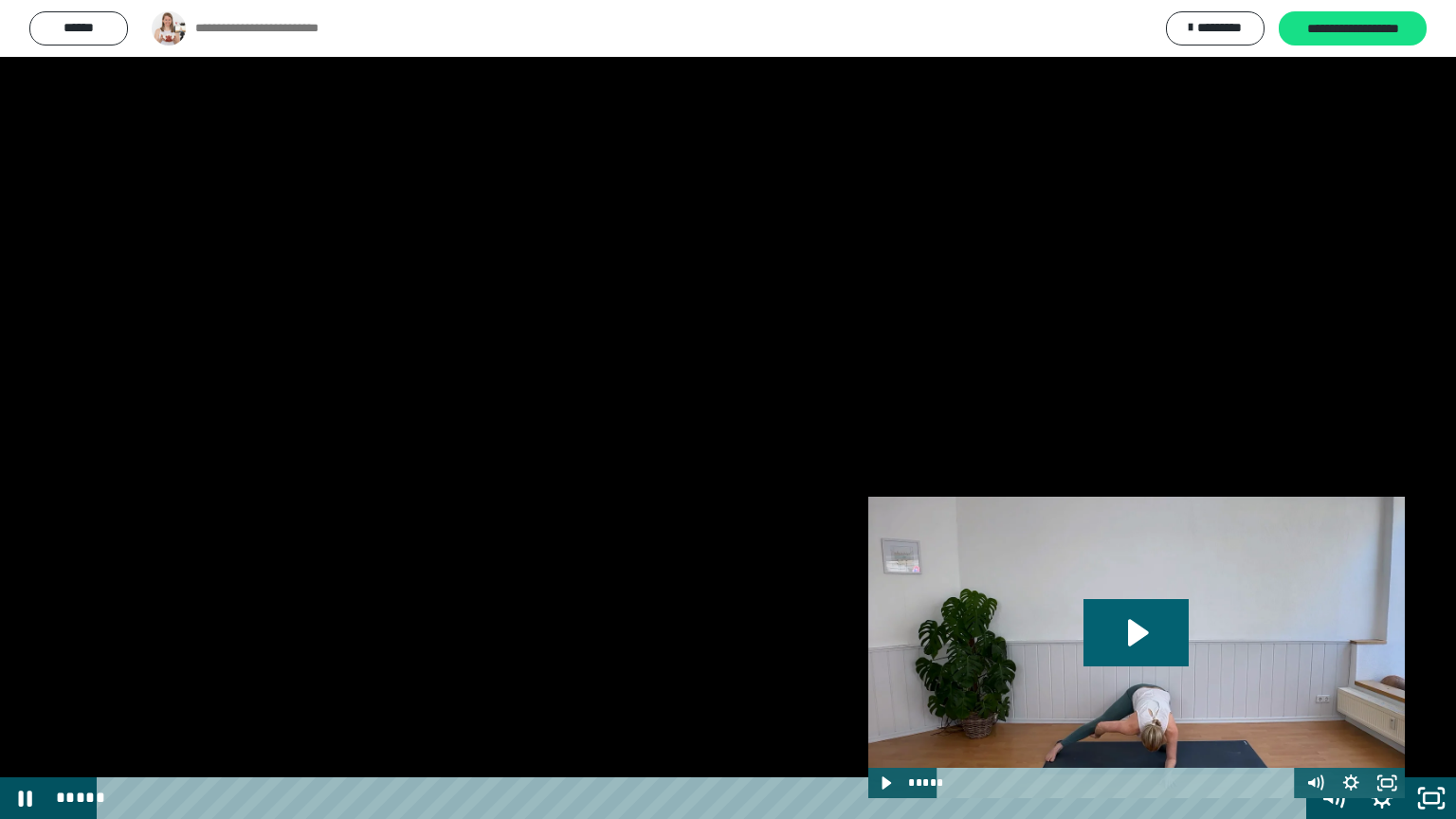 click on "*****" at bounding box center [705, 798] 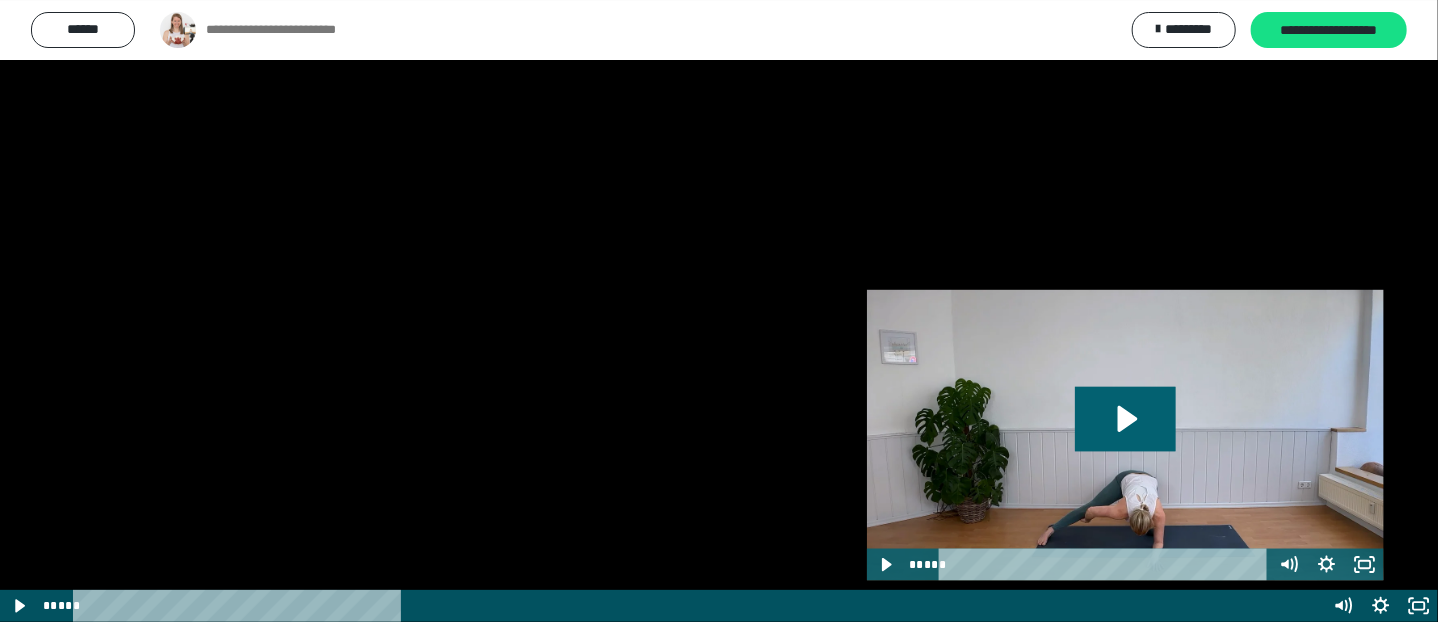 scroll, scrollTop: 1372, scrollLeft: 0, axis: vertical 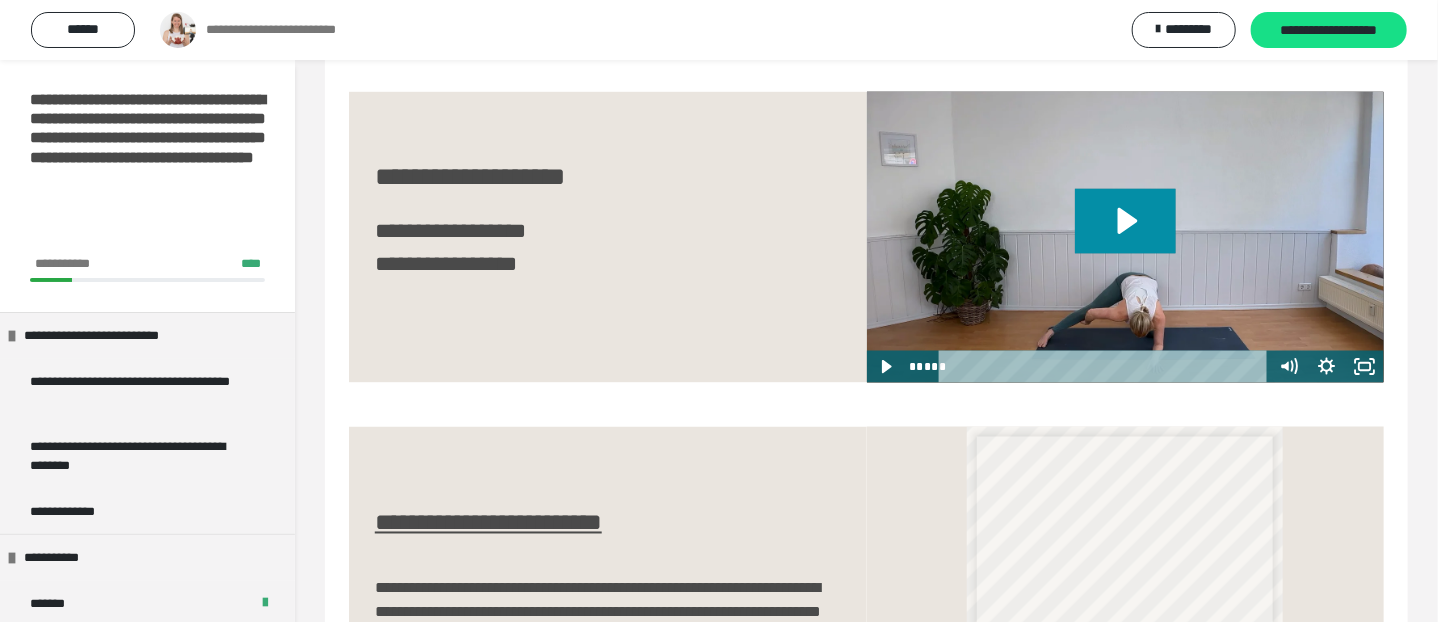 click 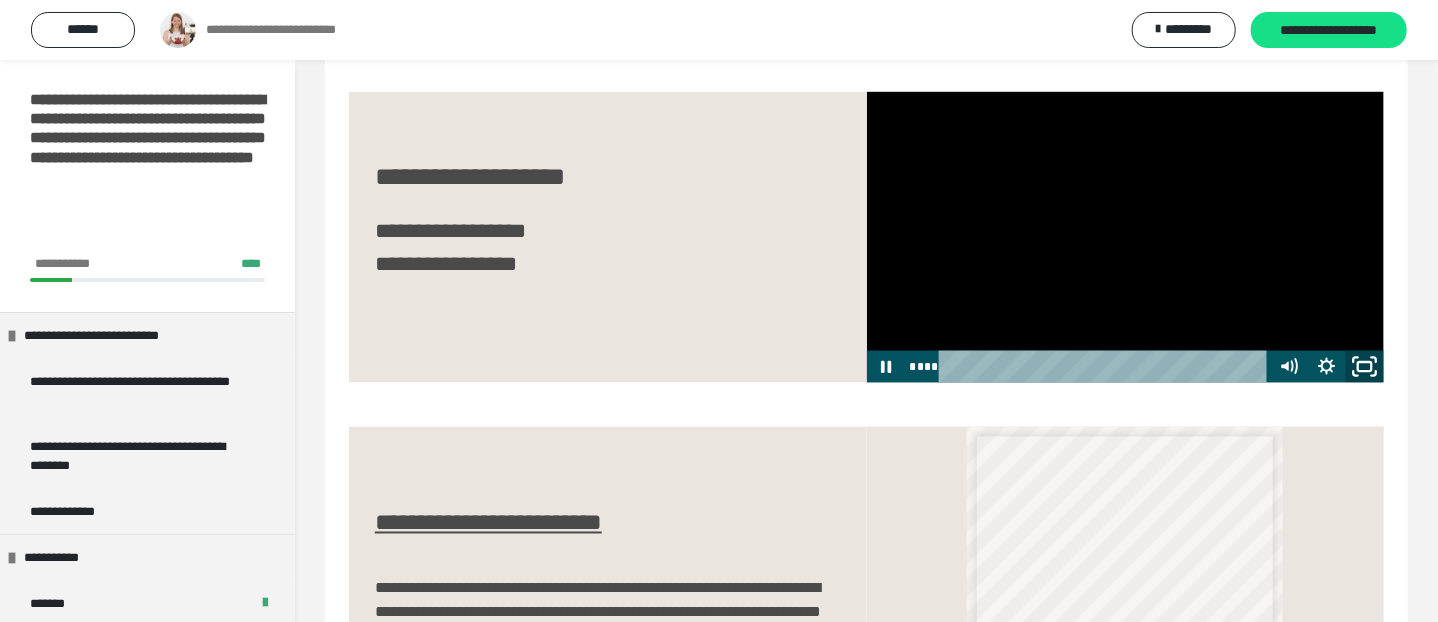 drag, startPoint x: 1362, startPoint y: 494, endPoint x: 1309, endPoint y: 496, distance: 53.037724 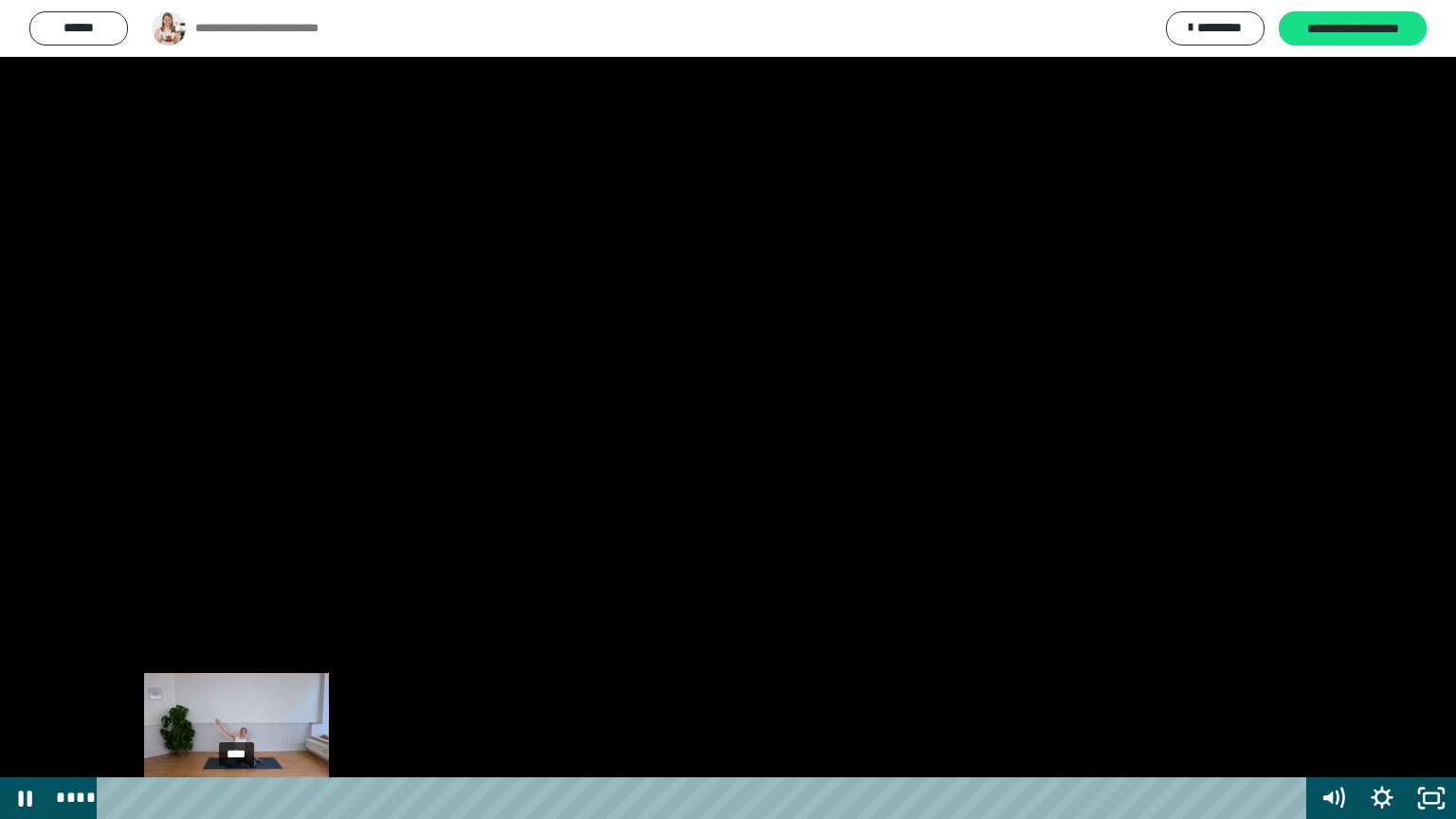 click on "****" at bounding box center [705, 798] 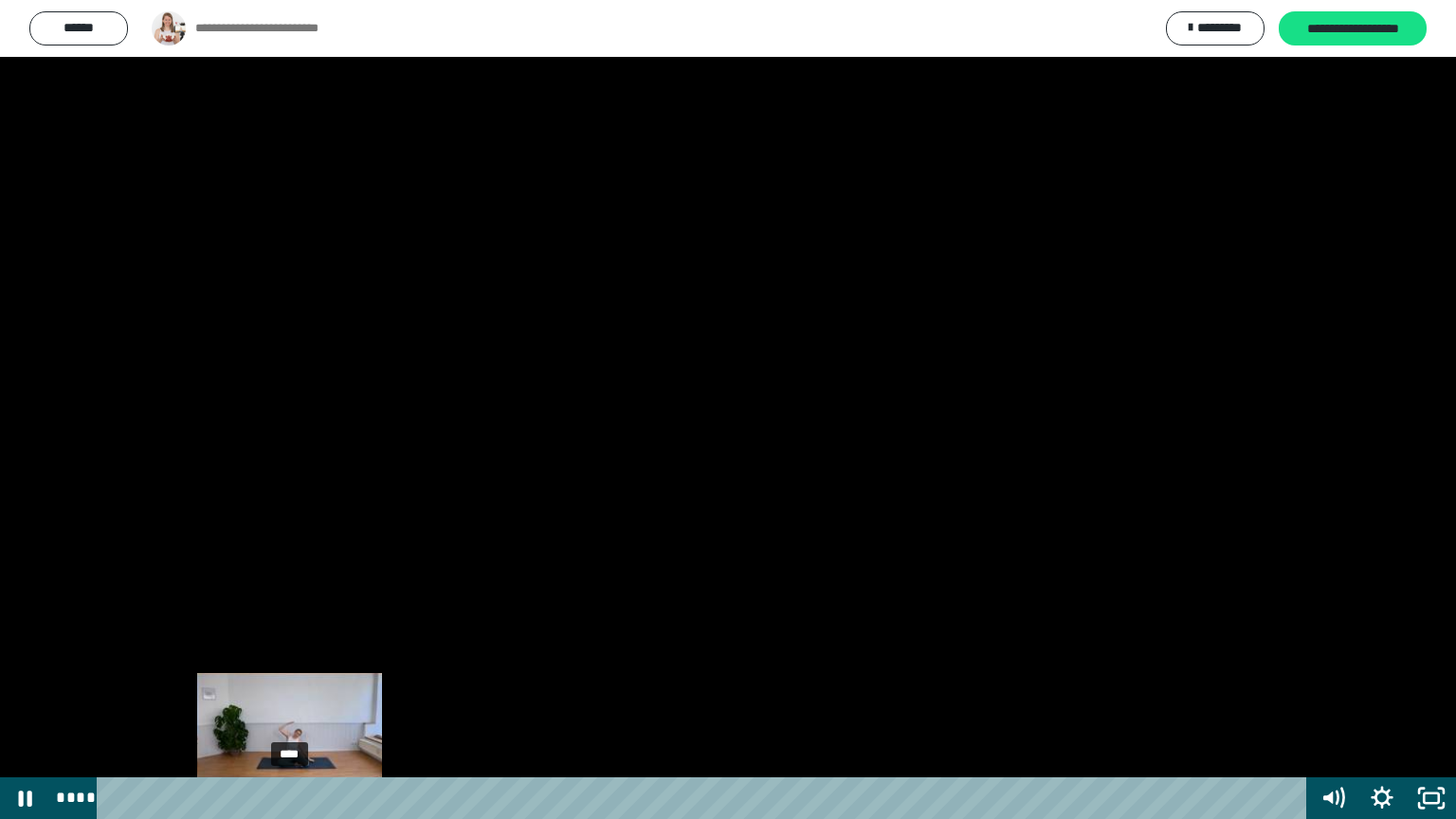 click on "****" at bounding box center [705, 798] 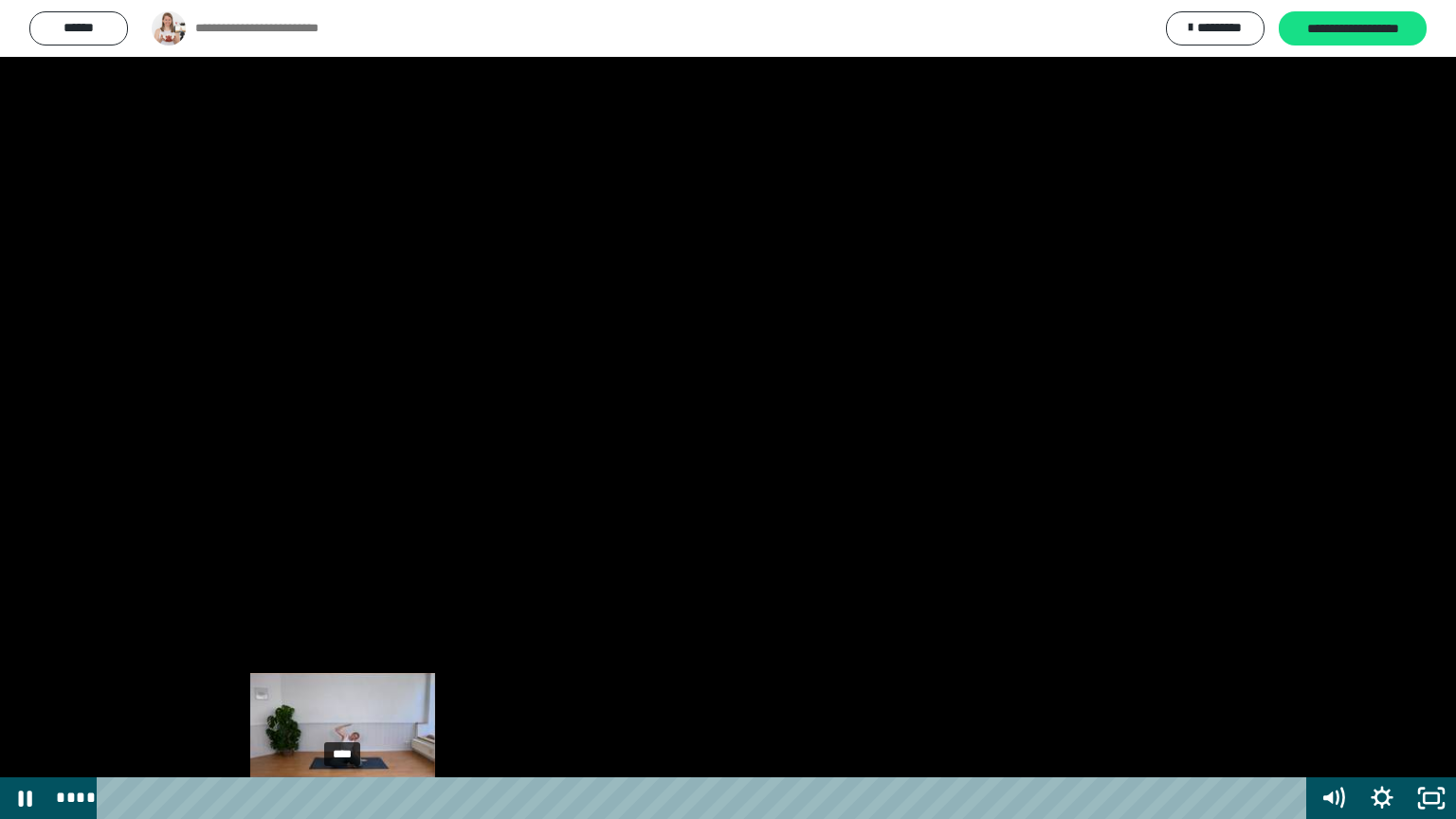 click on "****" at bounding box center (705, 798) 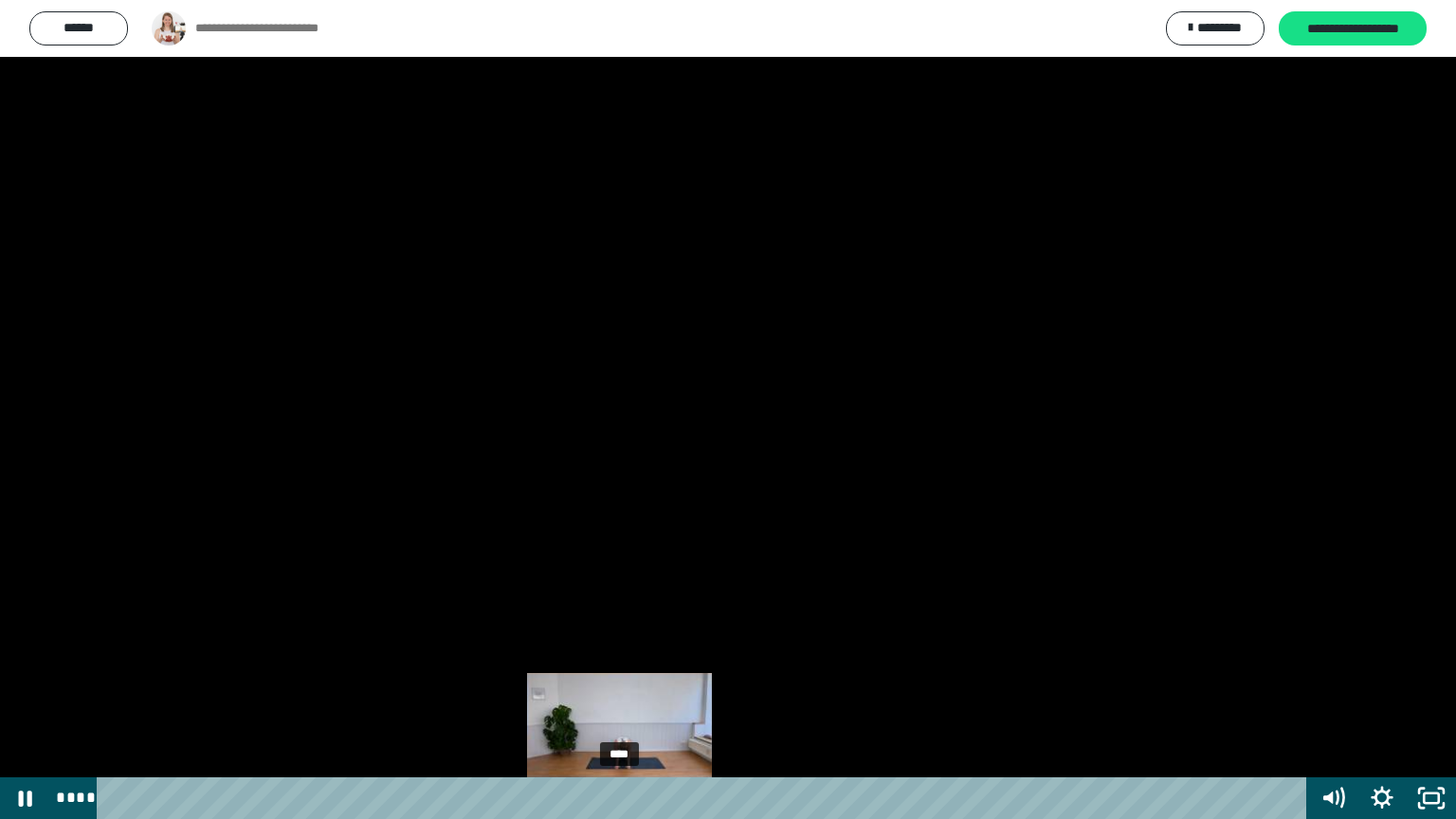 click on "****" at bounding box center (705, 798) 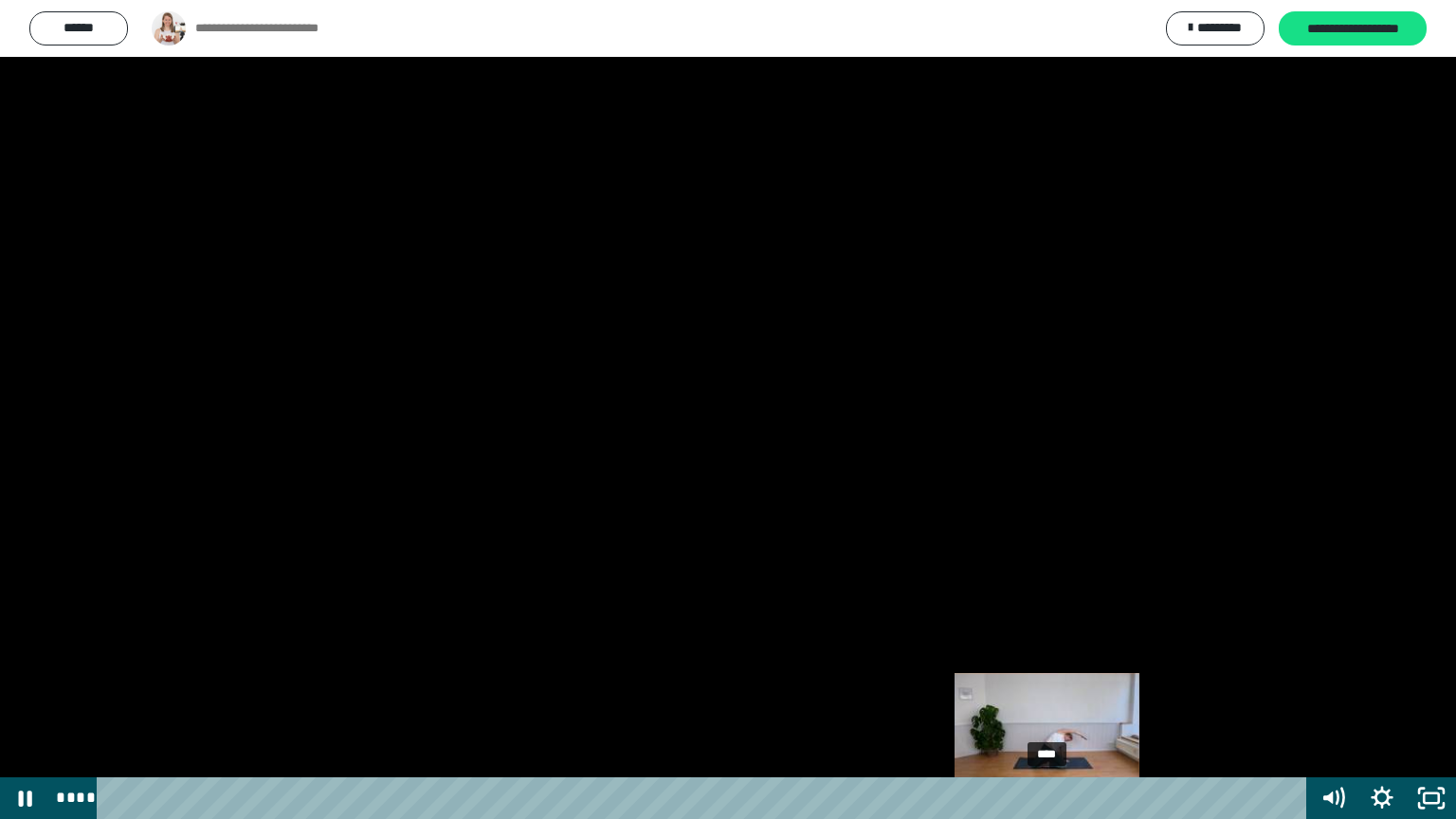 click on "****" at bounding box center (705, 798) 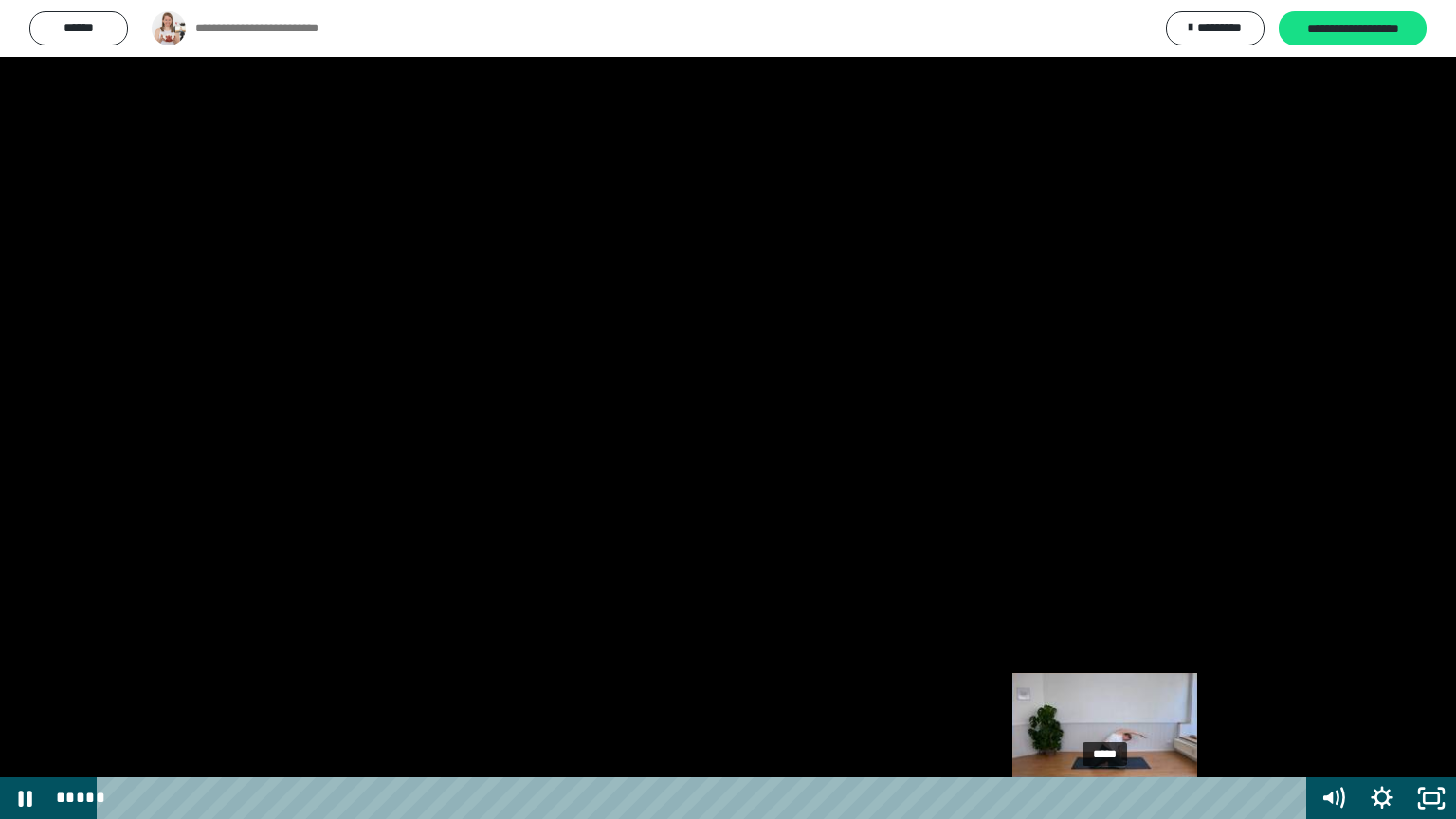 click on "*****" at bounding box center (705, 798) 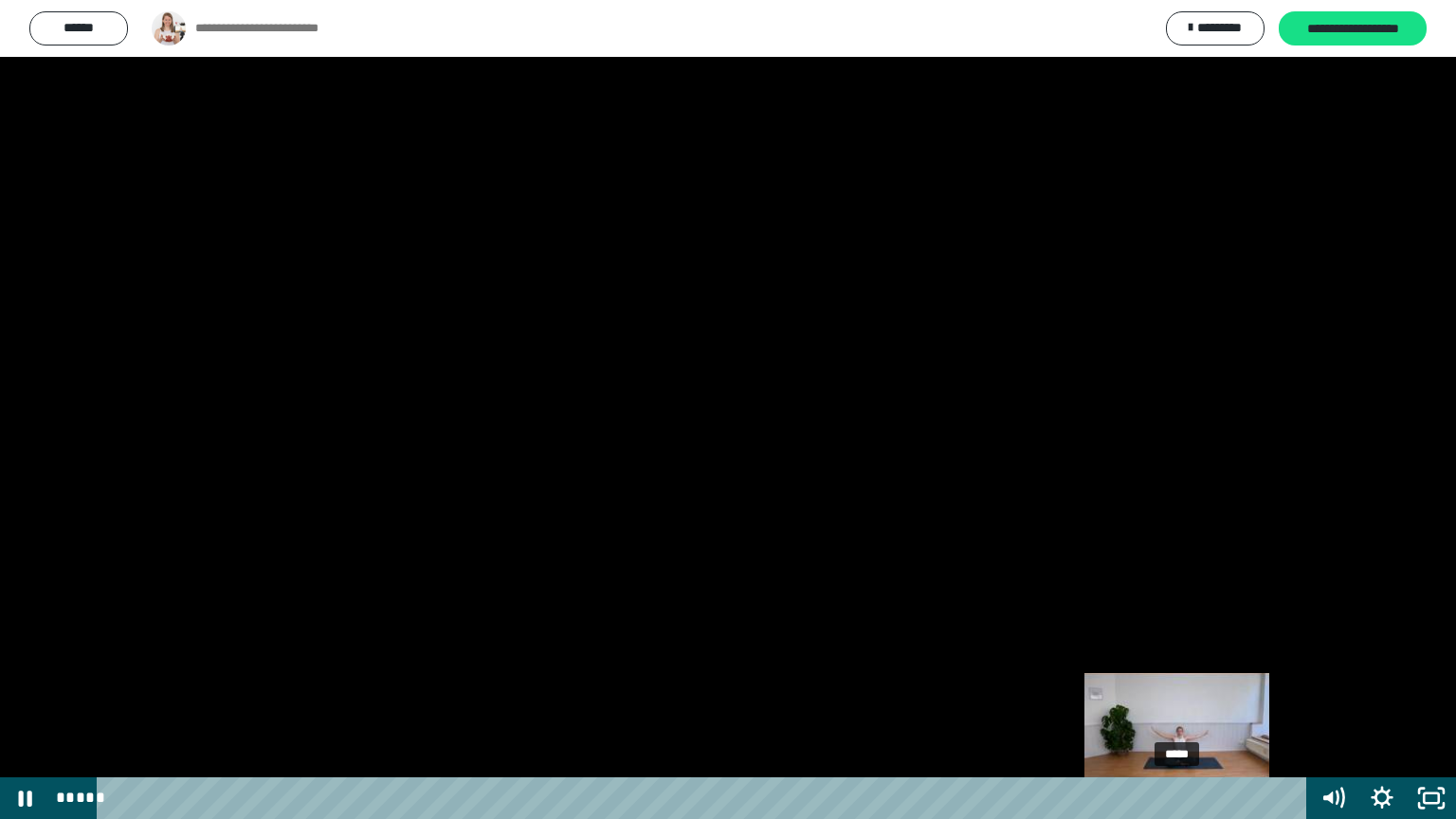 click on "*****" at bounding box center [705, 798] 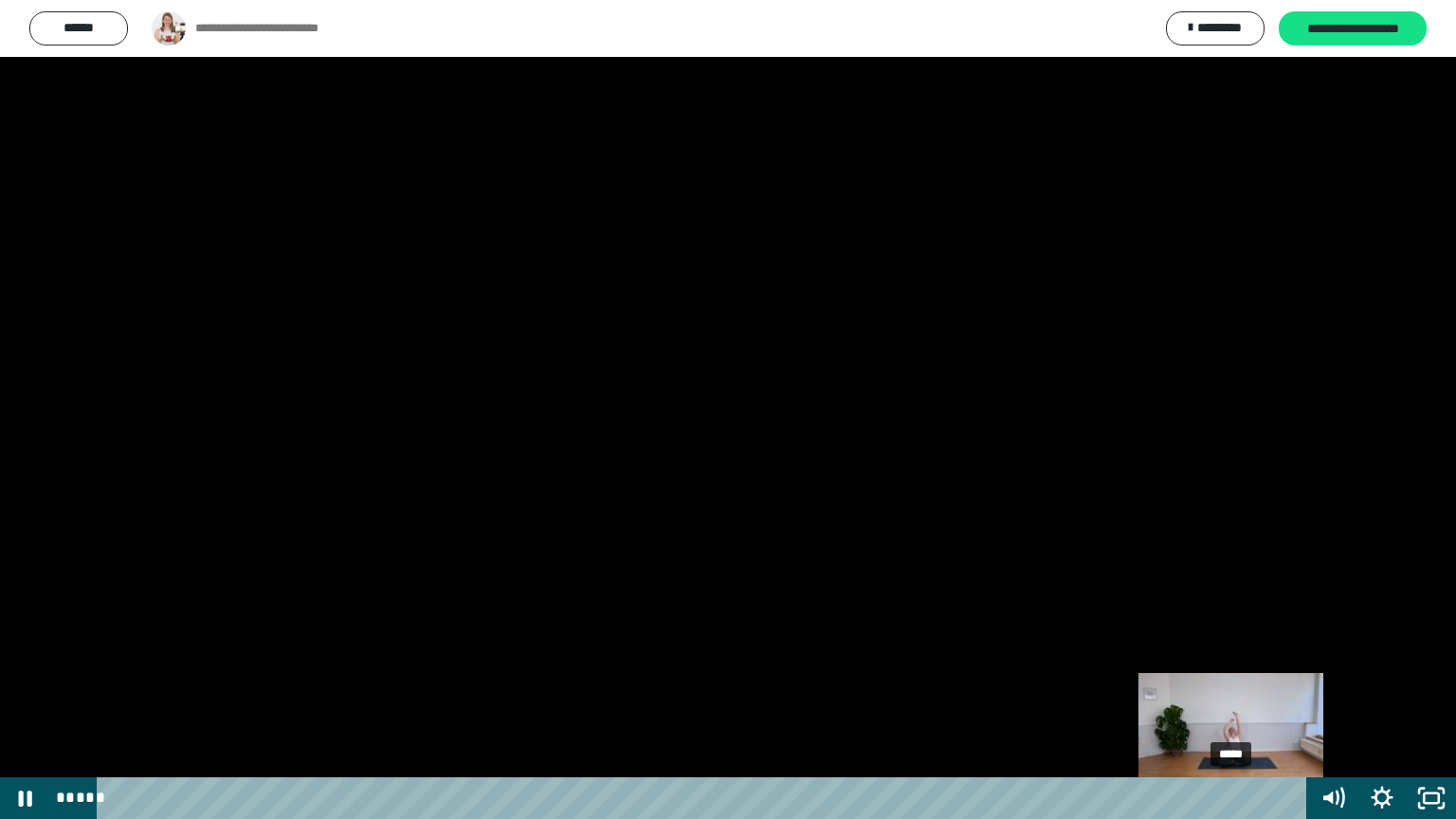 click on "*****" at bounding box center [705, 798] 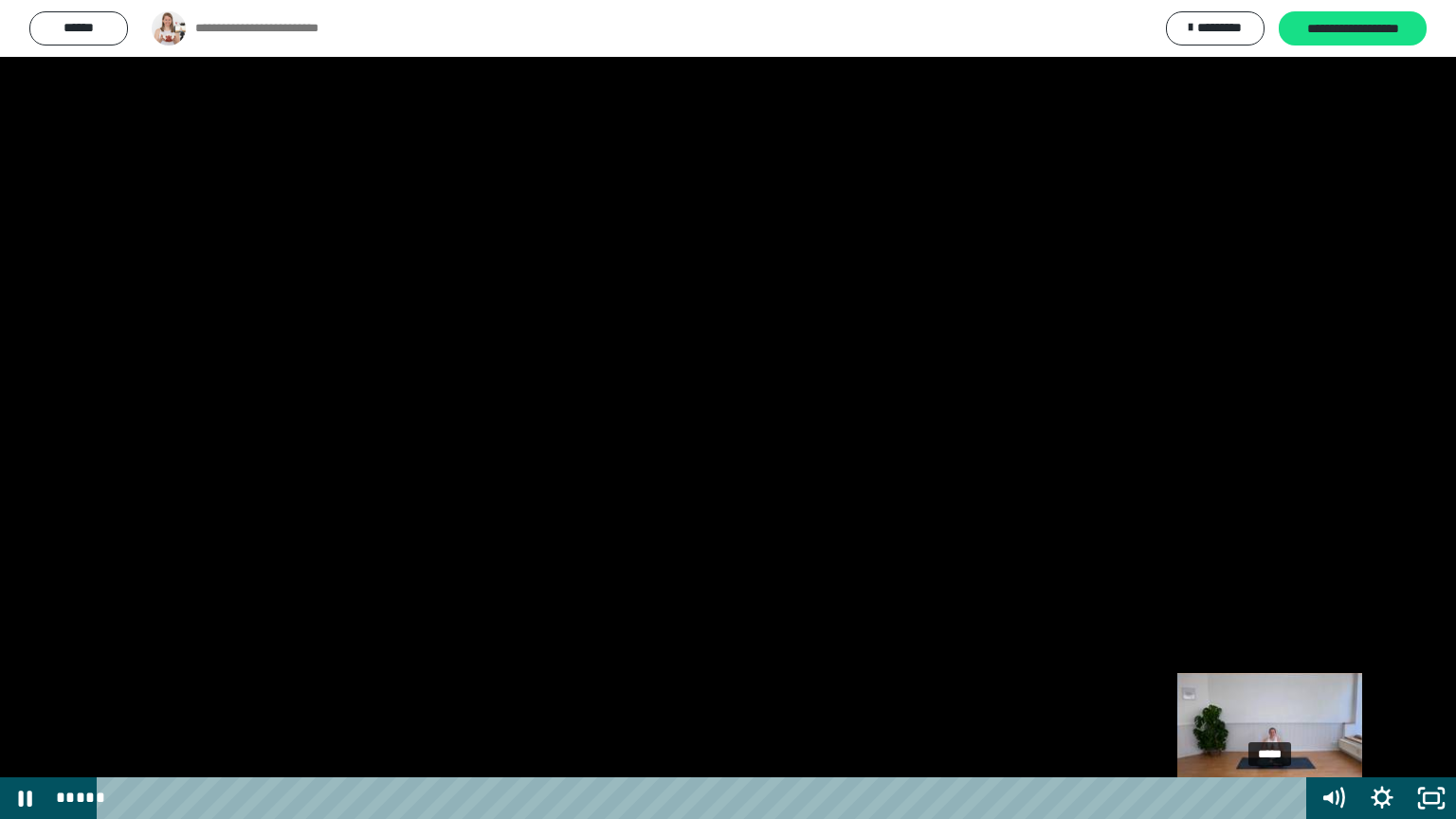 click on "*****" at bounding box center (705, 798) 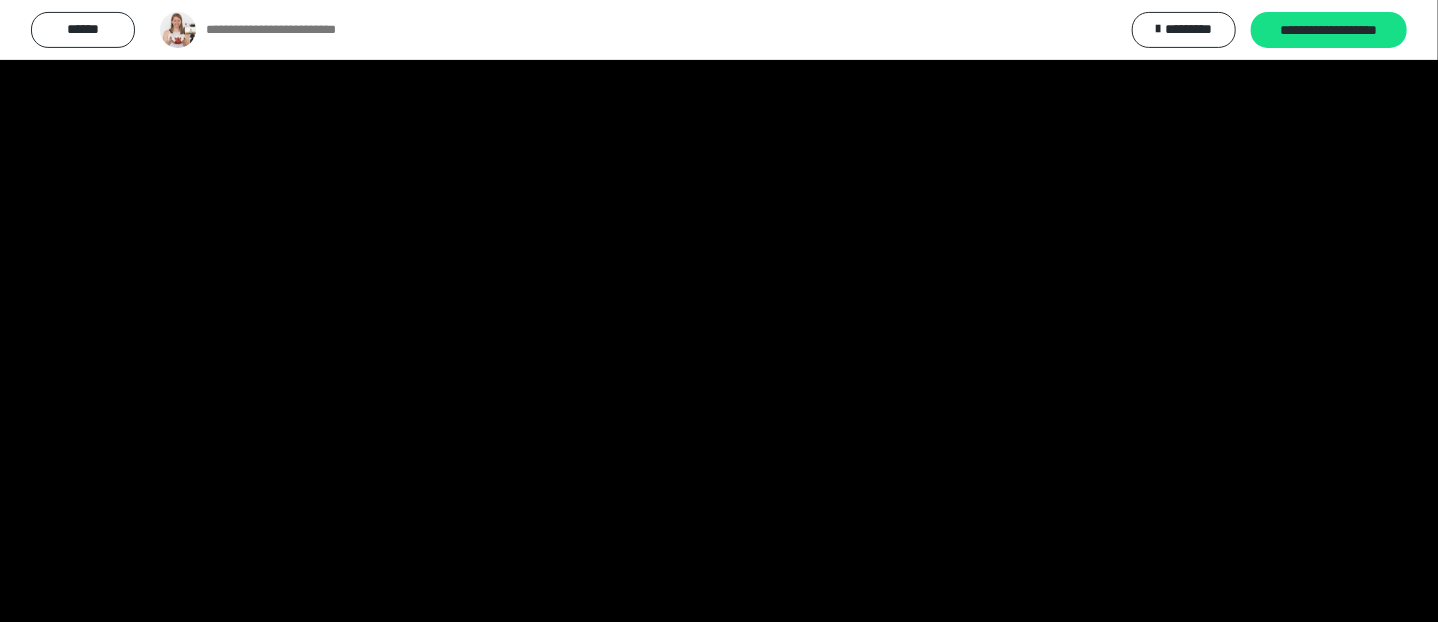 scroll, scrollTop: 1689, scrollLeft: 0, axis: vertical 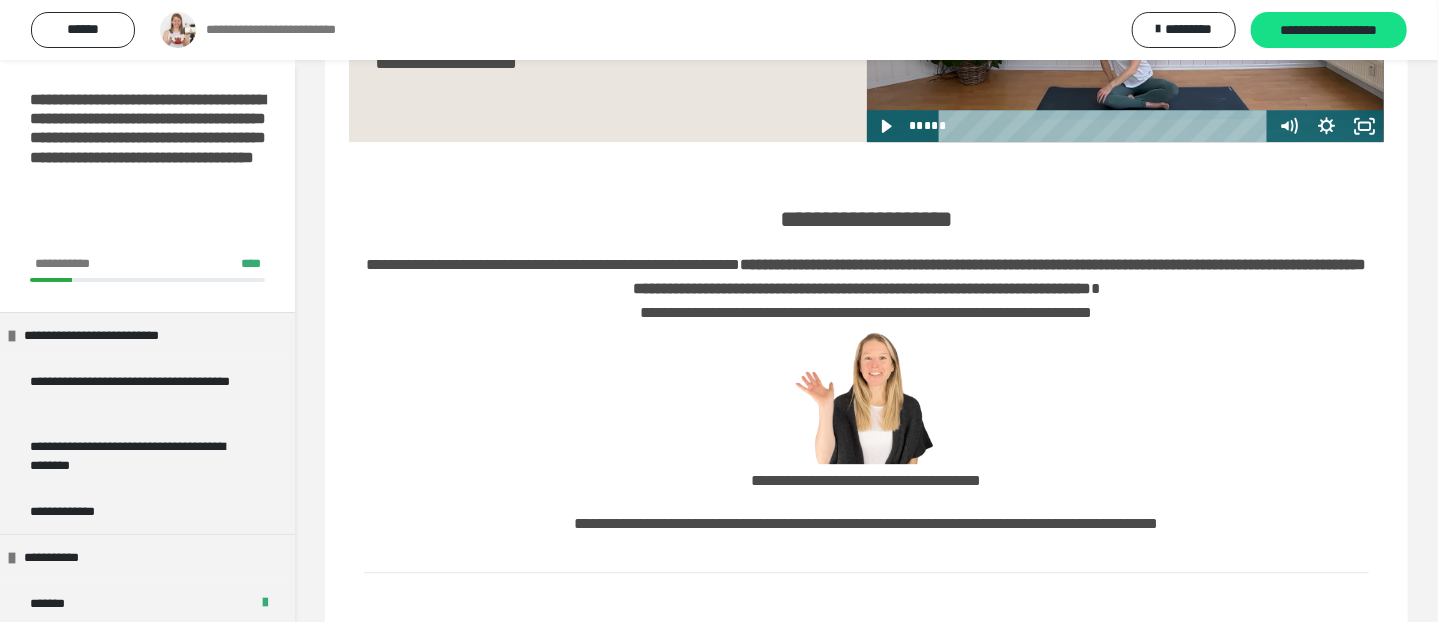 click at bounding box center [1126, -4] 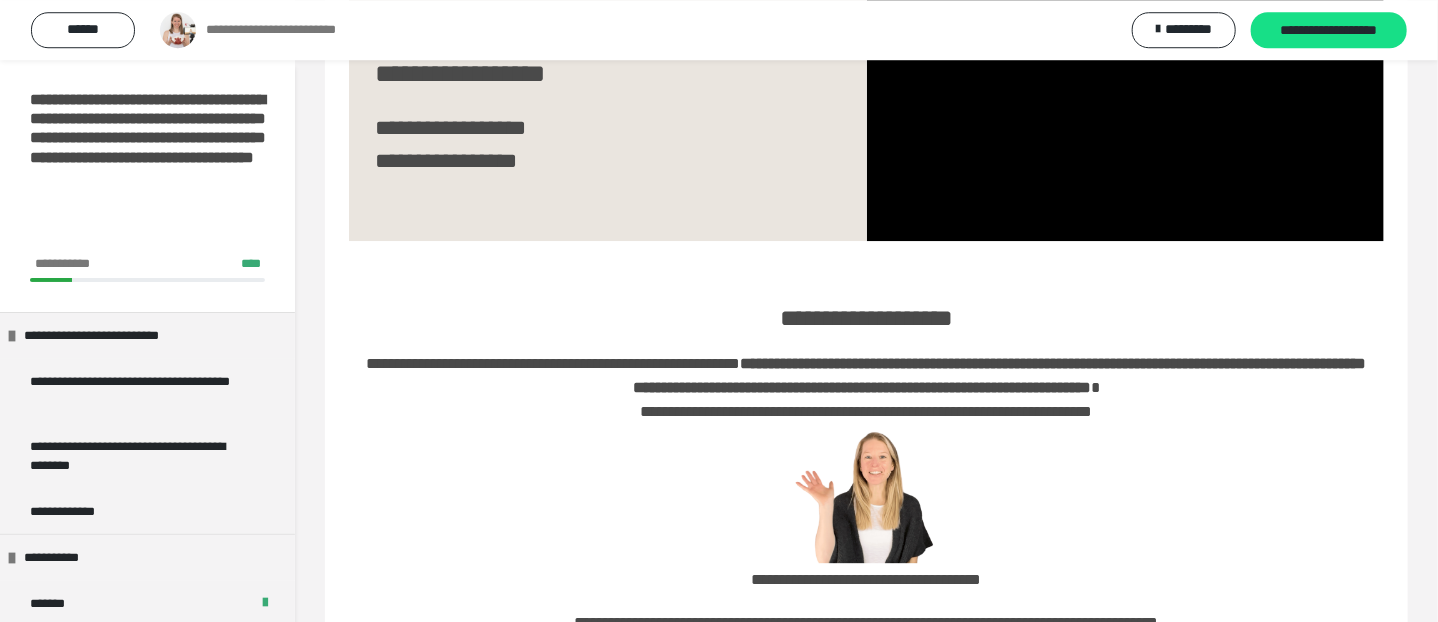 scroll, scrollTop: 2323, scrollLeft: 0, axis: vertical 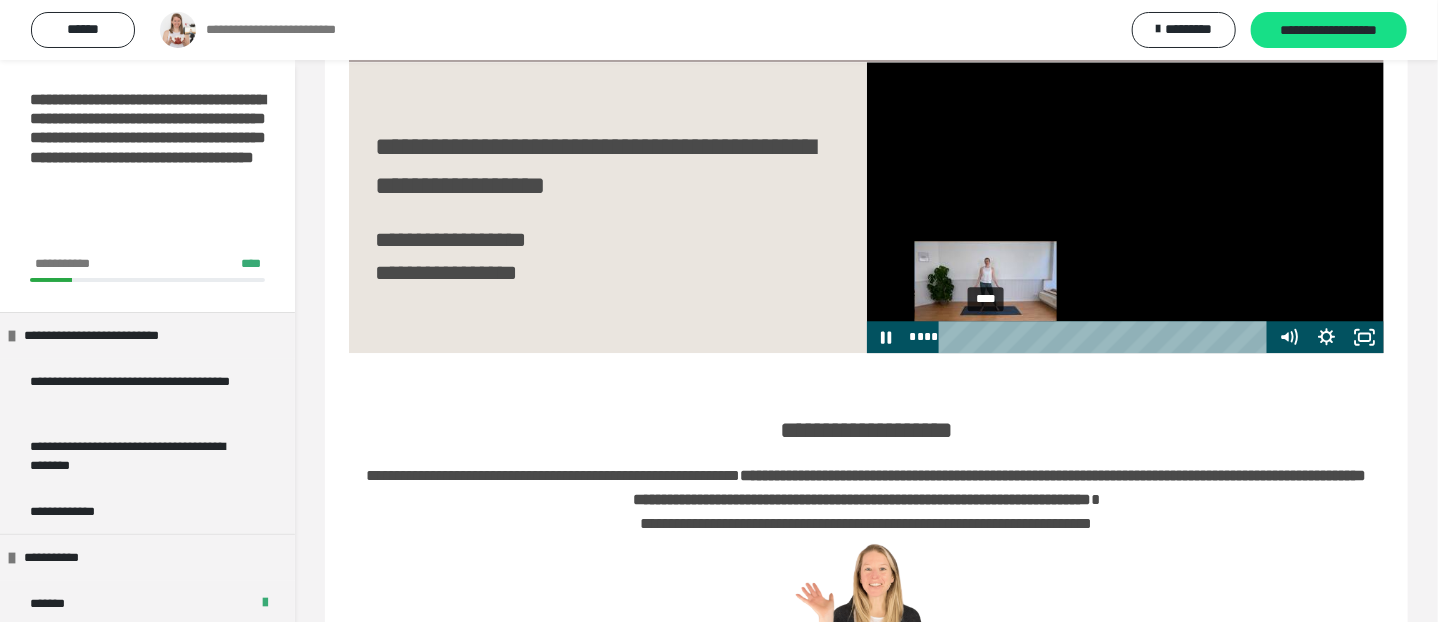 click on "****" at bounding box center [1107, 337] 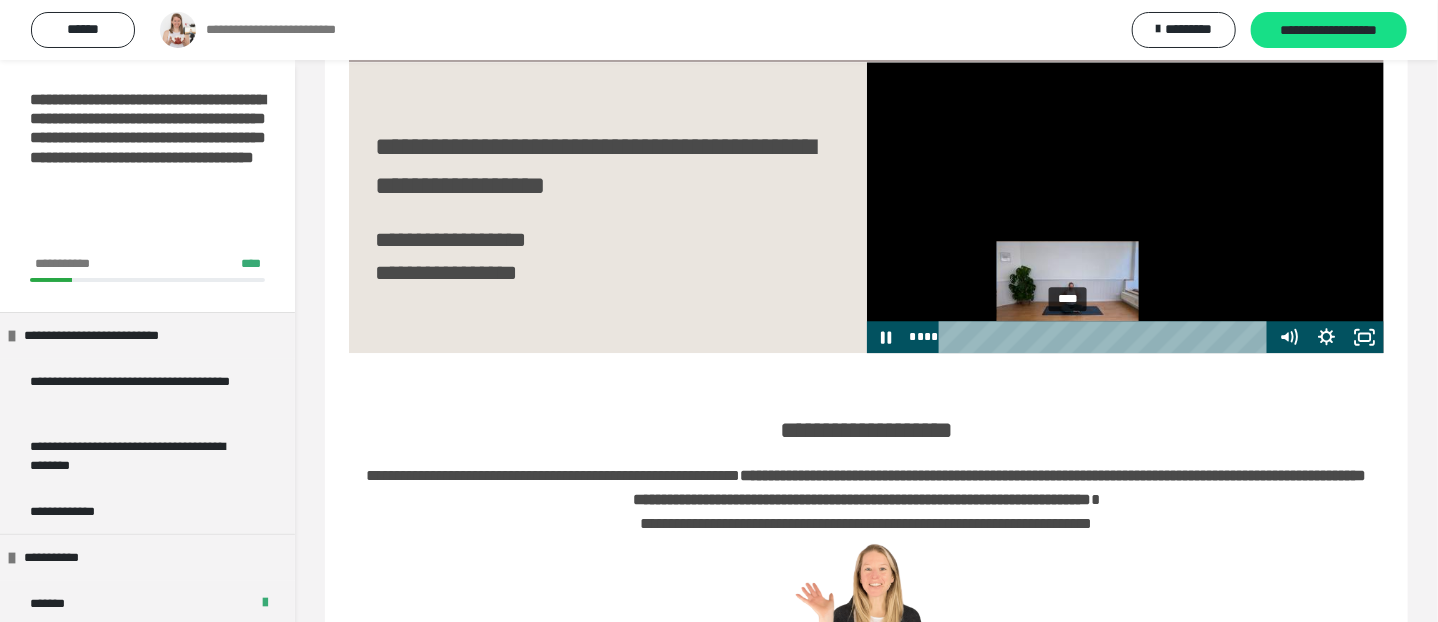 click on "****" at bounding box center (1107, 337) 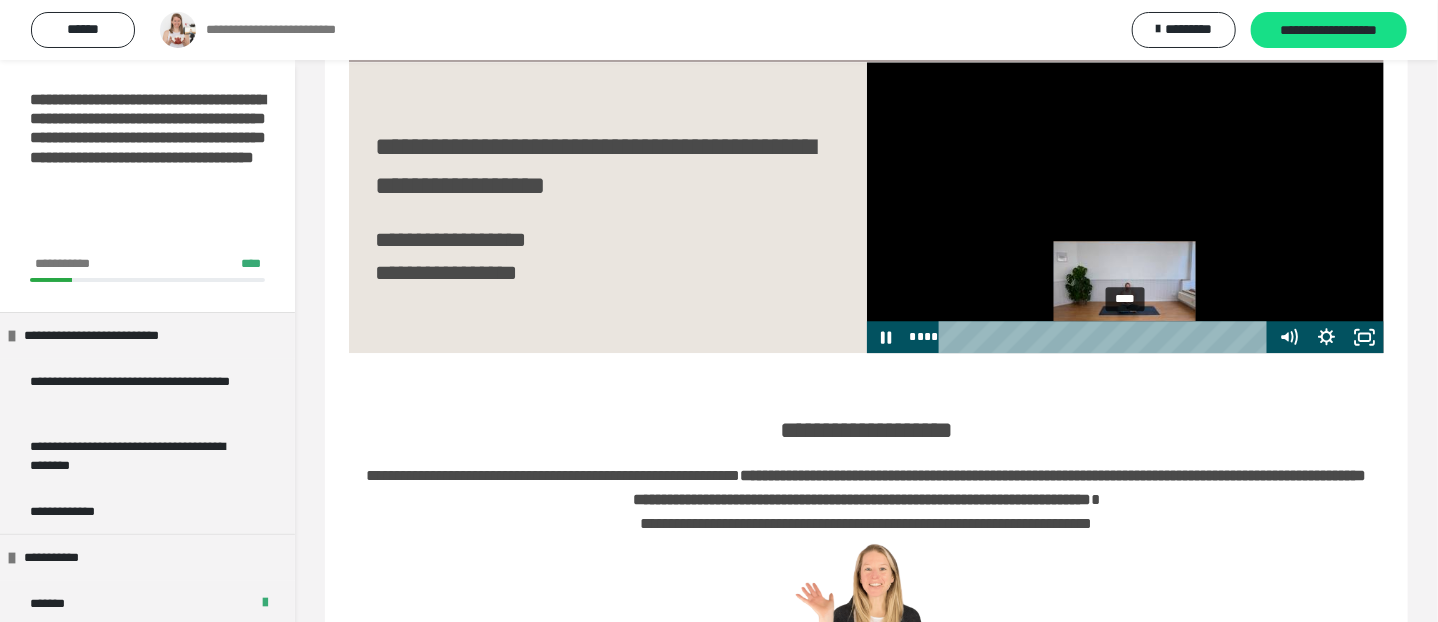 click on "****" at bounding box center (1107, 337) 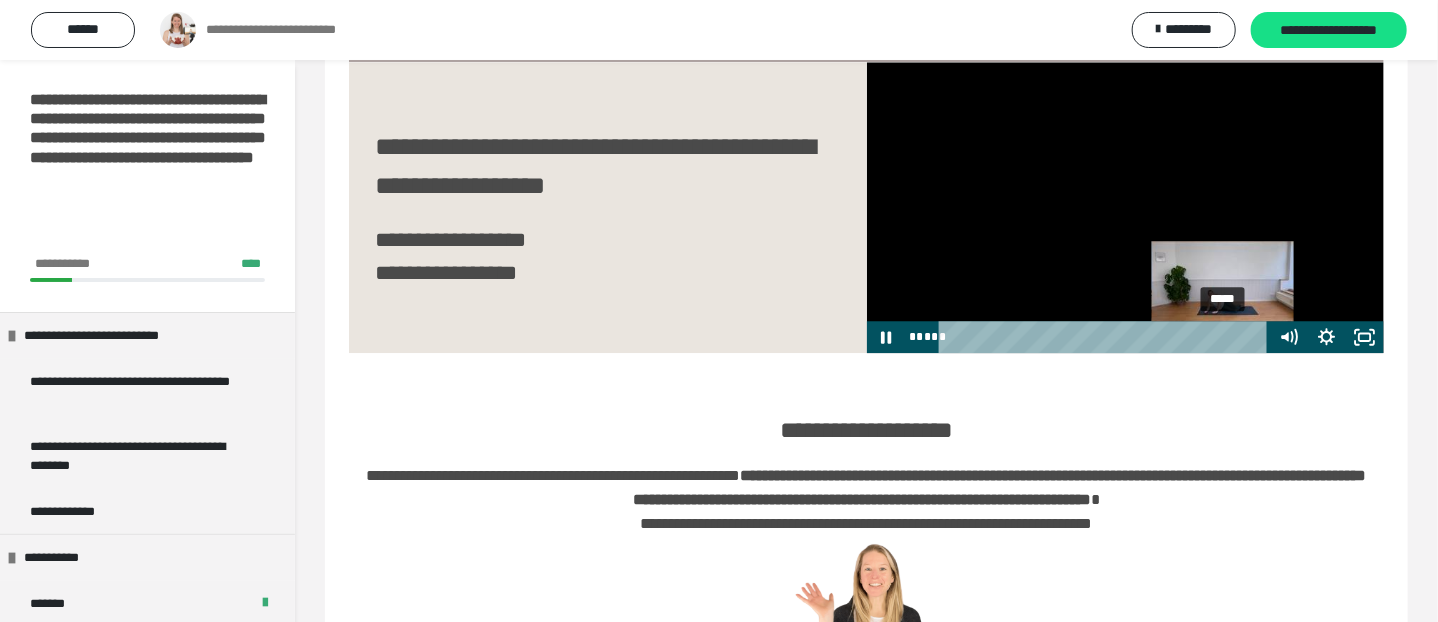 click on "*****" at bounding box center (1107, 337) 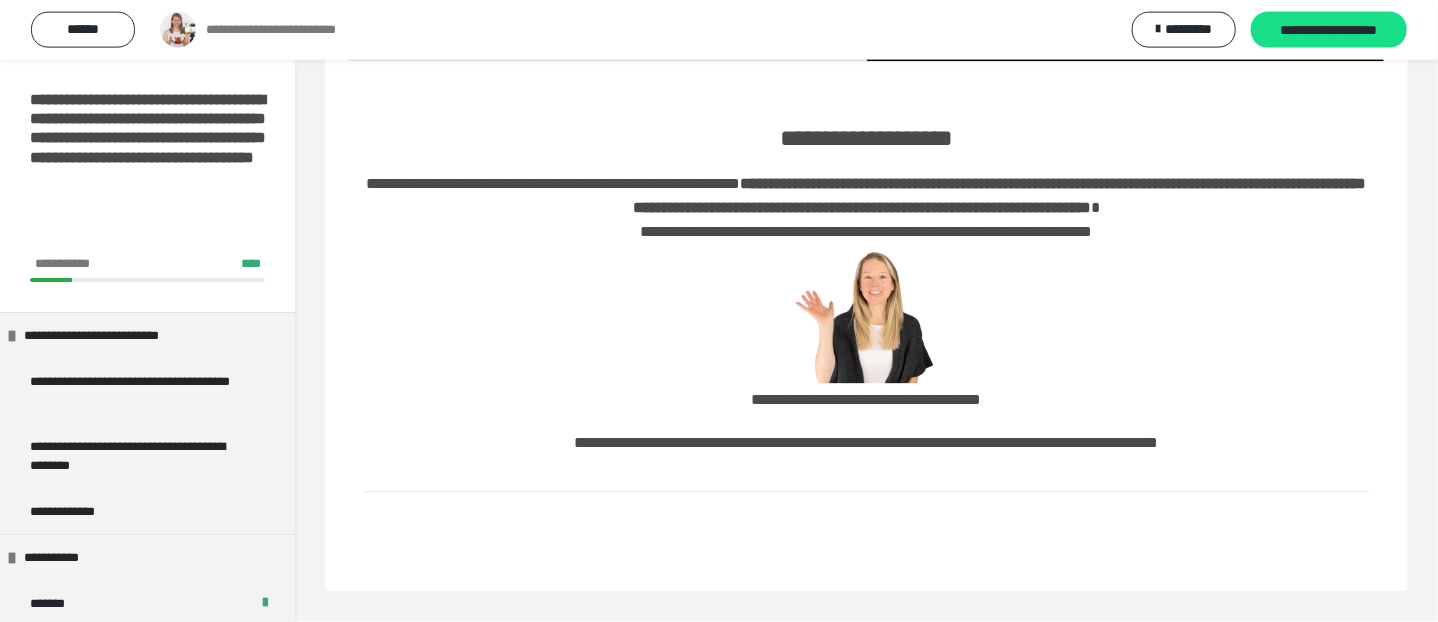 scroll, scrollTop: 2735, scrollLeft: 0, axis: vertical 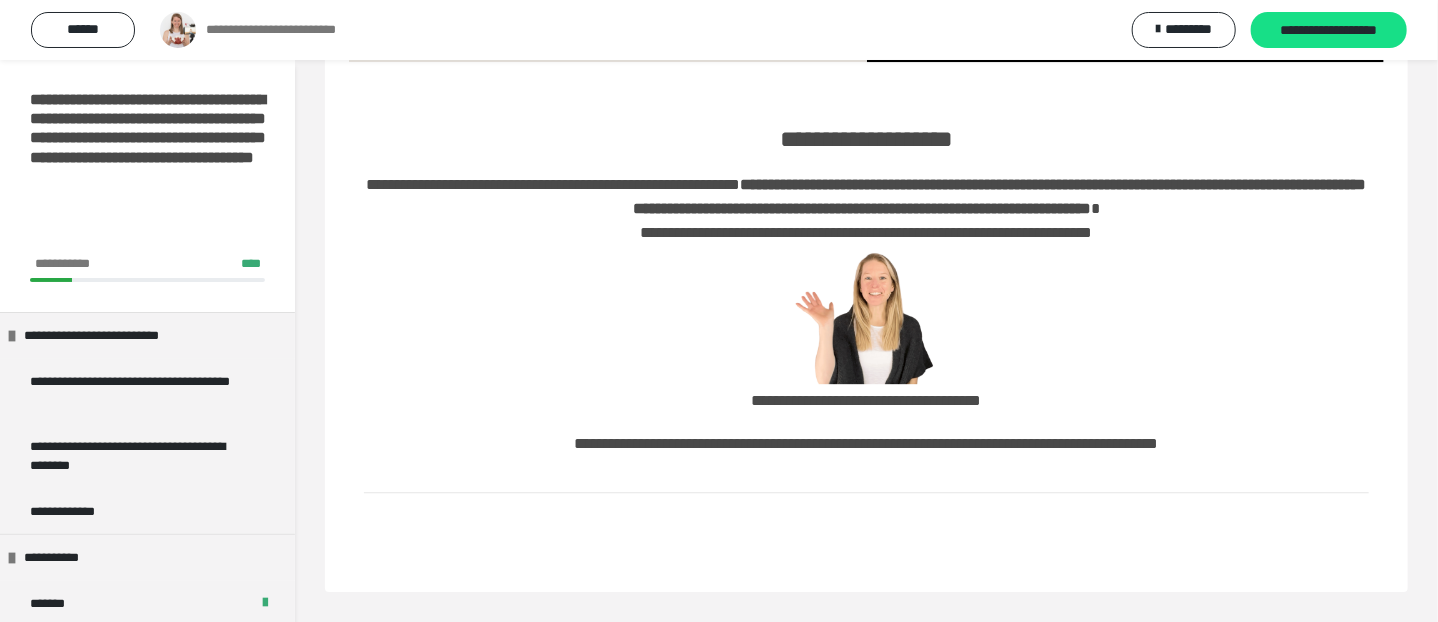 drag, startPoint x: 1368, startPoint y: 36, endPoint x: 1239, endPoint y: 137, distance: 163.83528 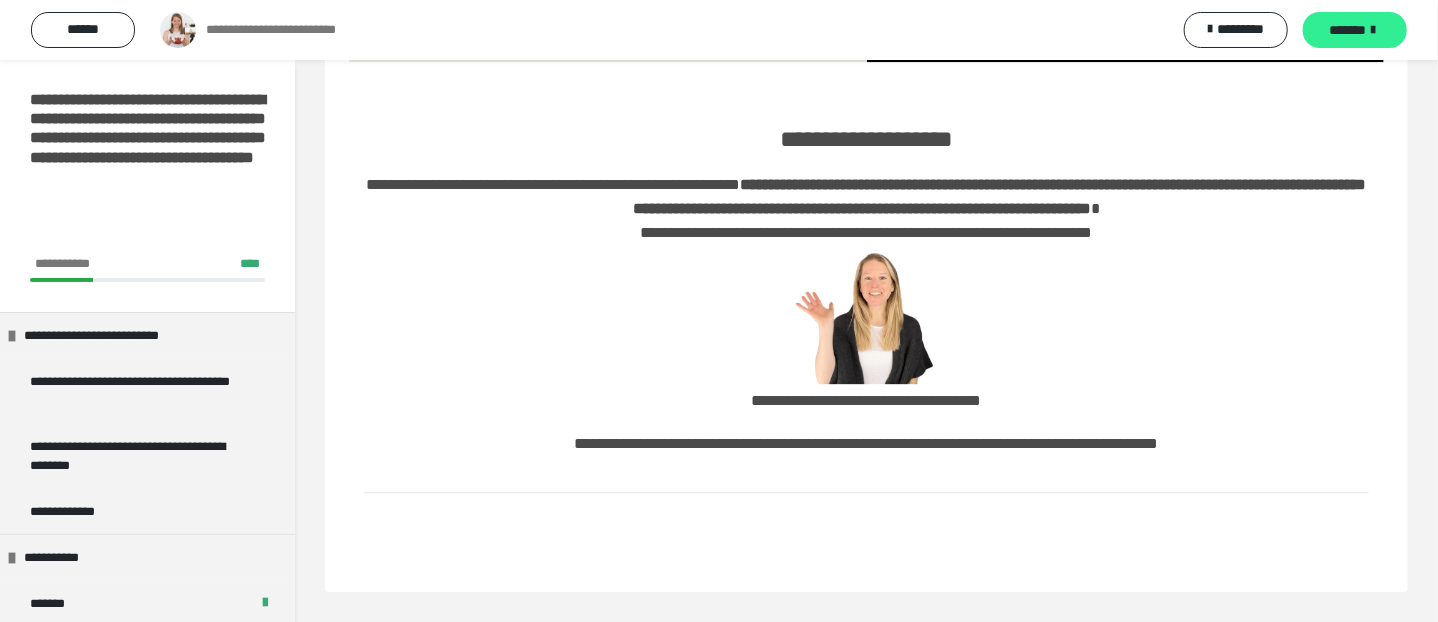 click on "*******" at bounding box center [1348, 30] 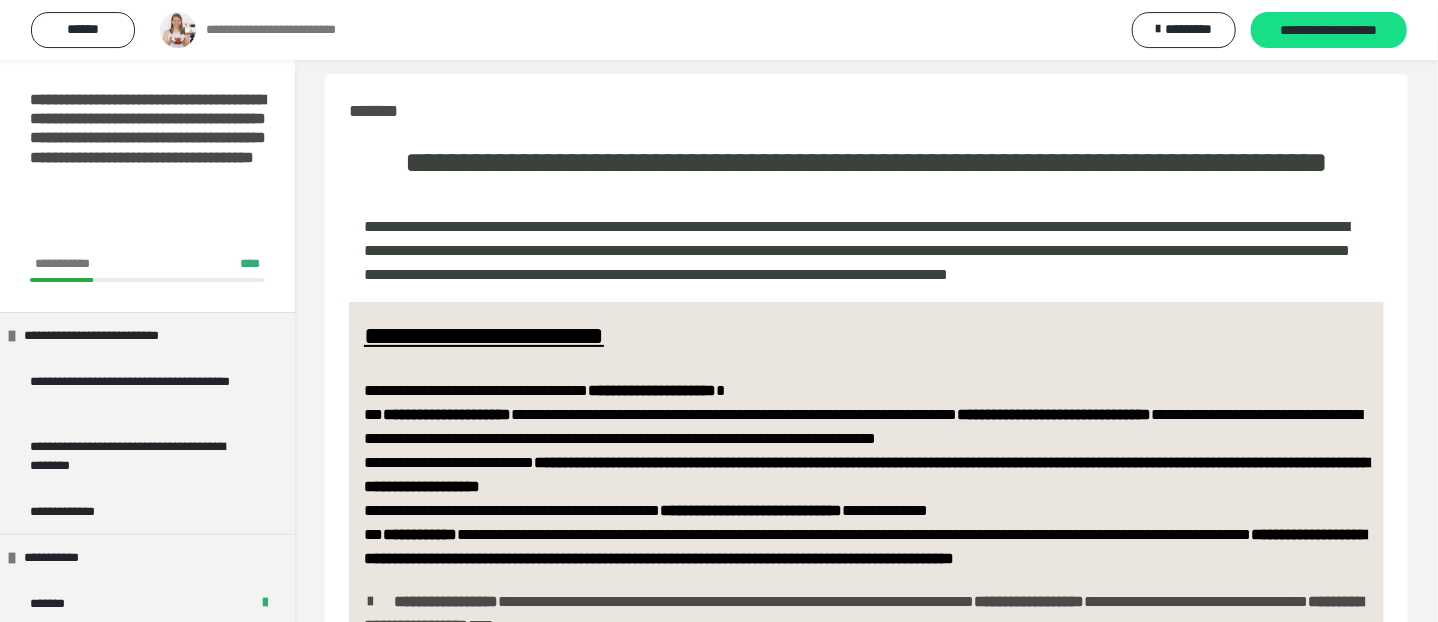 scroll, scrollTop: 0, scrollLeft: 0, axis: both 